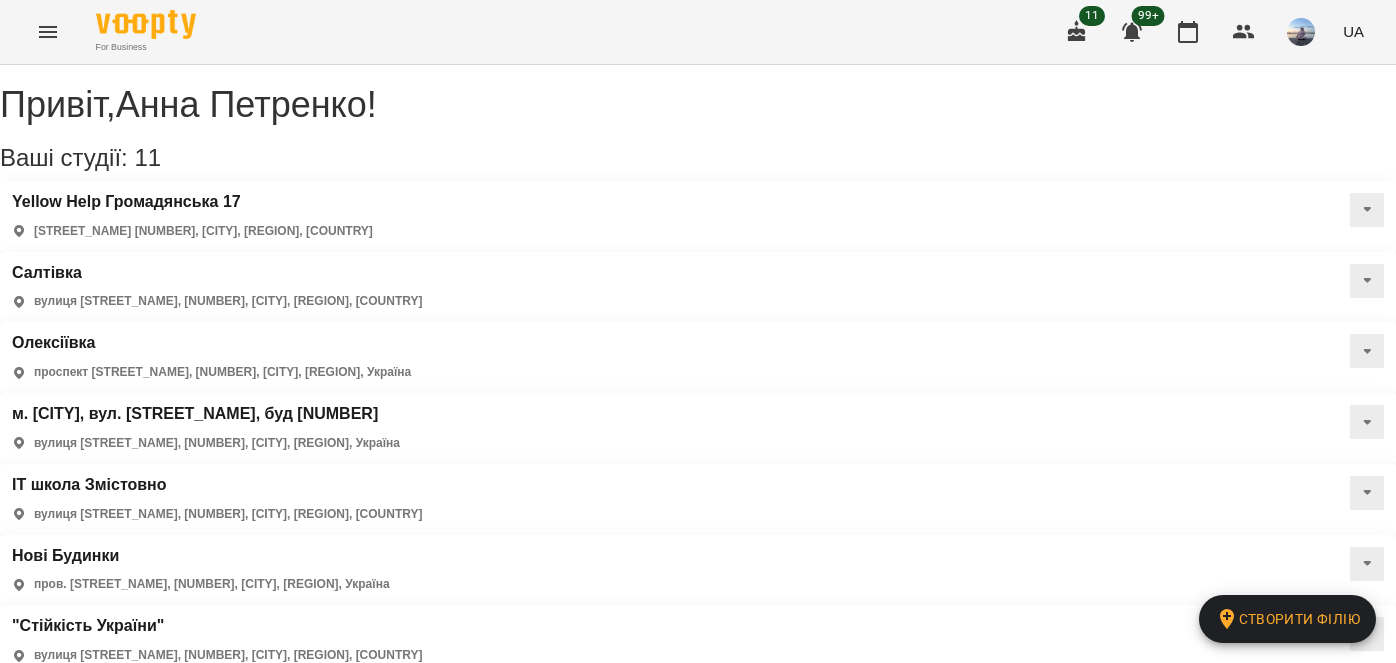 scroll, scrollTop: 0, scrollLeft: 0, axis: both 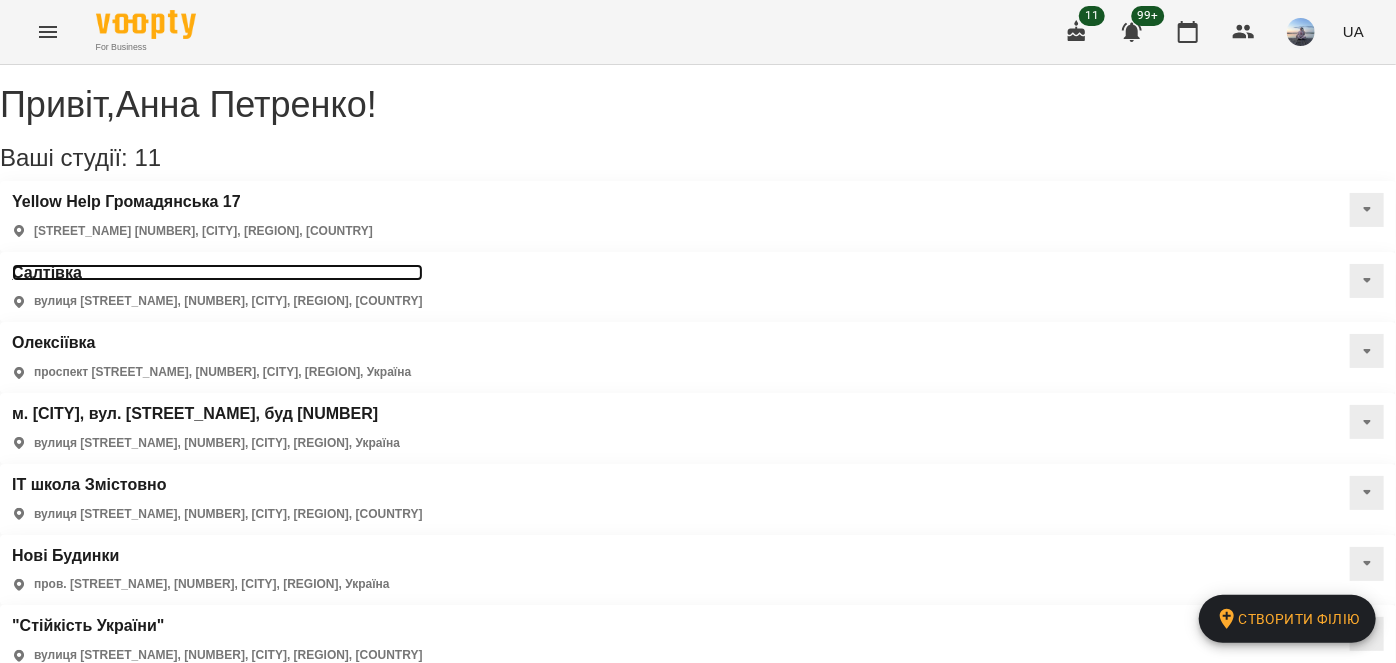 click on "Салтівка" at bounding box center [217, 273] 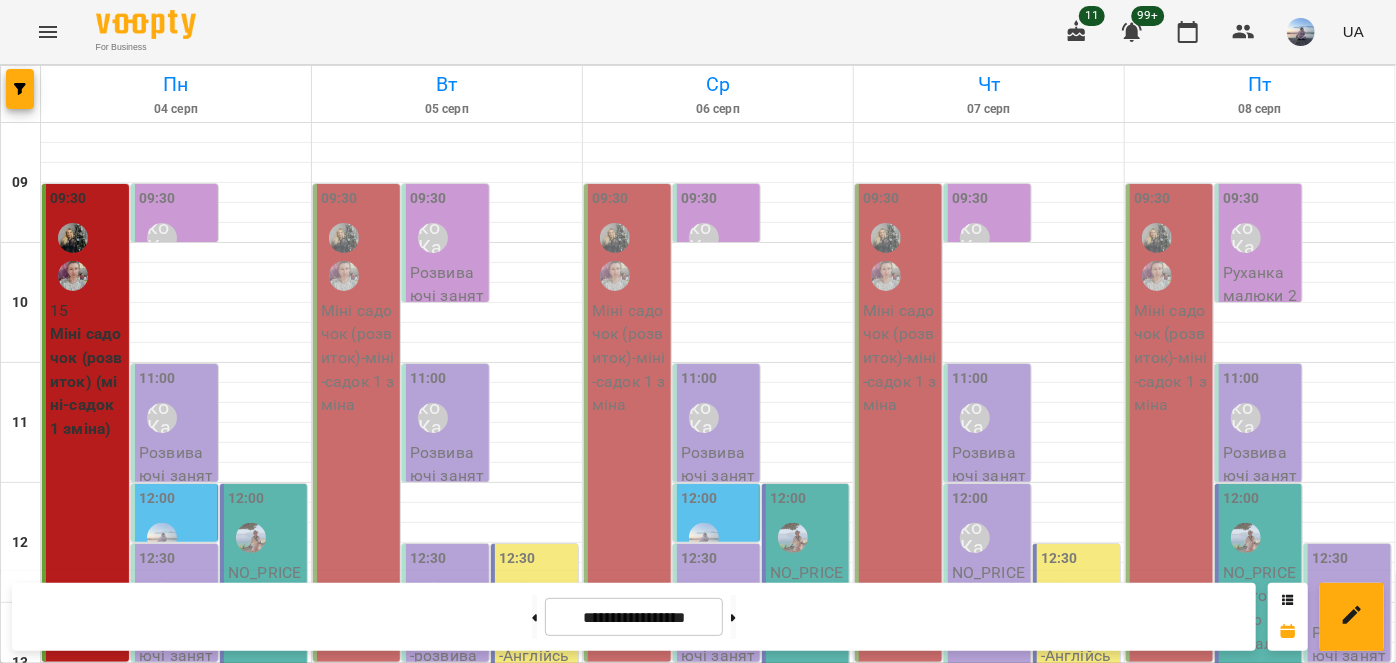 scroll, scrollTop: 0, scrollLeft: 0, axis: both 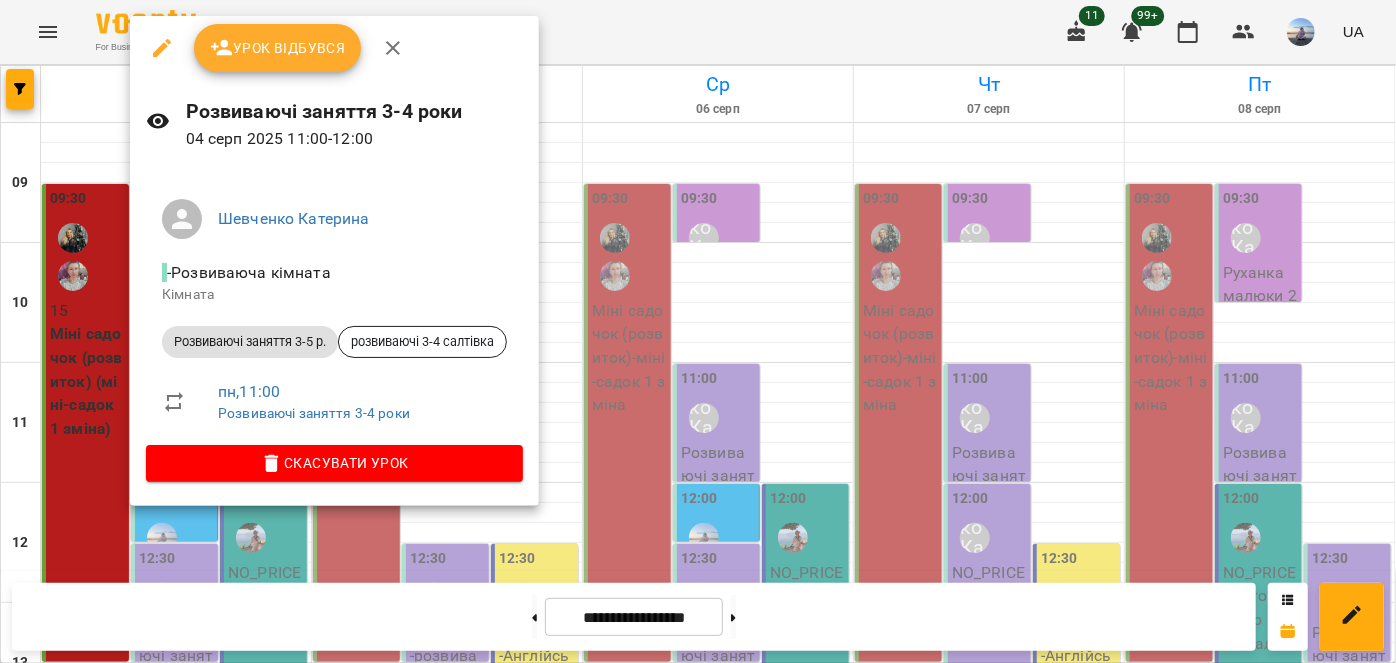 click on "Урок відбувся" at bounding box center [278, 48] 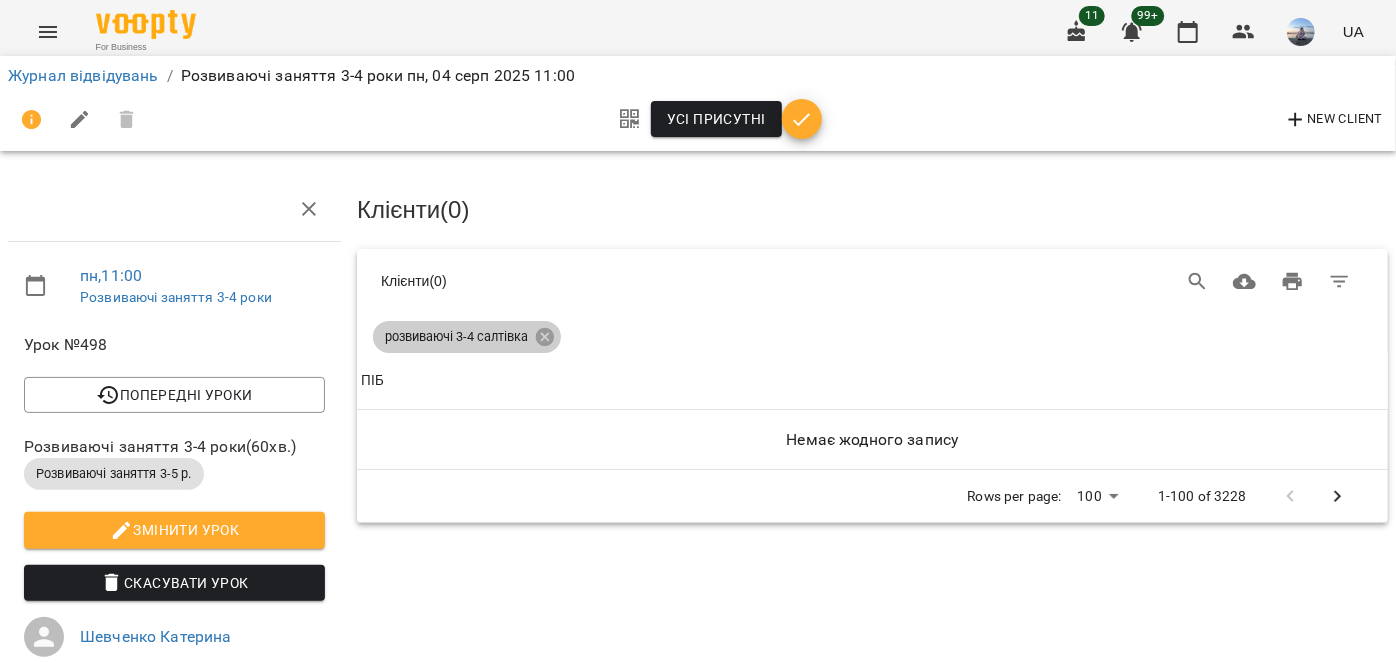 click on "розвиваючі 3-4 салтівка" at bounding box center [456, 337] 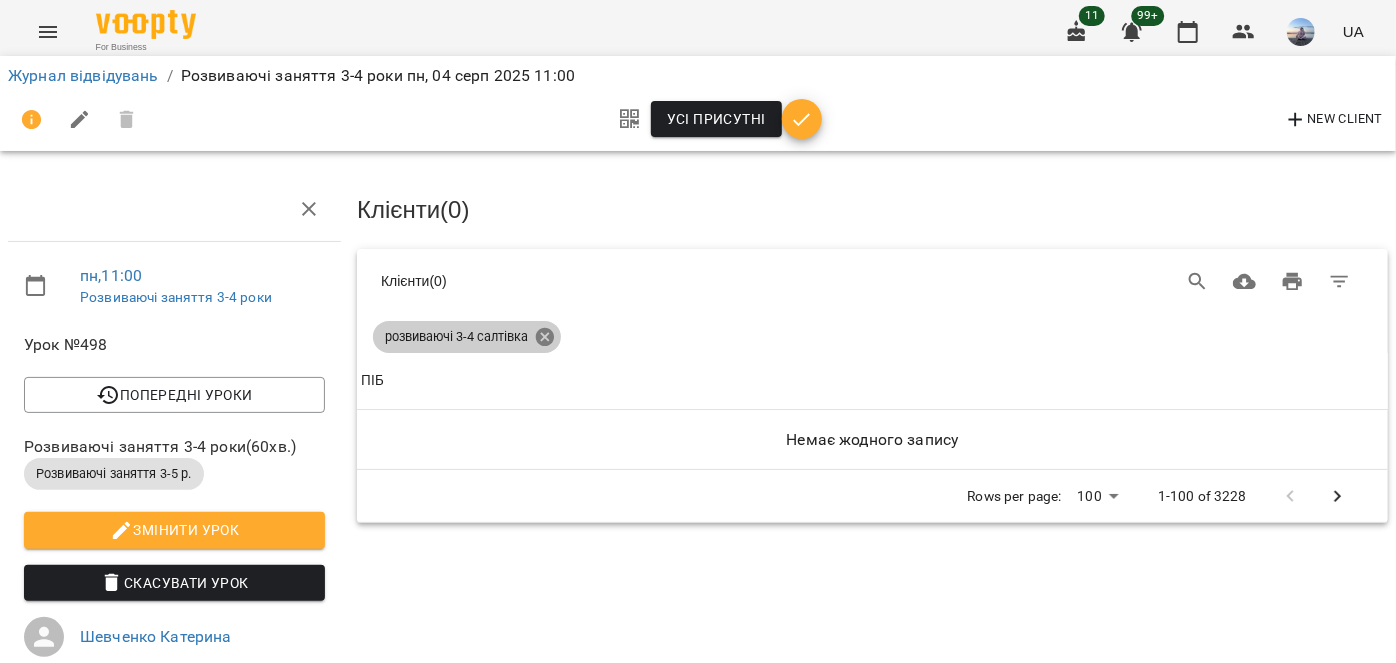 click 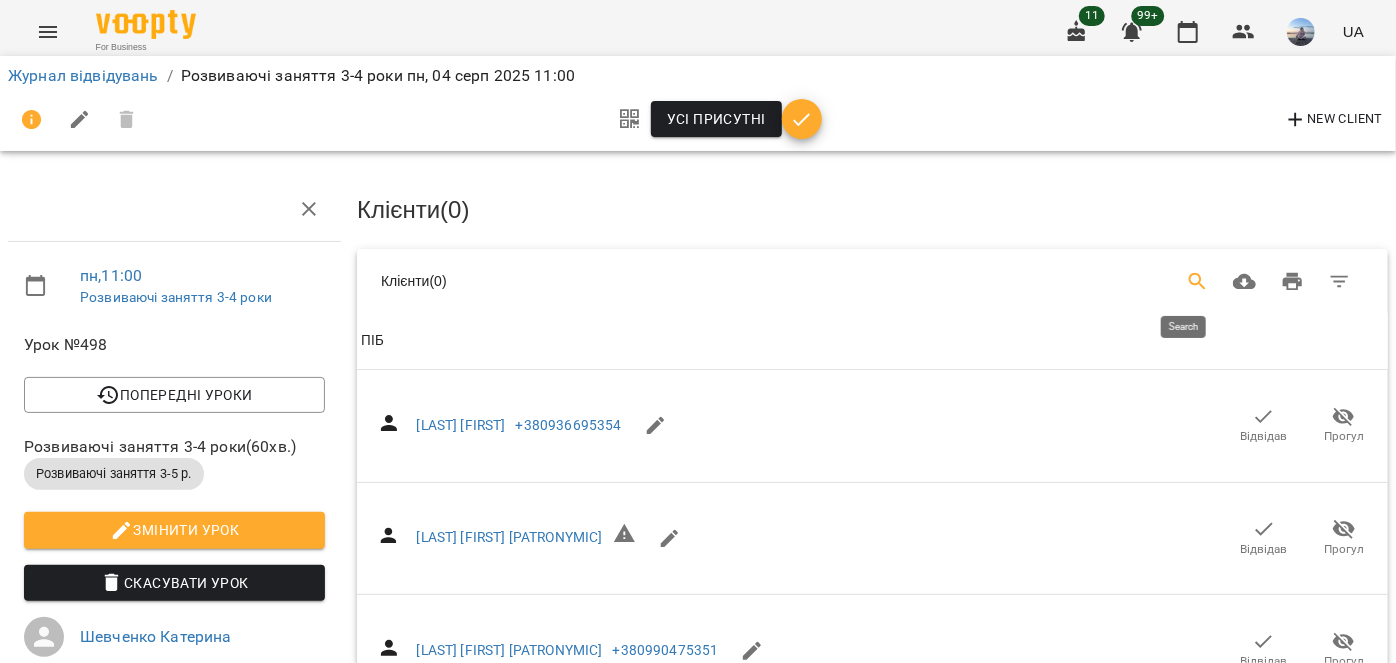 click 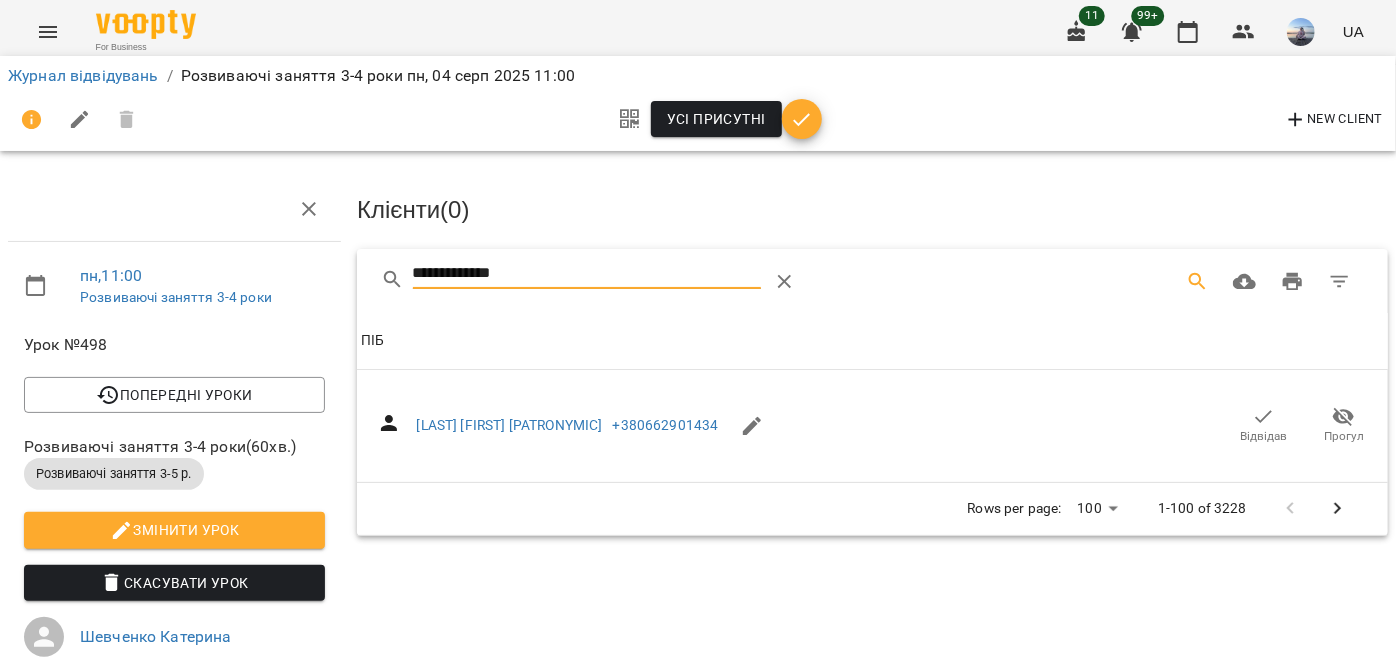 click on "Відвідав" at bounding box center [1264, 425] 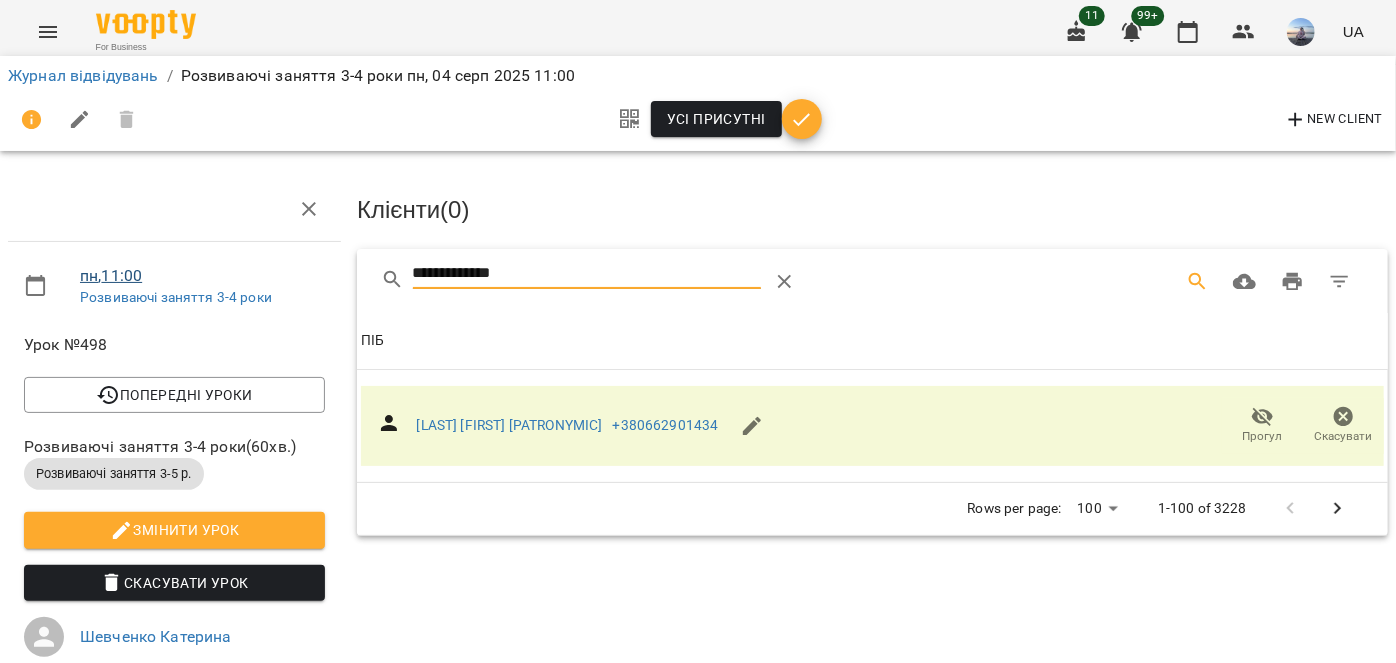 drag, startPoint x: 559, startPoint y: 272, endPoint x: 85, endPoint y: 274, distance: 474.0042 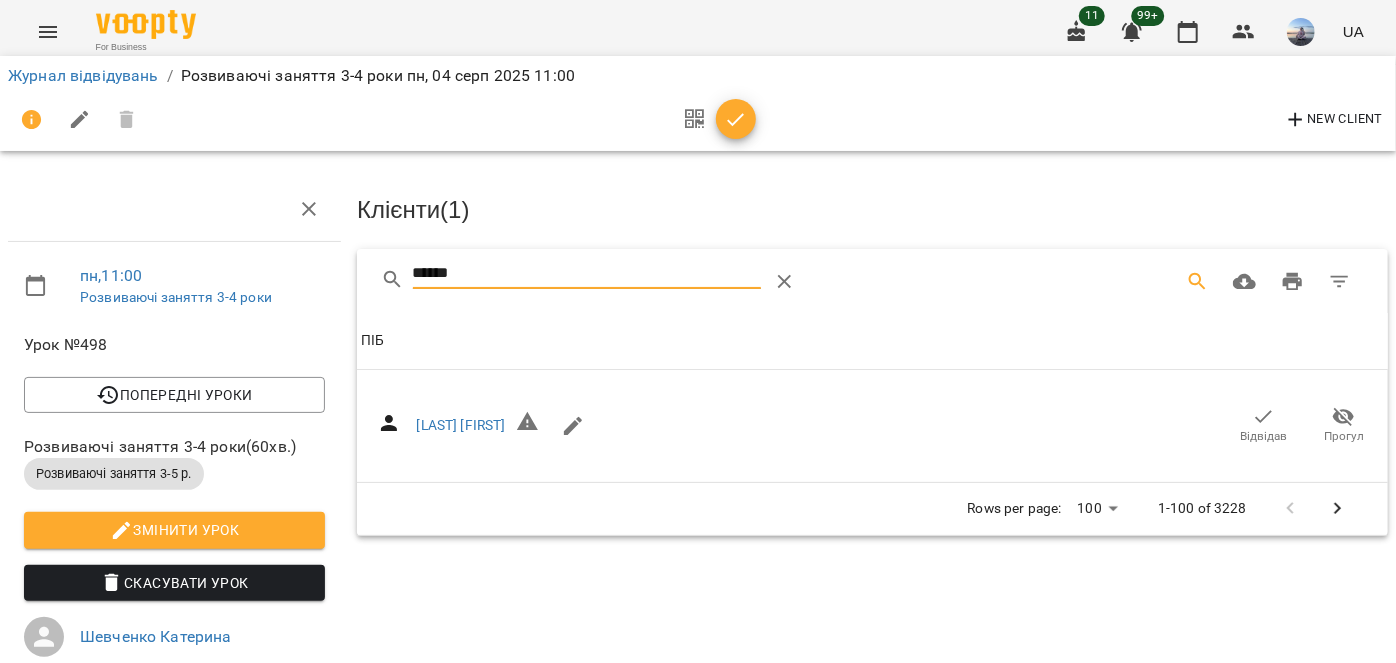 drag, startPoint x: 1223, startPoint y: 416, endPoint x: 519, endPoint y: 263, distance: 720.4339 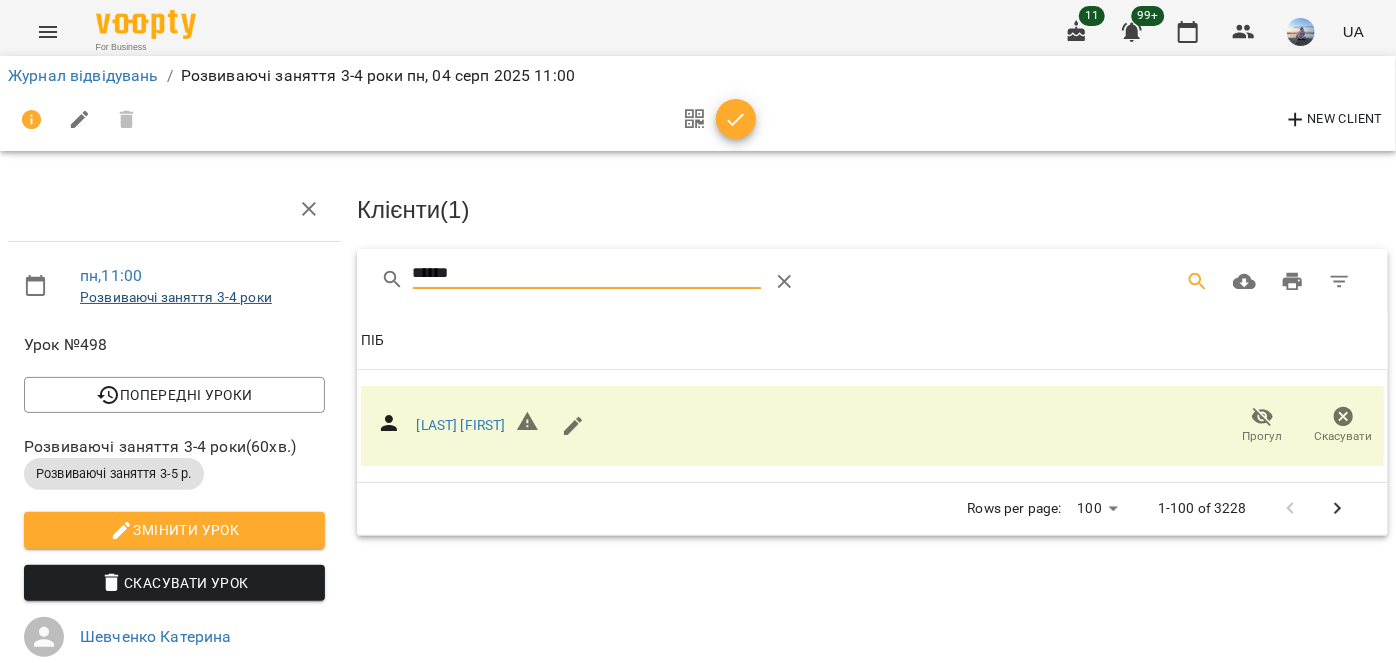 drag, startPoint x: 496, startPoint y: 265, endPoint x: 138, endPoint y: 288, distance: 358.73807 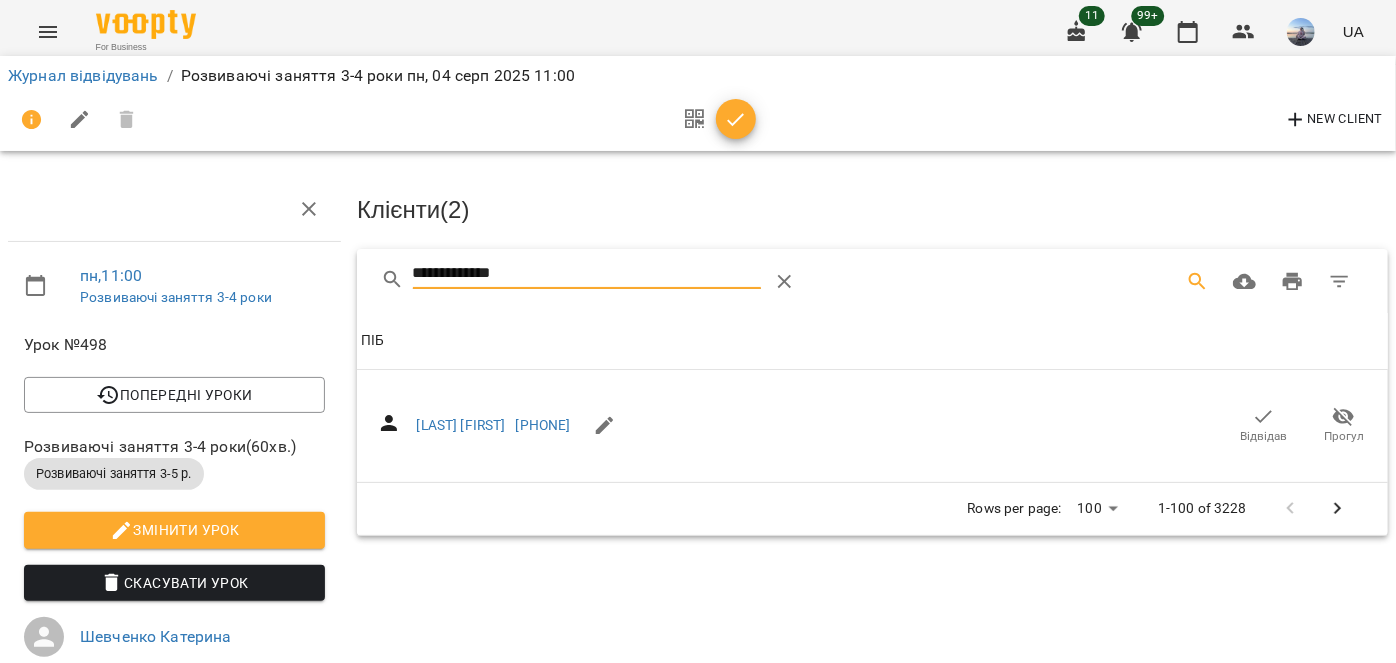 click on "Відвідав" at bounding box center [1264, 425] 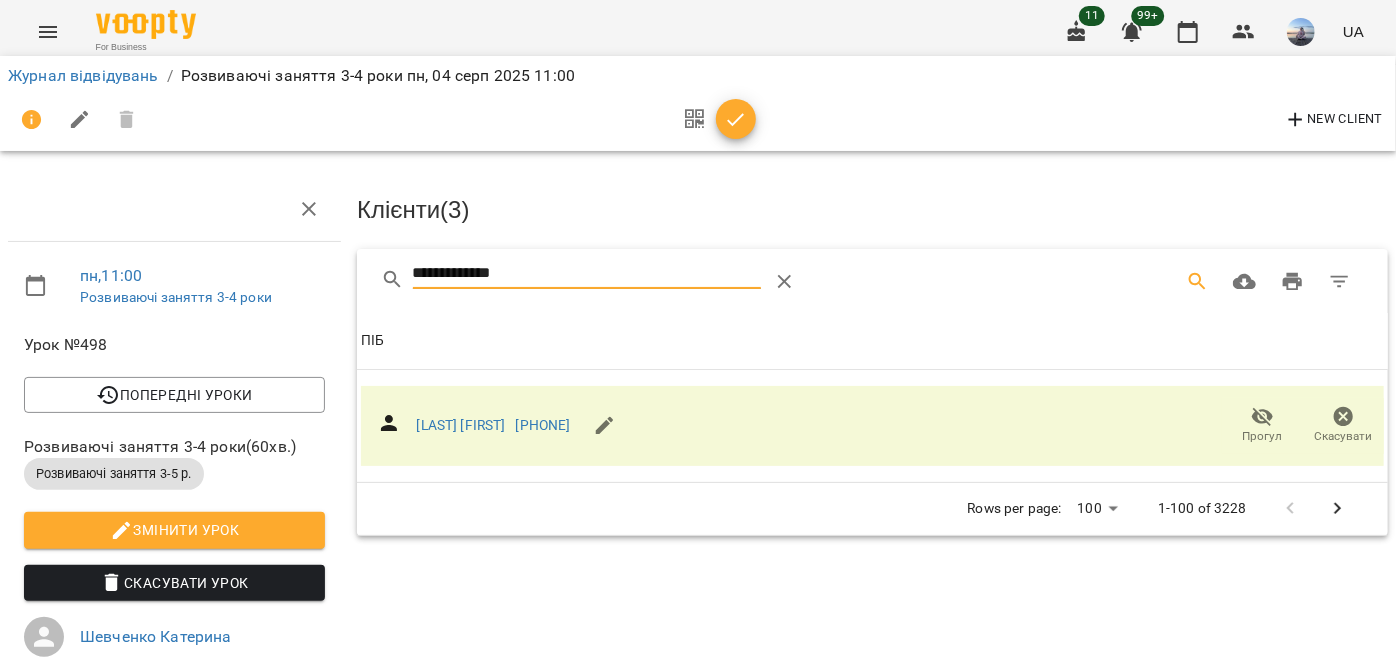 drag, startPoint x: 527, startPoint y: 280, endPoint x: 323, endPoint y: 296, distance: 204.6265 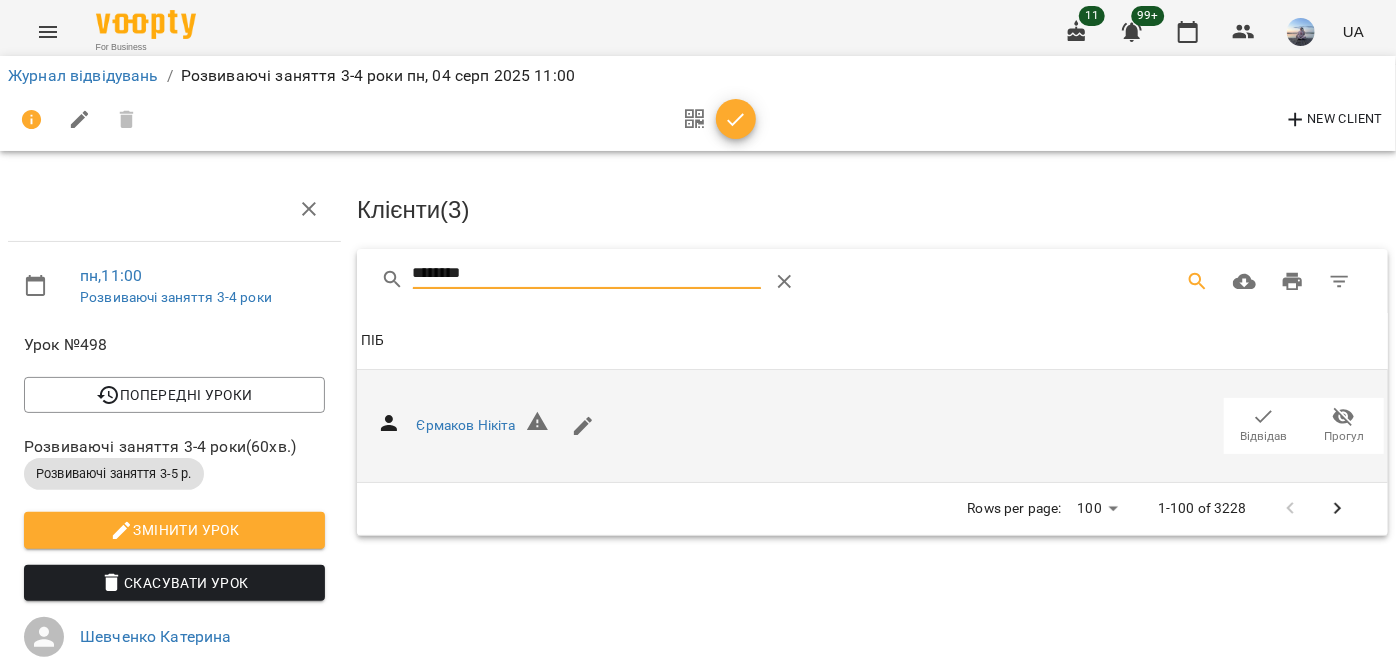 type on "*******" 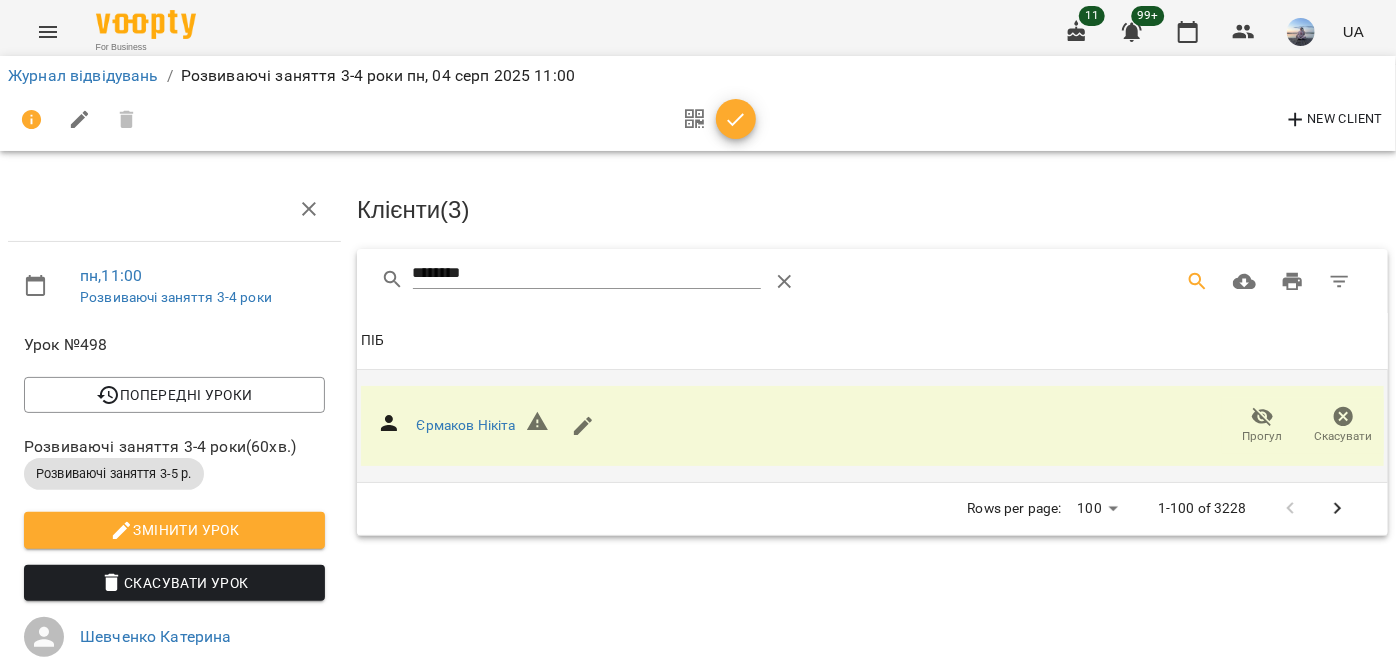 click 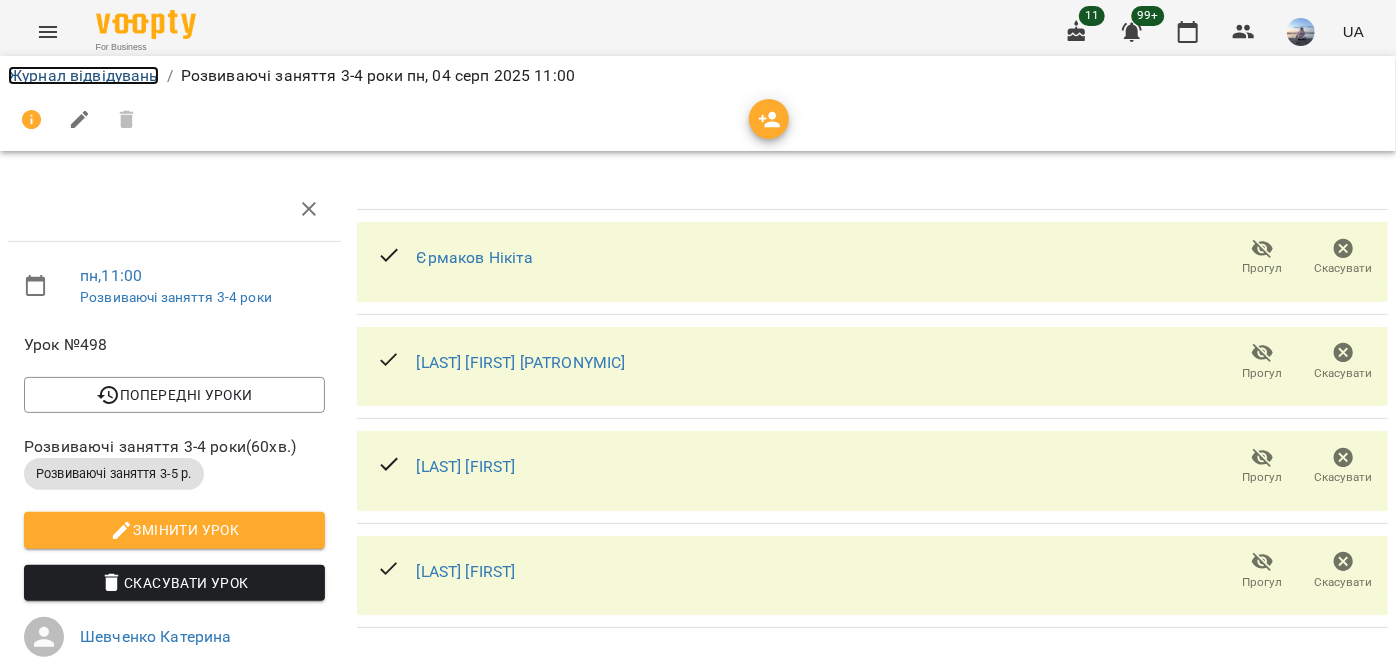 click on "Журнал відвідувань" at bounding box center [83, 75] 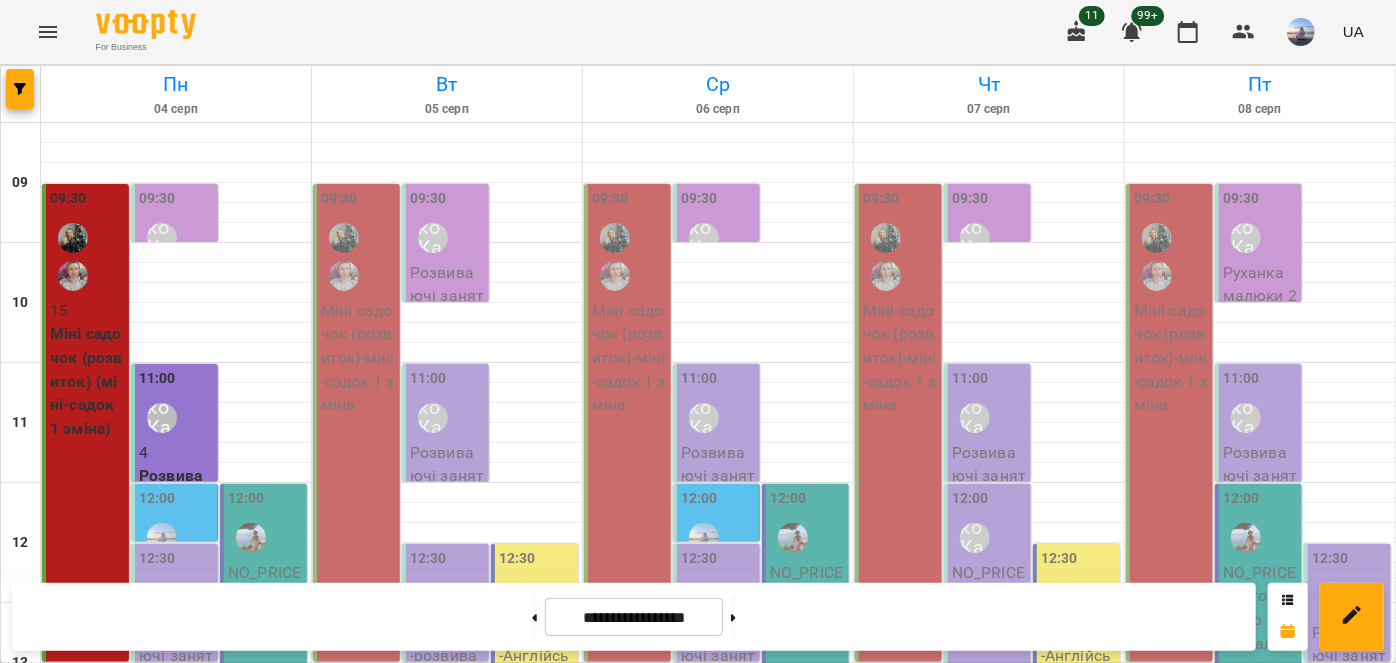 scroll, scrollTop: 181, scrollLeft: 0, axis: vertical 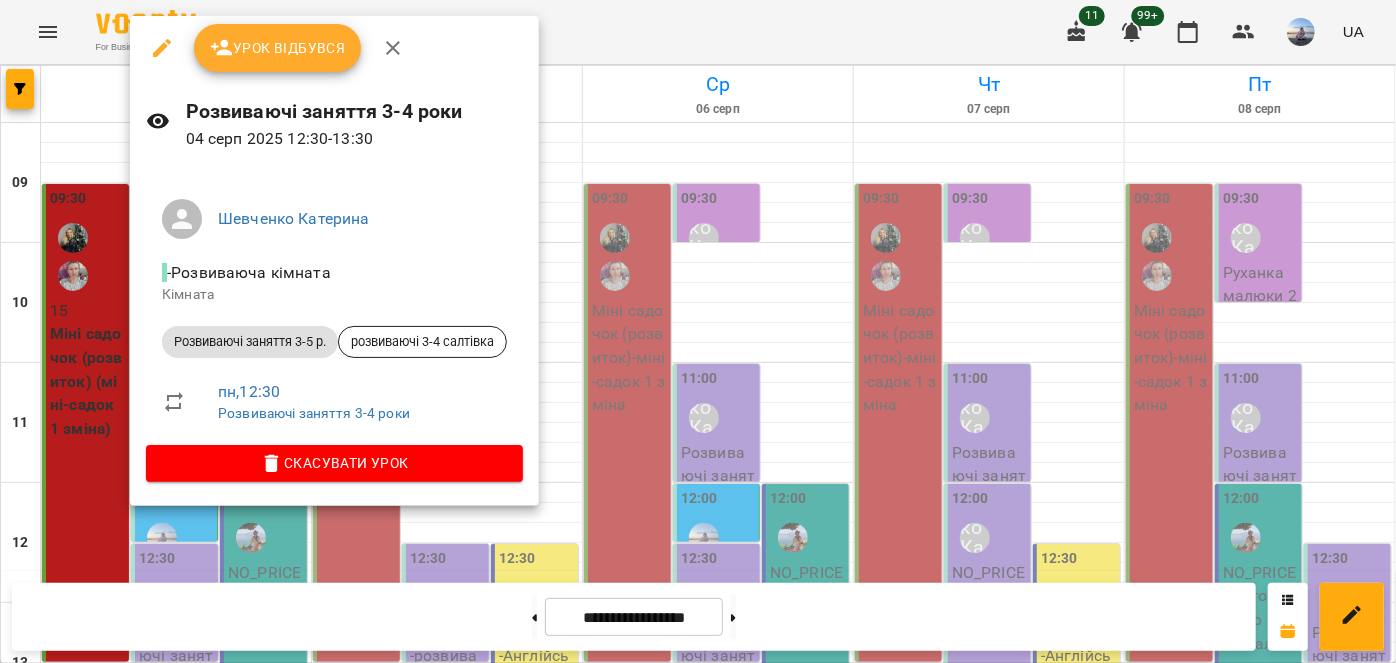 click on "Урок відбувся" at bounding box center [278, 48] 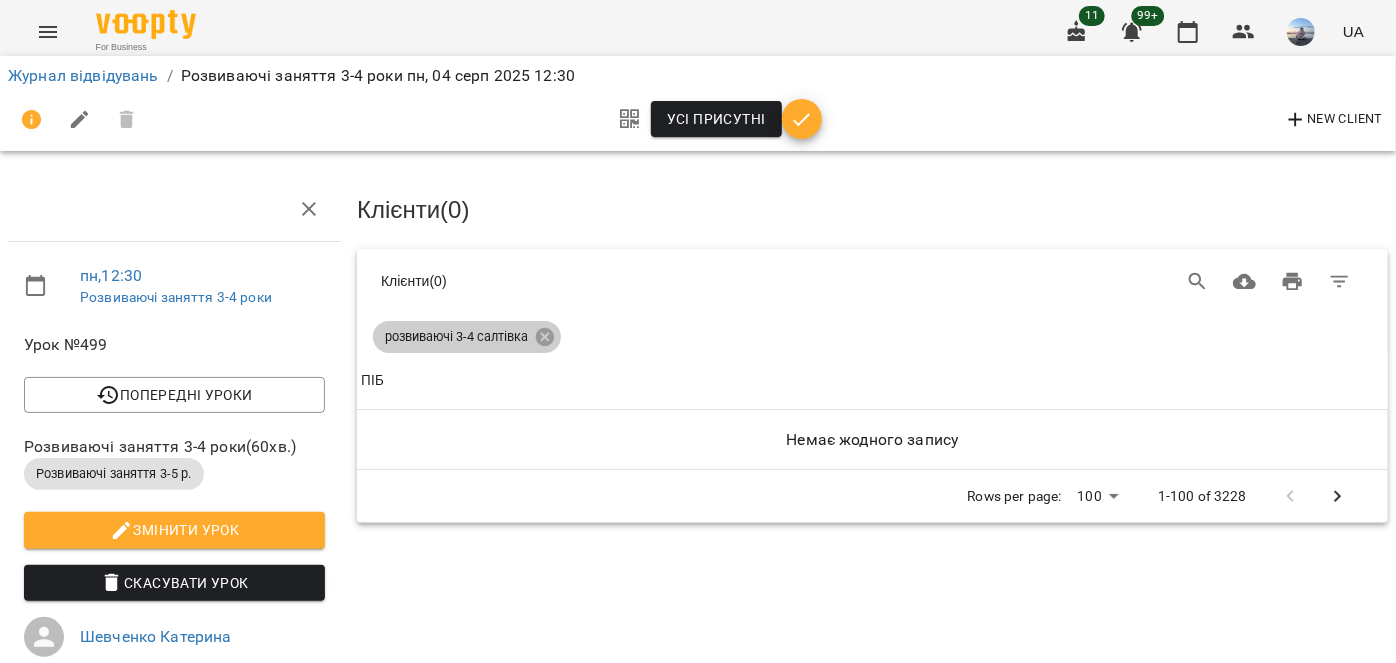 drag, startPoint x: 534, startPoint y: 331, endPoint x: 1181, endPoint y: 306, distance: 647.4828 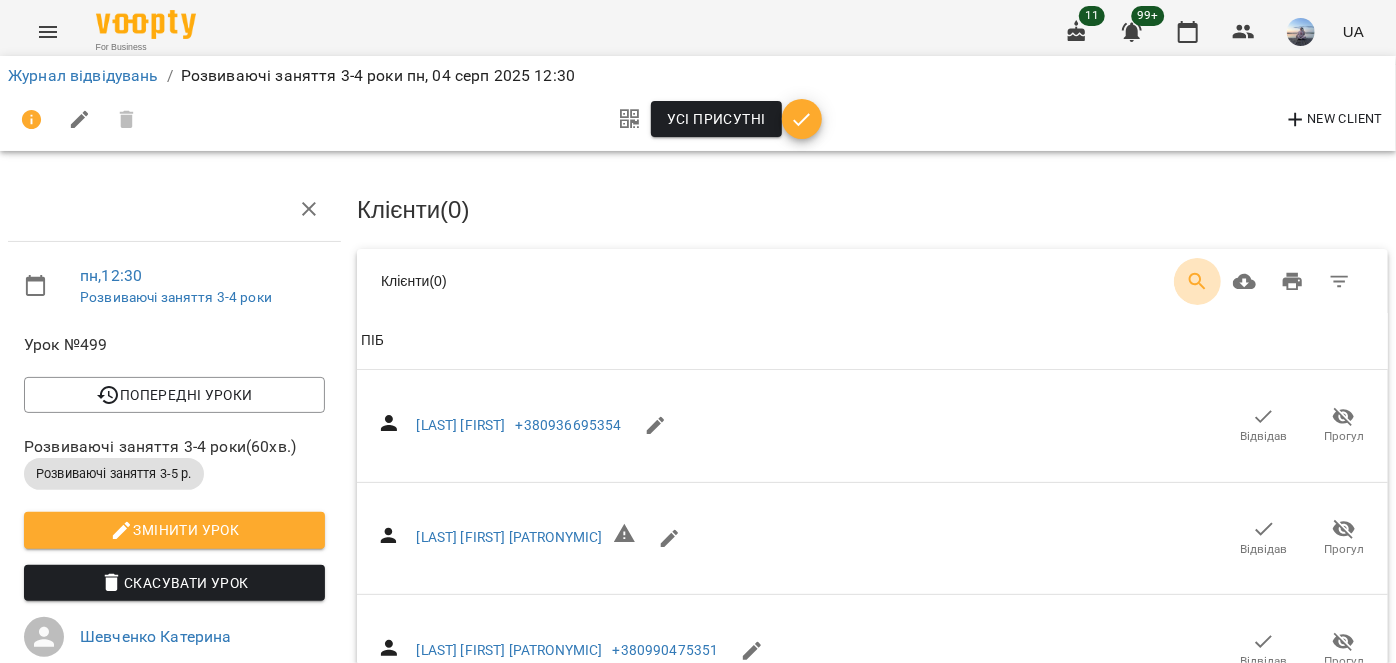 click at bounding box center [1198, 282] 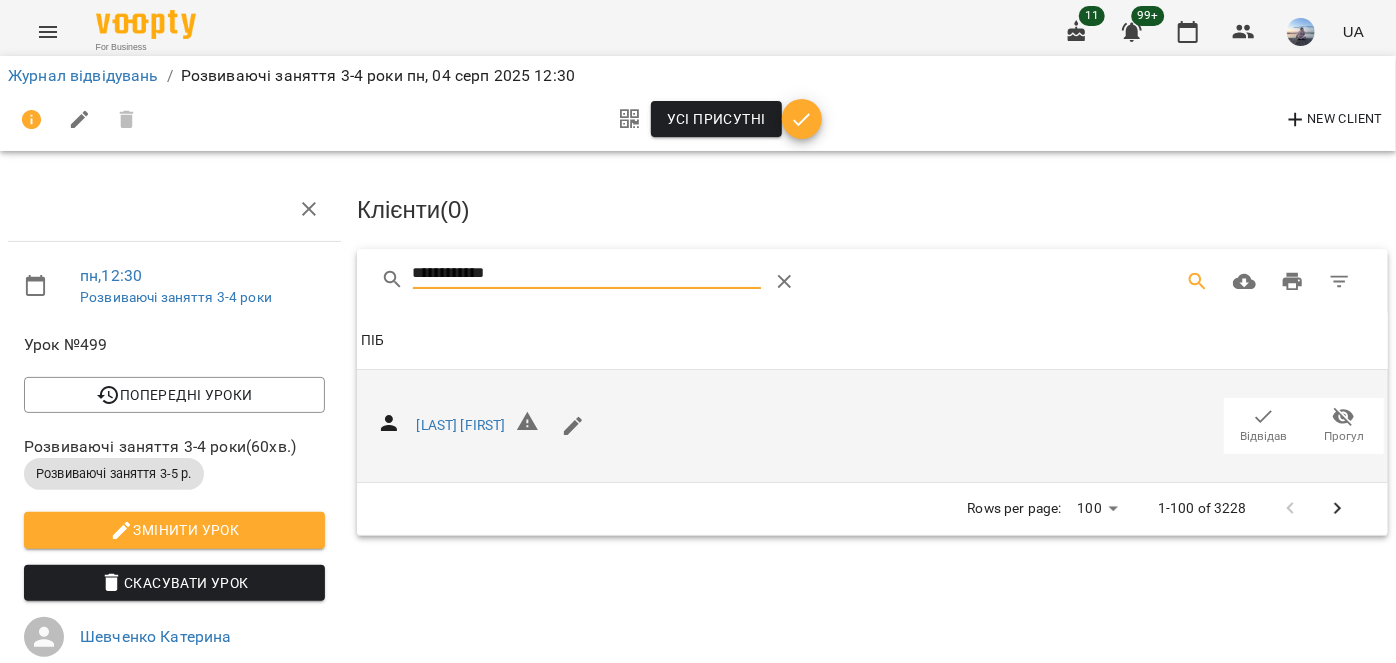 click on "Відвідав" at bounding box center (1264, 436) 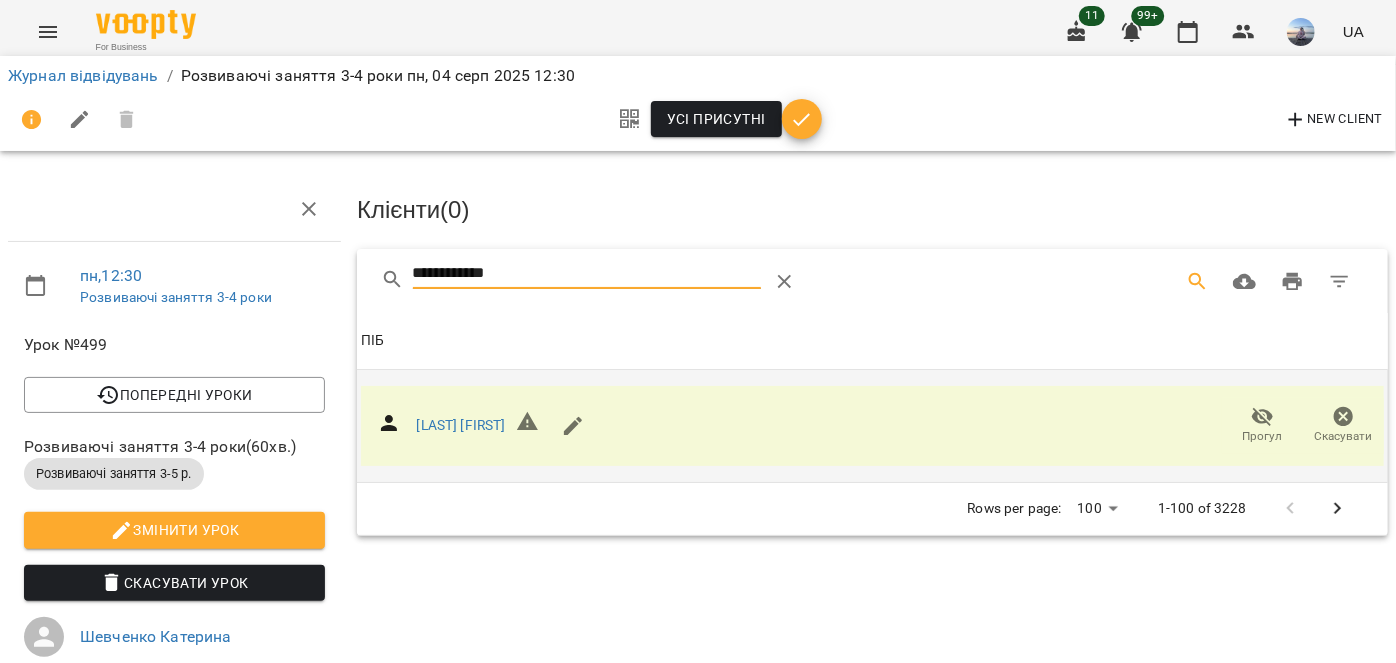 drag, startPoint x: 544, startPoint y: 283, endPoint x: 113, endPoint y: 286, distance: 431.01044 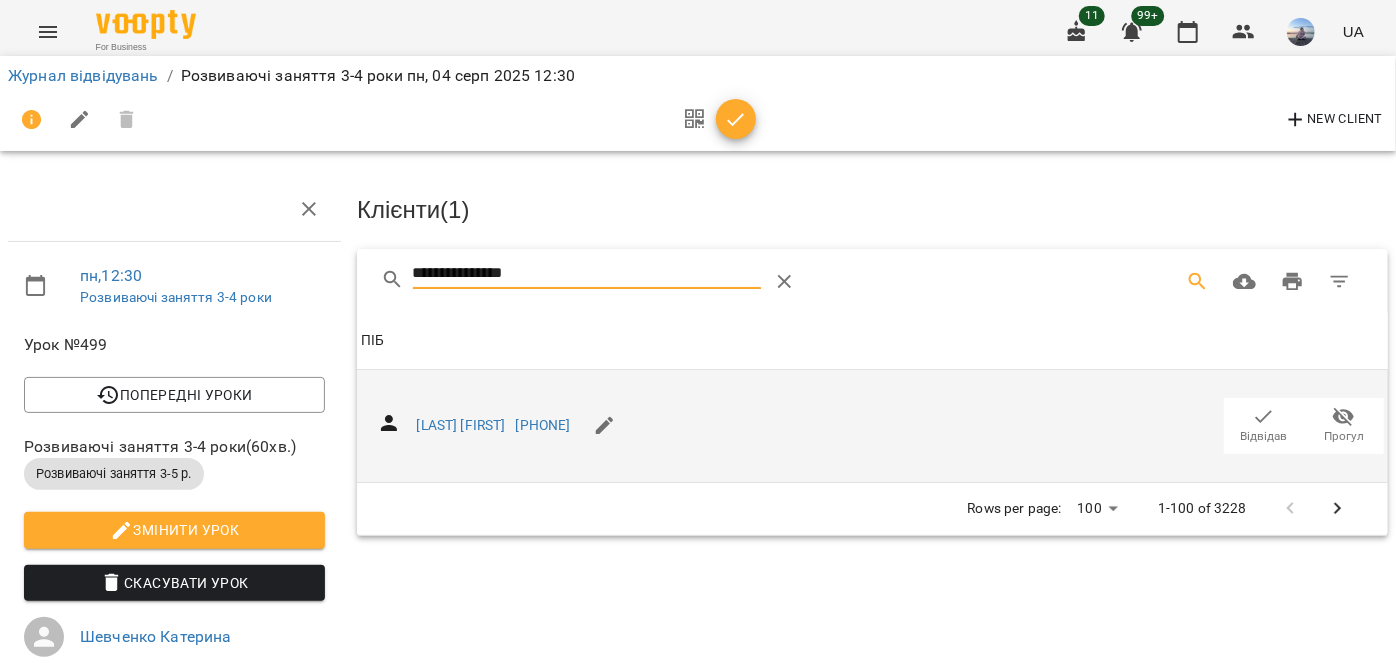 type on "**********" 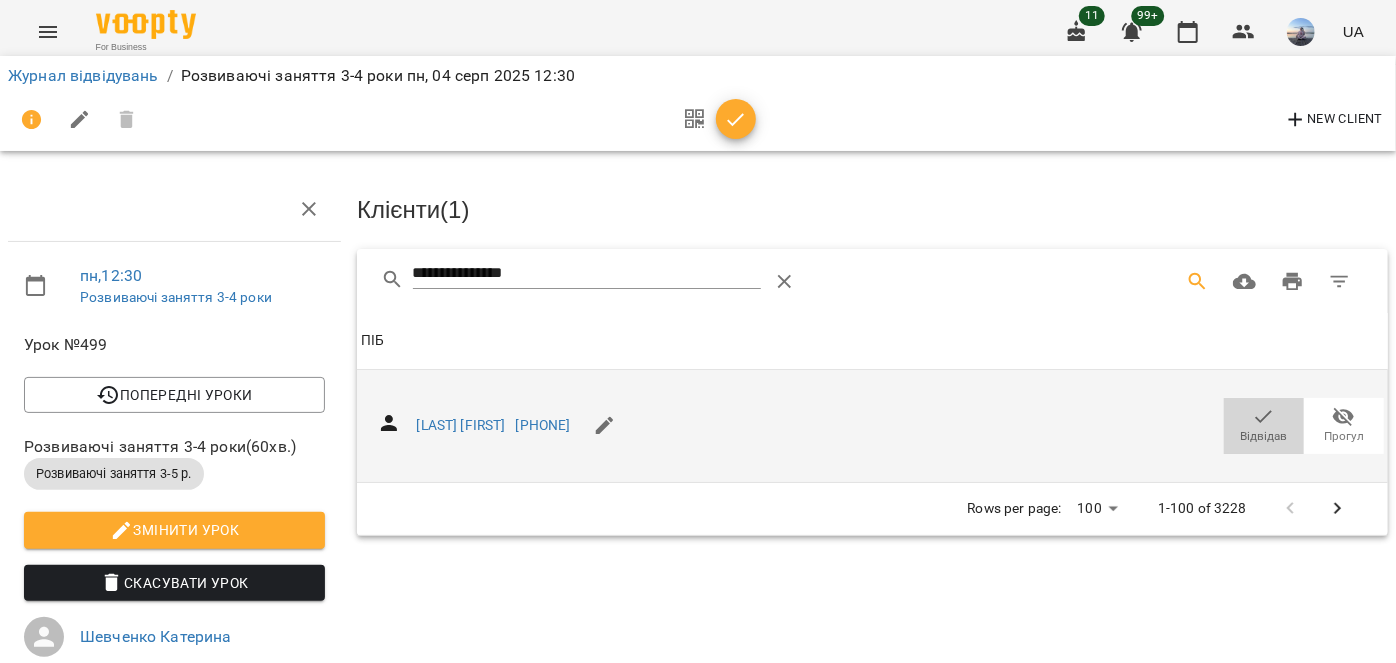 click 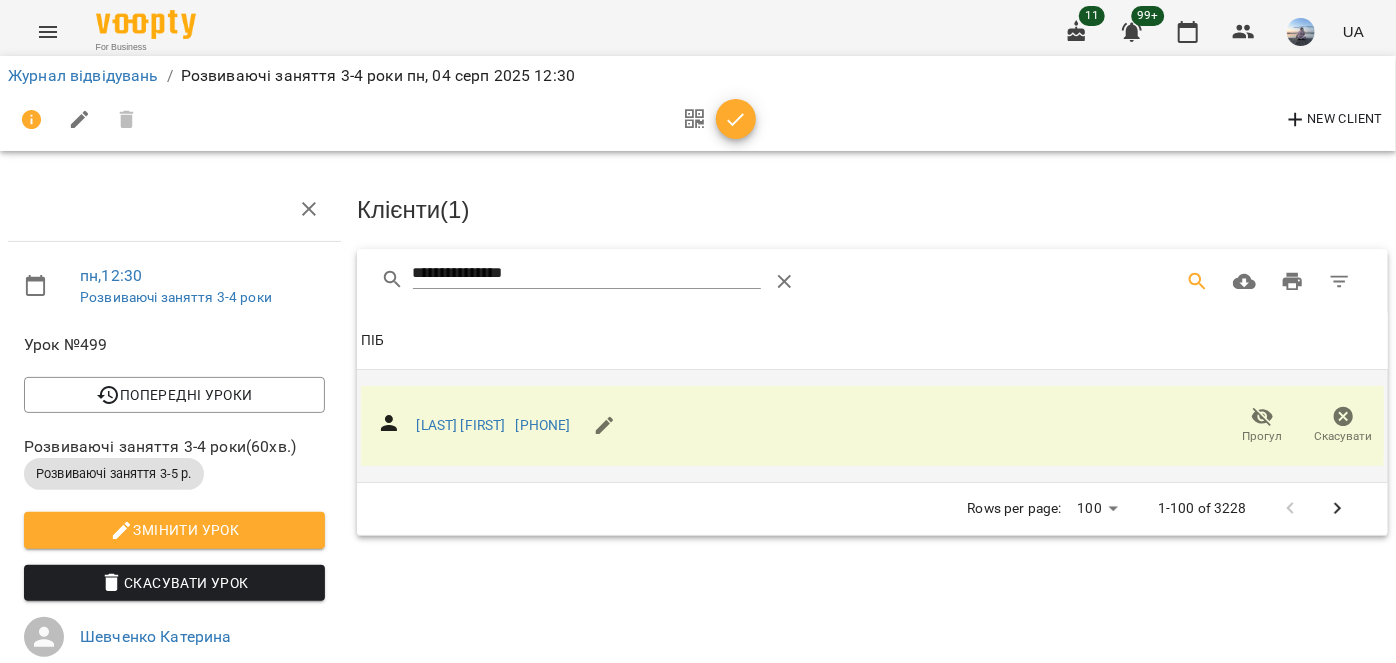 click 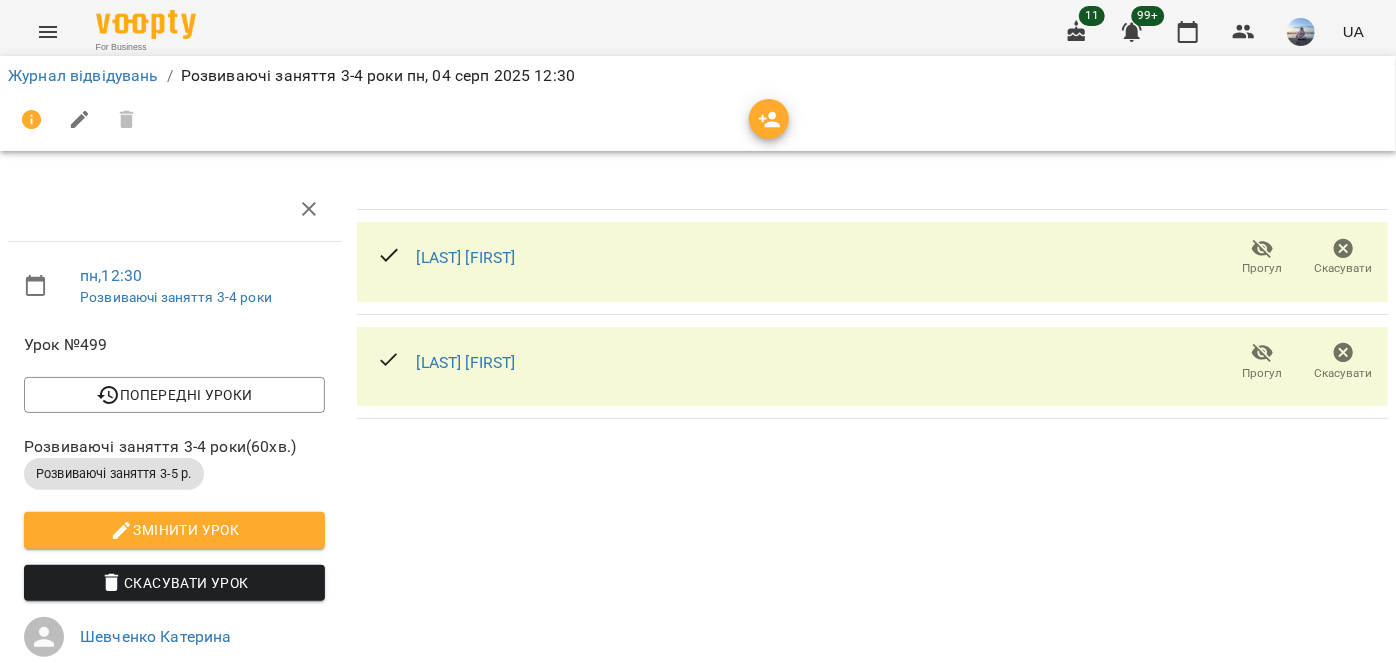 click on "Журнал відвідувань / Розвиваючі заняття 3-4 роки   пн, 04 серп 2025 12:30" at bounding box center [698, 76] 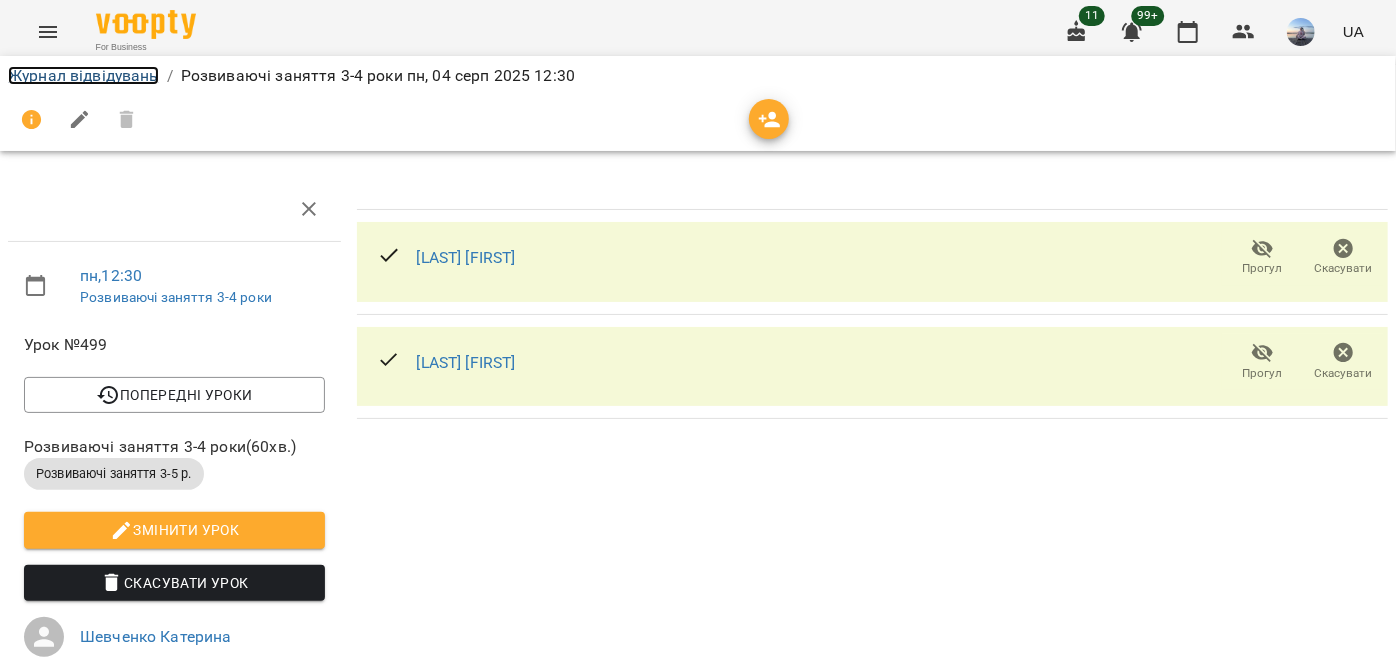 click on "Журнал відвідувань" at bounding box center (83, 75) 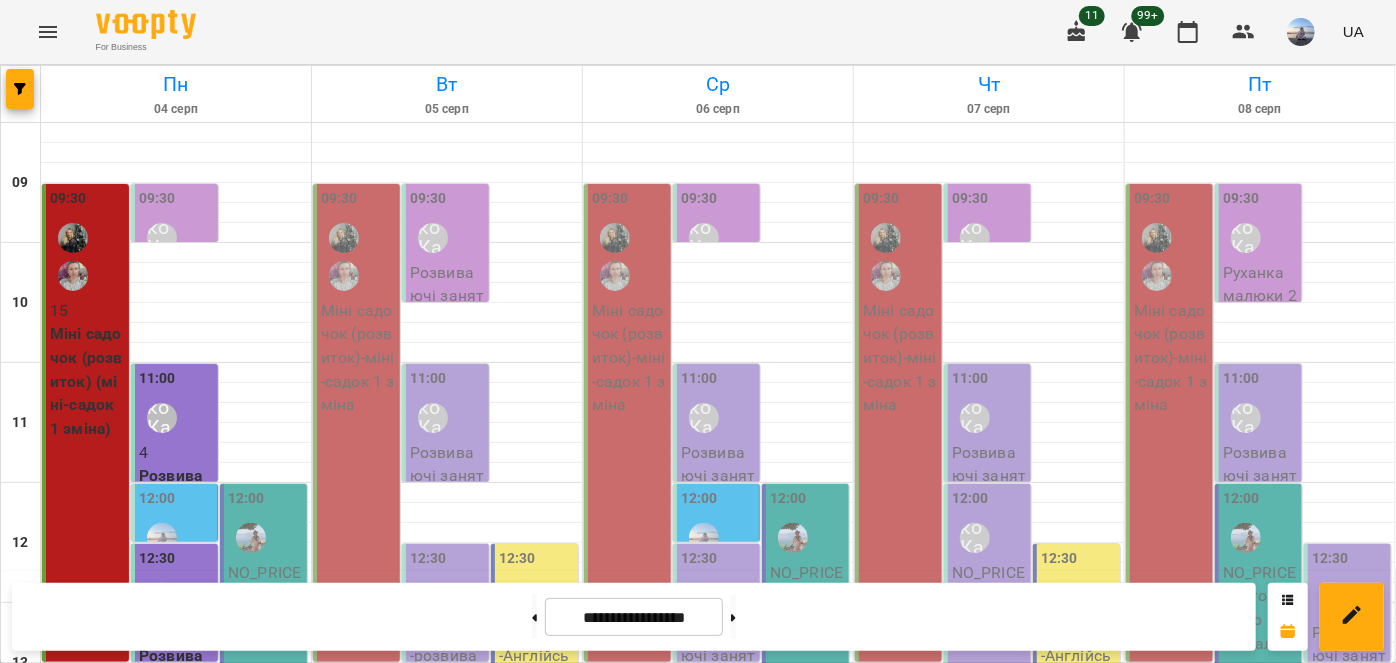 scroll, scrollTop: 454, scrollLeft: 0, axis: vertical 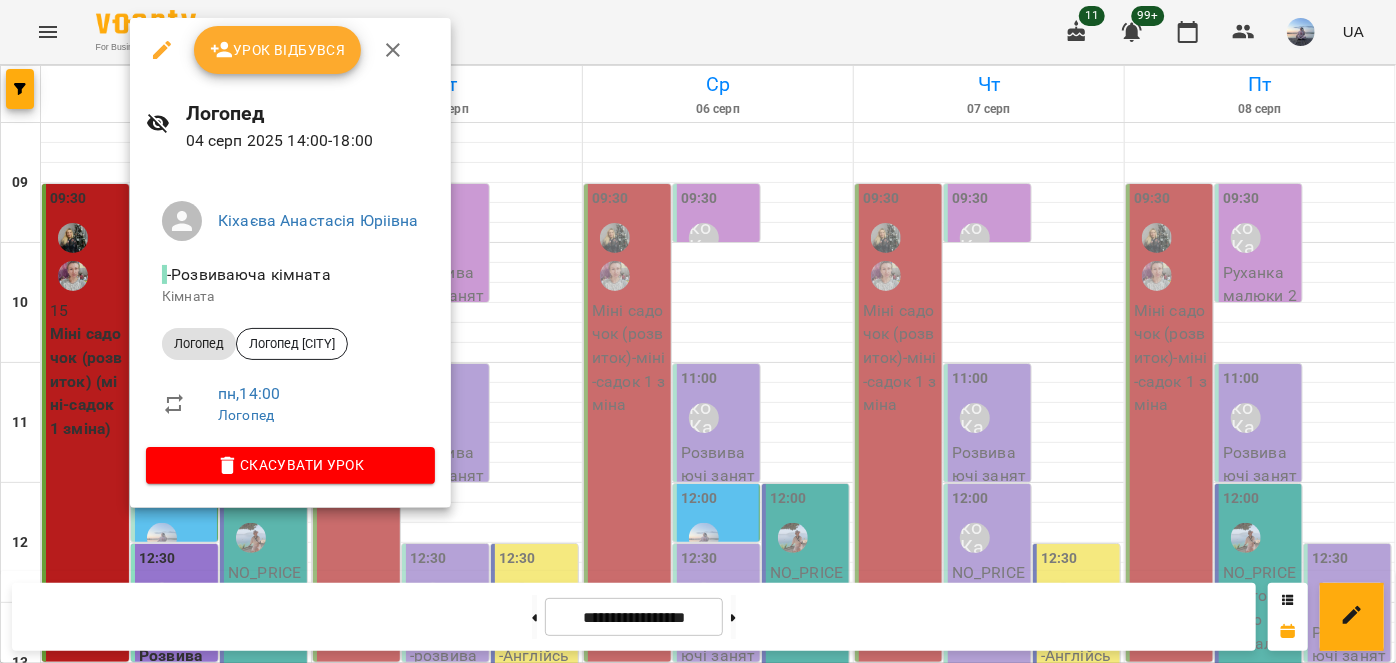 click on "Урок відбувся" at bounding box center [278, 50] 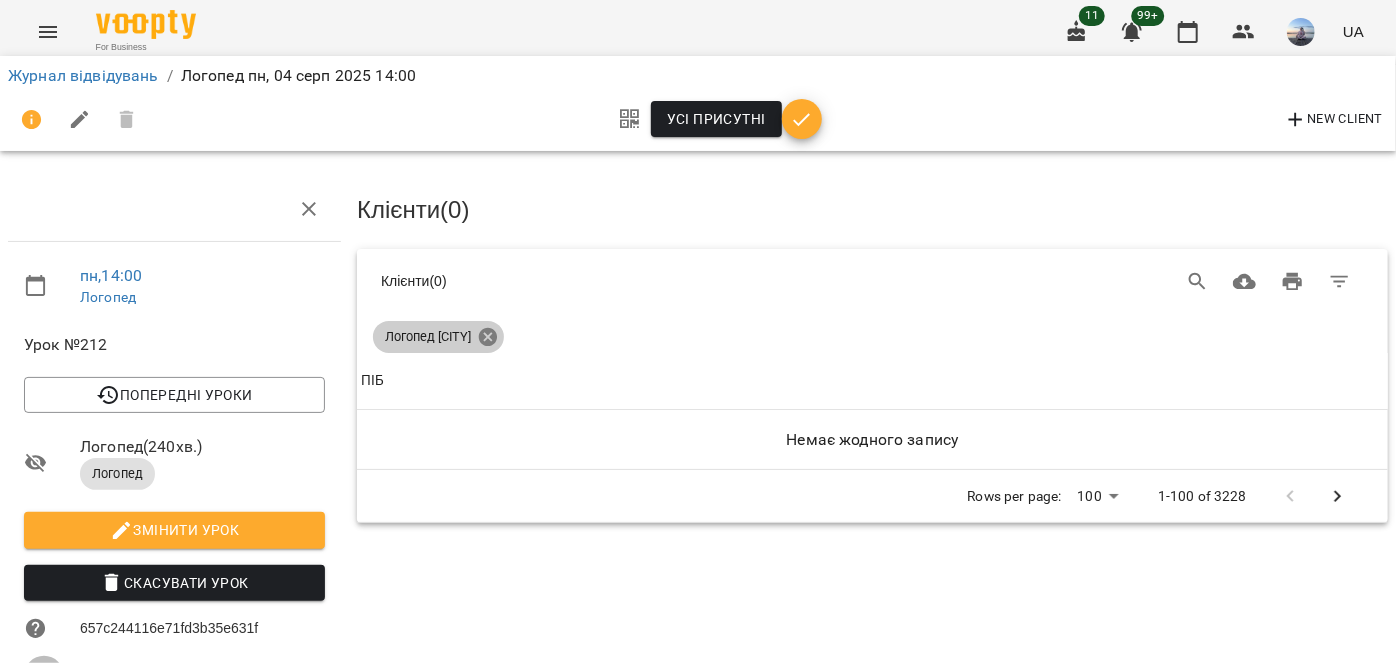 click 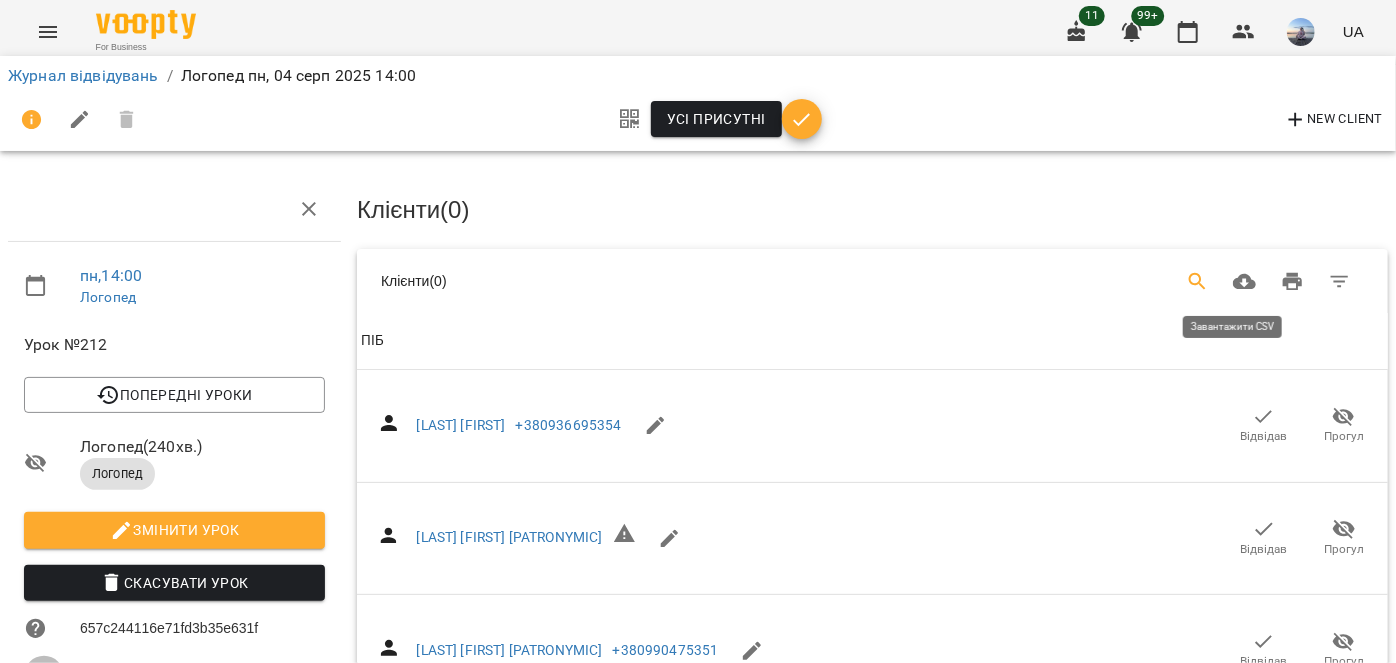 click at bounding box center [1198, 282] 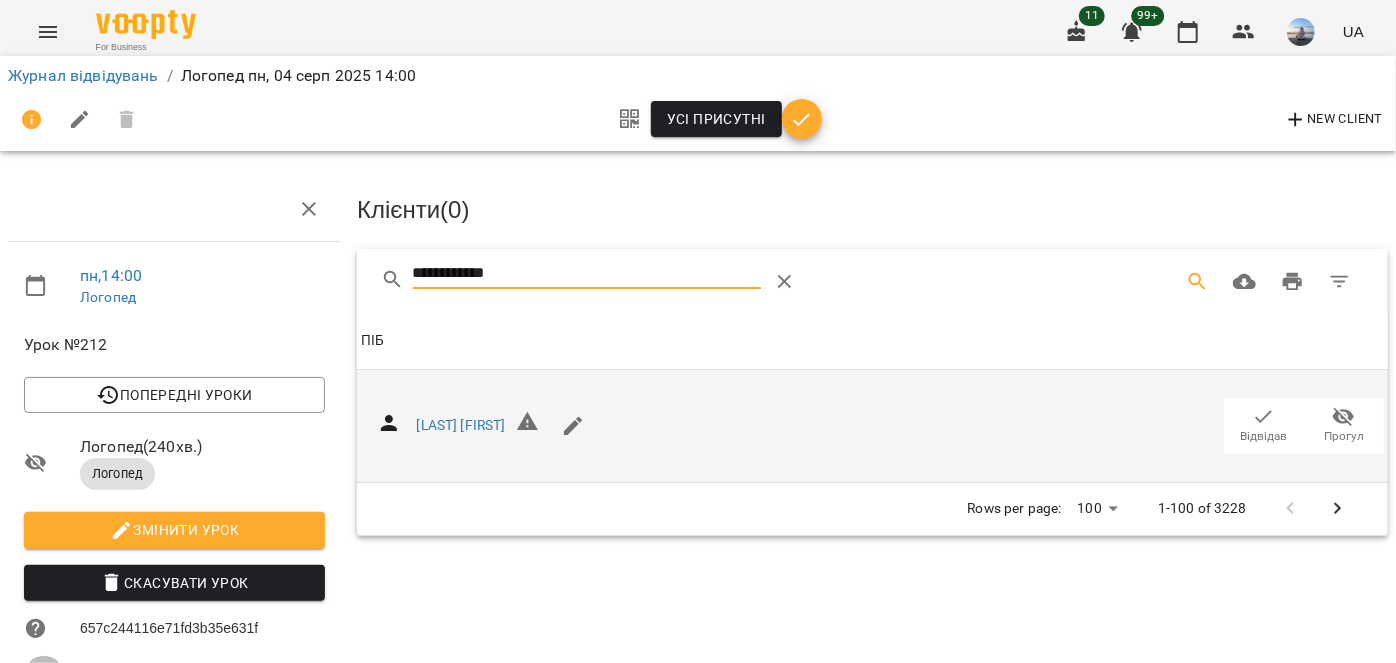 click on "Відвідав" at bounding box center [1264, 436] 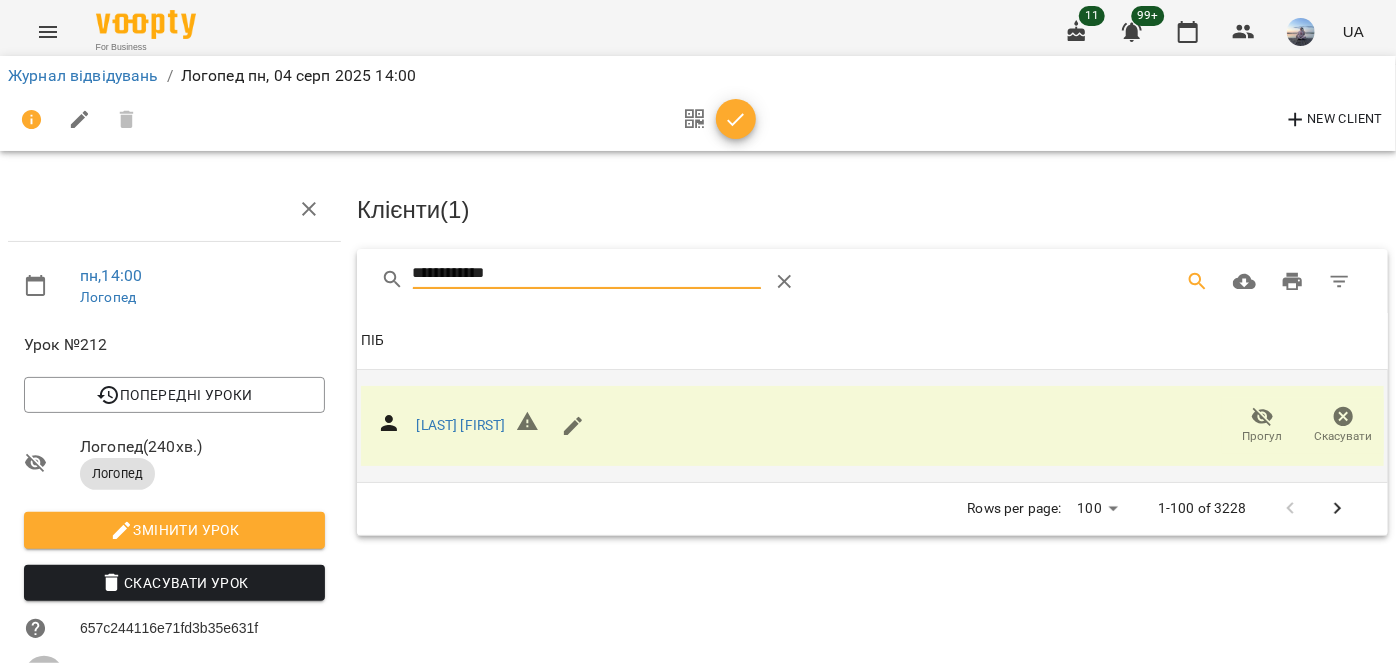 drag, startPoint x: 189, startPoint y: 251, endPoint x: 145, endPoint y: 249, distance: 44.04543 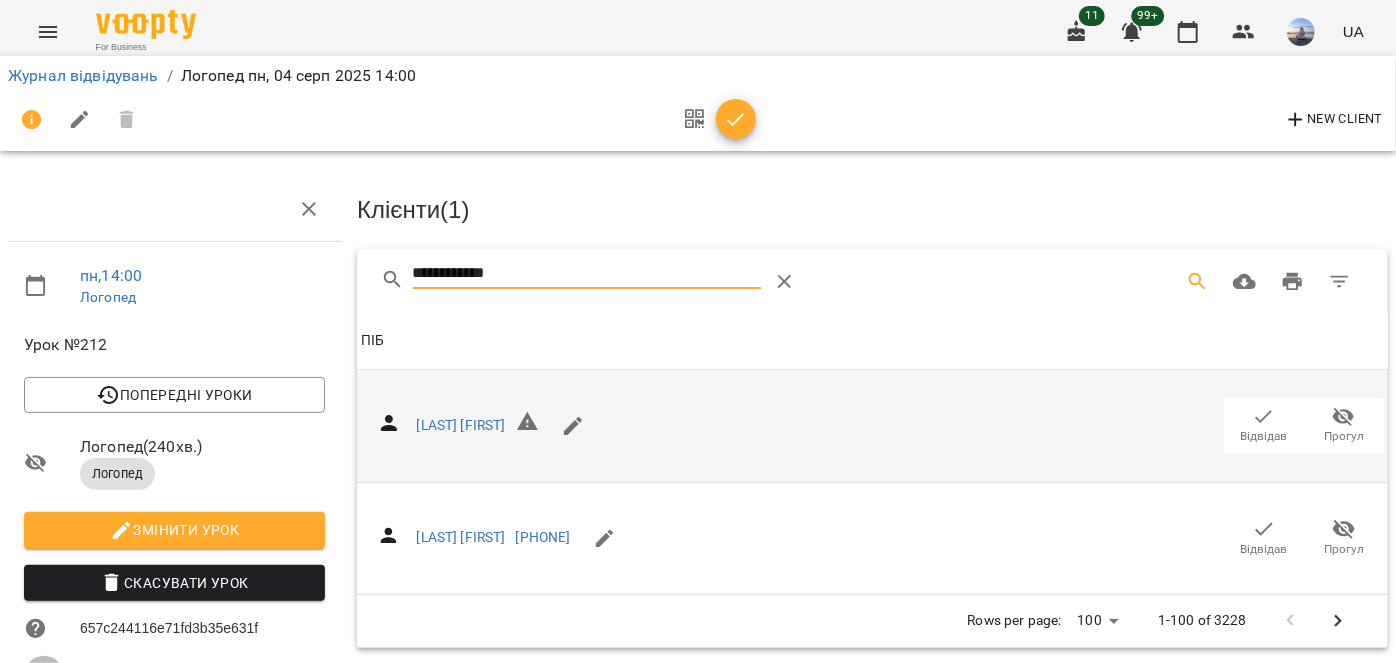 click on "Відвідав" at bounding box center (1264, 425) 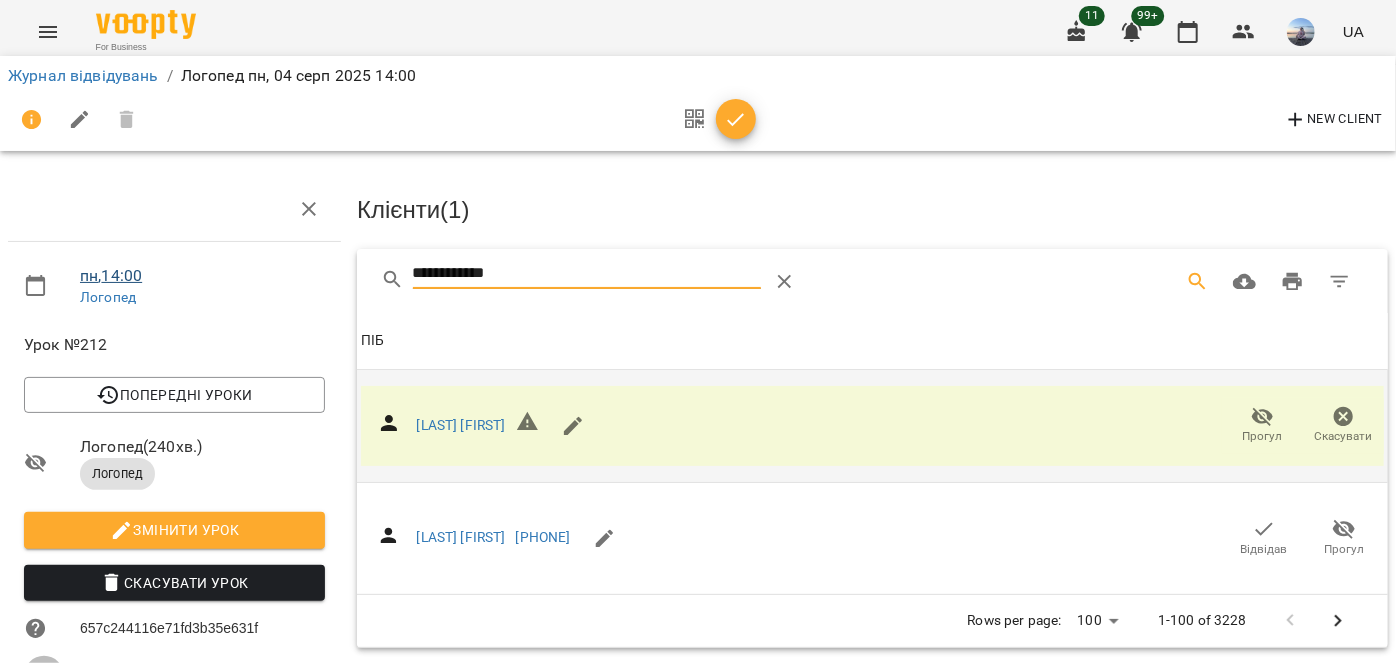drag, startPoint x: 566, startPoint y: 259, endPoint x: 117, endPoint y: 268, distance: 449.09018 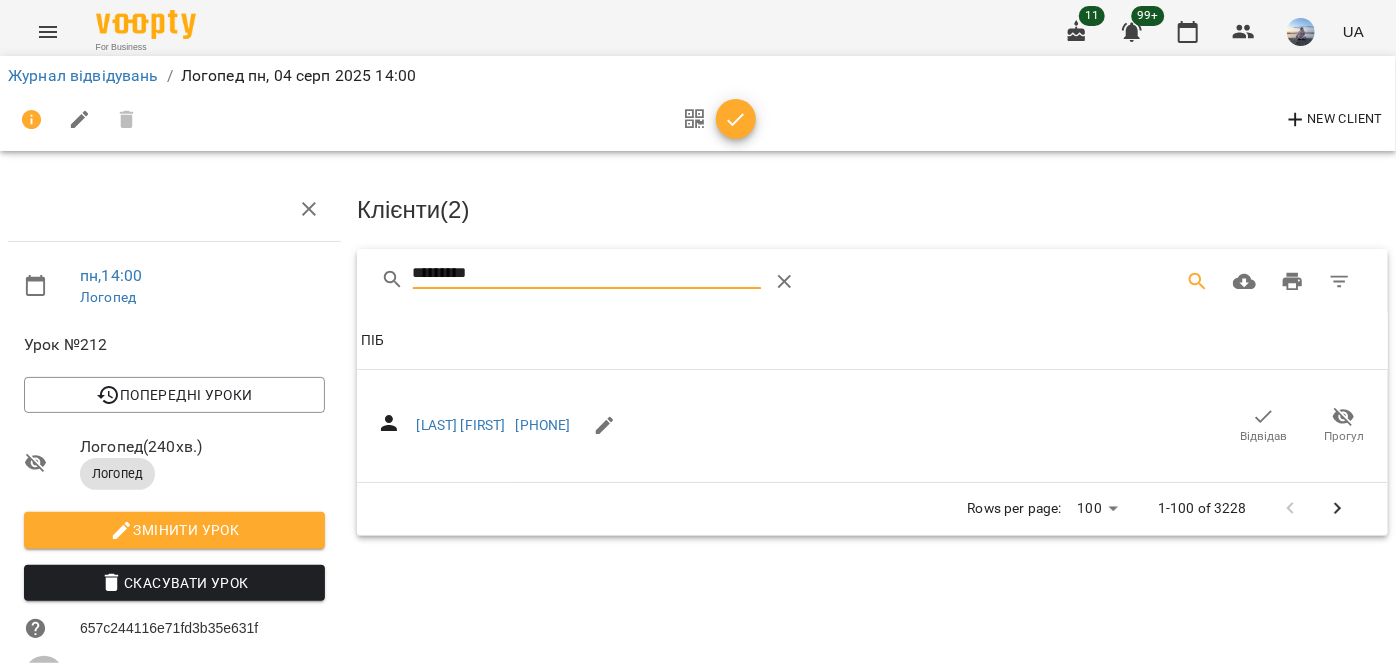 drag, startPoint x: 1236, startPoint y: 422, endPoint x: 477, endPoint y: 231, distance: 782.6634 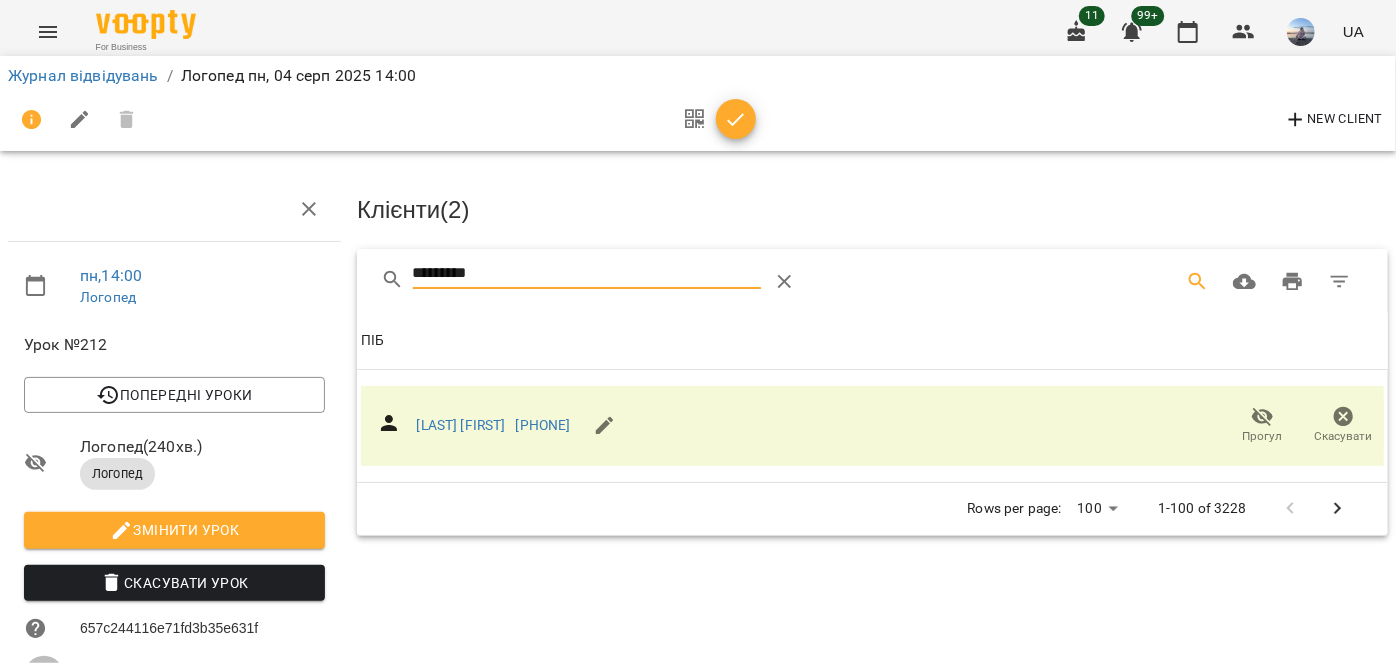 drag, startPoint x: 510, startPoint y: 267, endPoint x: 85, endPoint y: 264, distance: 425.0106 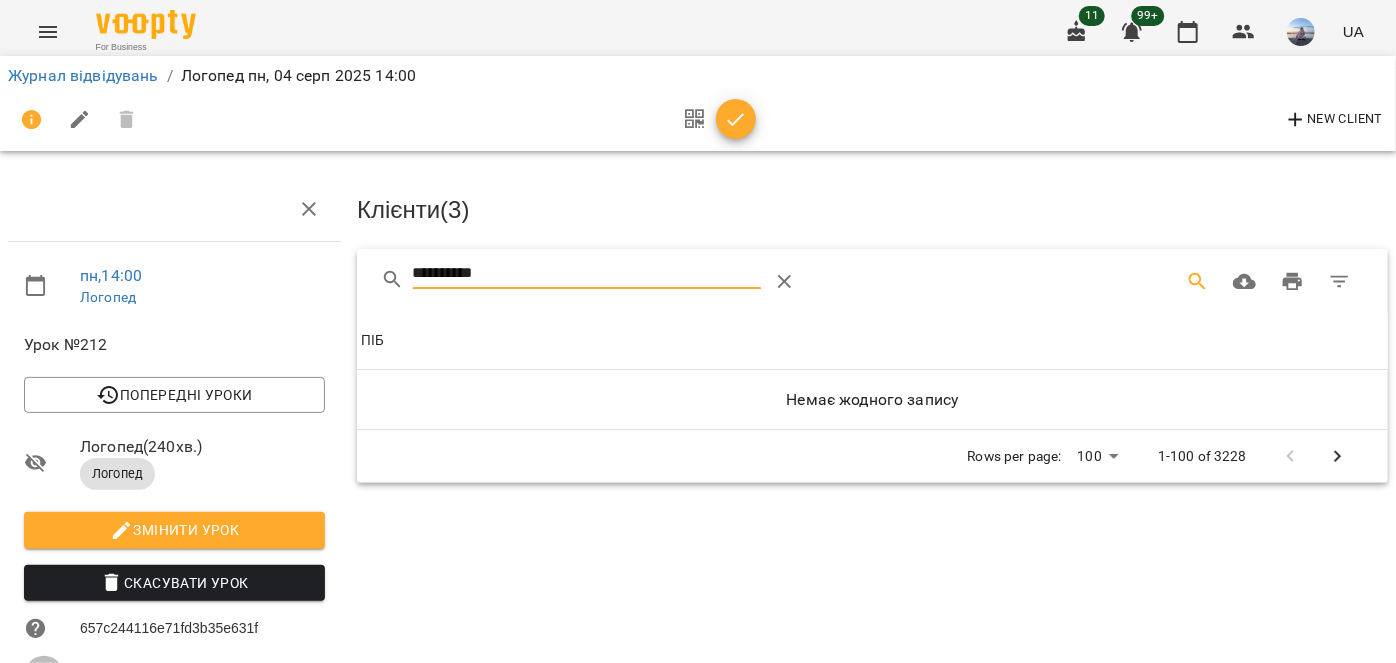 drag, startPoint x: 560, startPoint y: 267, endPoint x: 254, endPoint y: 269, distance: 306.00653 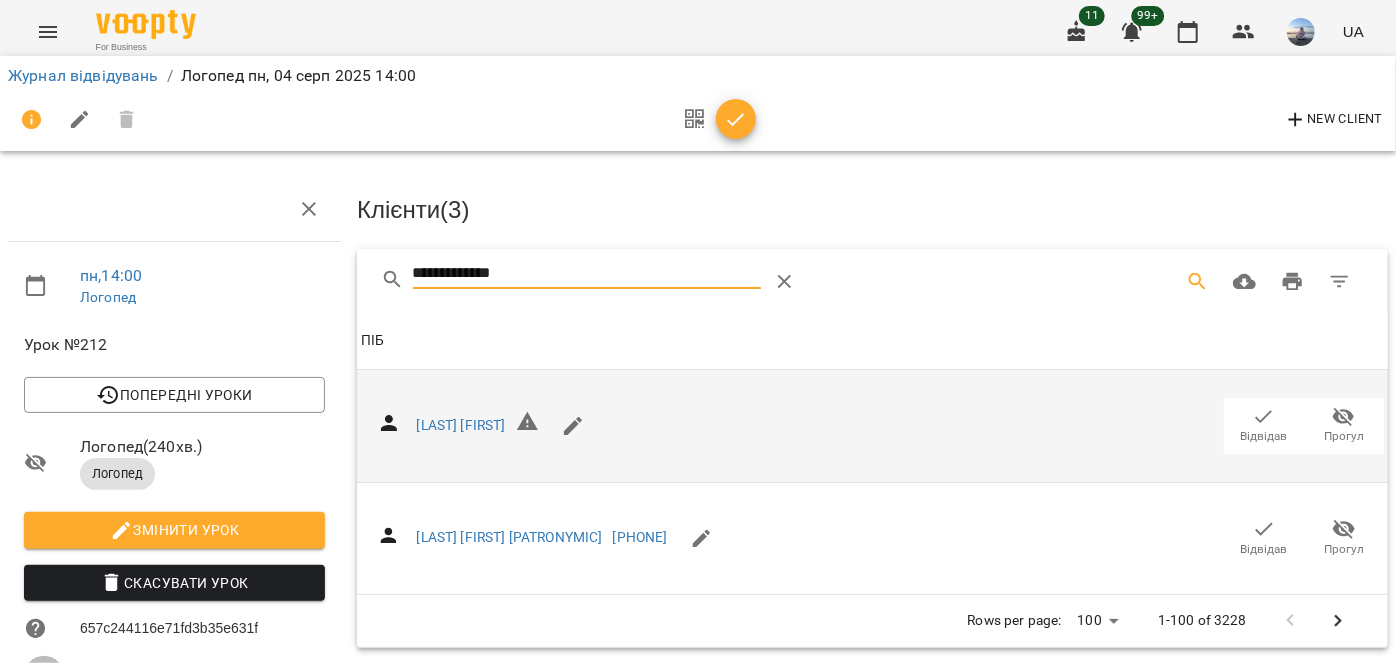 click on "Відвідав" at bounding box center [1264, 425] 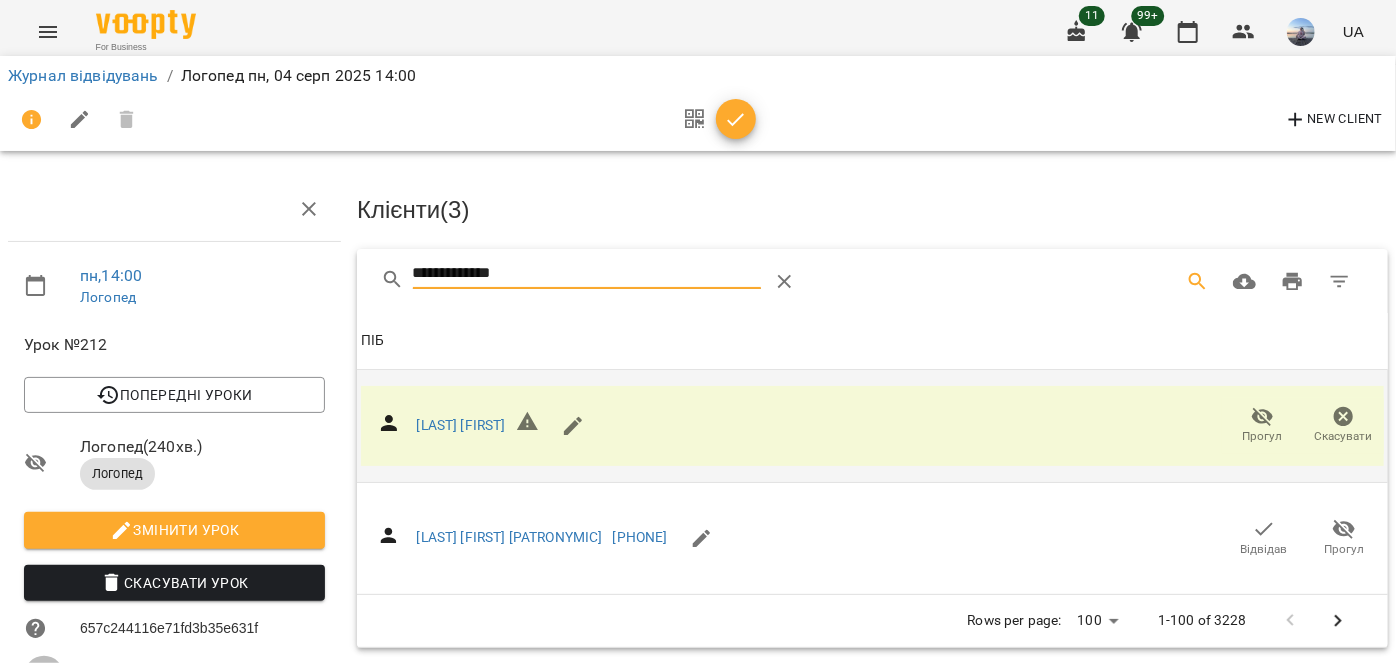 drag, startPoint x: 547, startPoint y: 256, endPoint x: 164, endPoint y: 243, distance: 383.22055 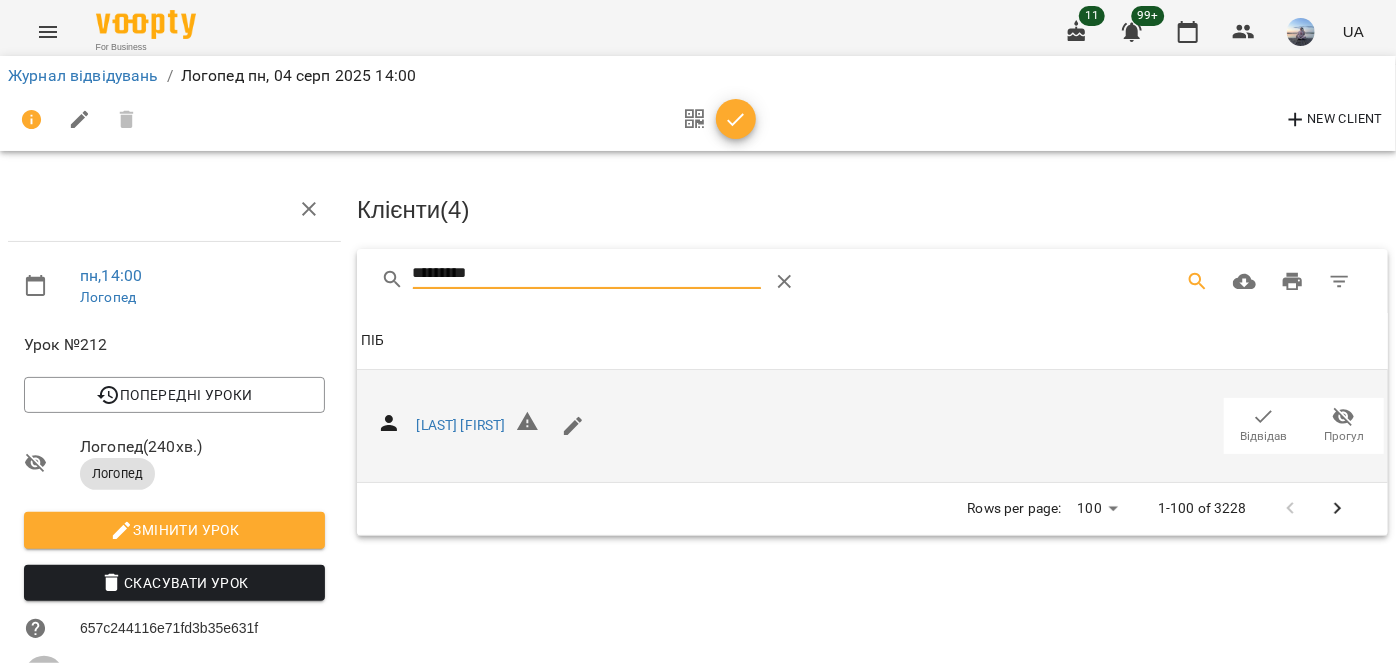 type on "*********" 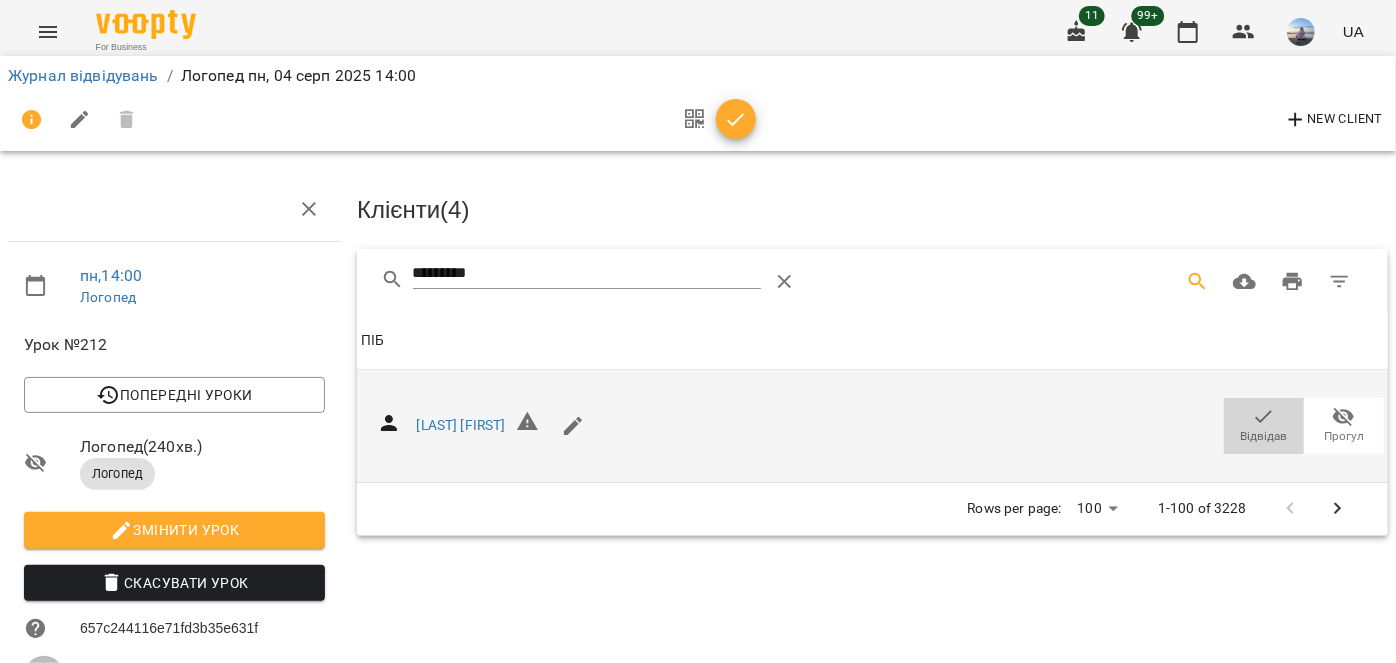 click 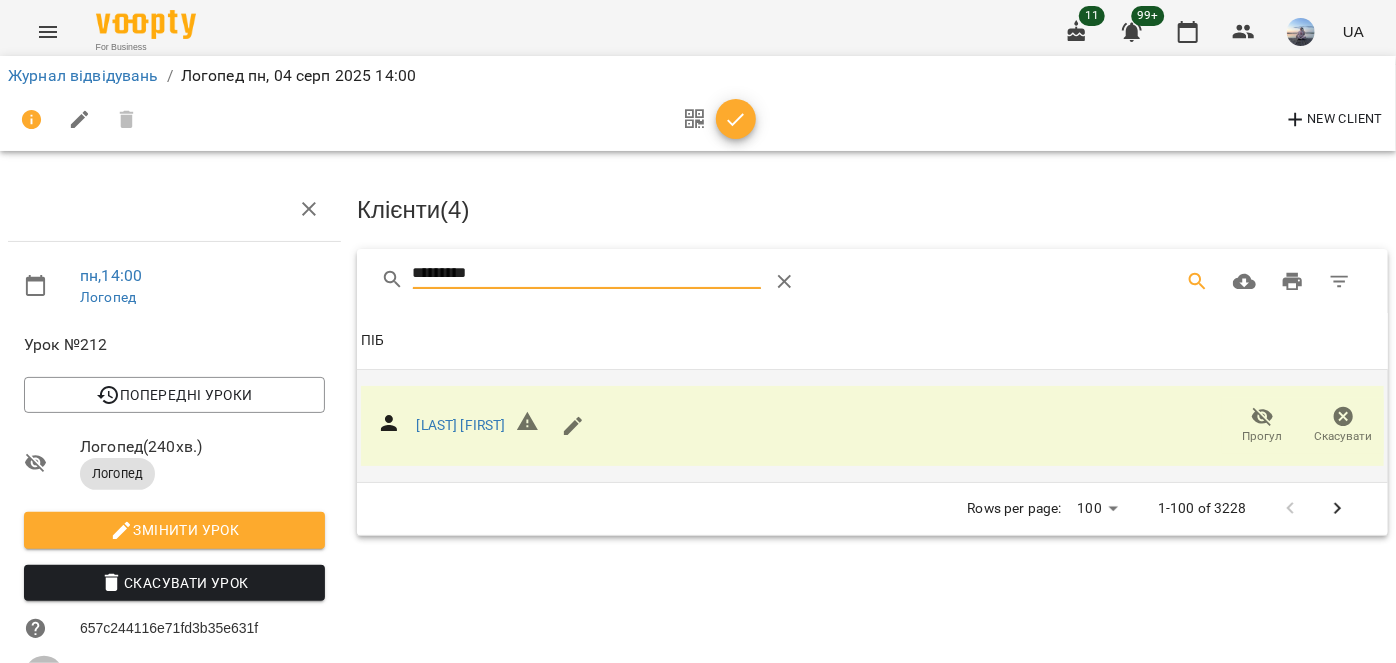 drag, startPoint x: 330, startPoint y: 274, endPoint x: 221, endPoint y: 274, distance: 109 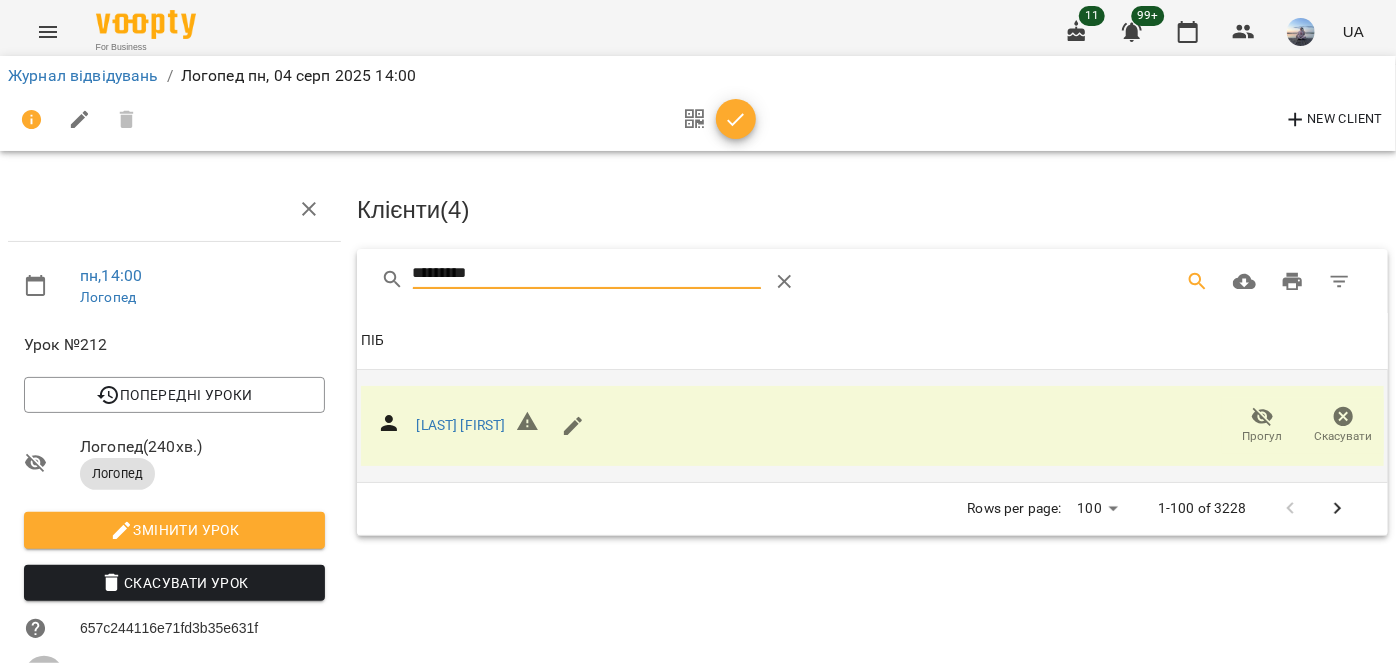 click on "пн ,  14:00 Логопед Урок №212 Попередні уроки вт 22 лип 2025 14:00 пн 21 лип 2025 14:00 пт 18 лип 2025 14:00 чт 17 лип 2025 14:00 ср 16 лип 2025 14:00   Логопед ( 240 хв. ) Логопед Змінити урок Скасувати Урок 657c244116e71fd3b35e631f Кіхаєва Анастасія Юріівна Розвиваюча кімната Кімната Логопед салтівка  https://www.voopty.com.ua/studio/655b271bed711ee2249fe400/class/670d13c270bf371d4a660af4202508041400 Leads Воронка, в яку потрапляють нові ліди 2025-08-05 11:22:44 Створити розсилку Клієнти ( 4 ) ********* Клієнти ( 4 ) ПІБ ПІБ Логвінова Єва Прогул Скасувати Rows per page: 100 *** 1-100 of 3228" at bounding box center (698, 585) 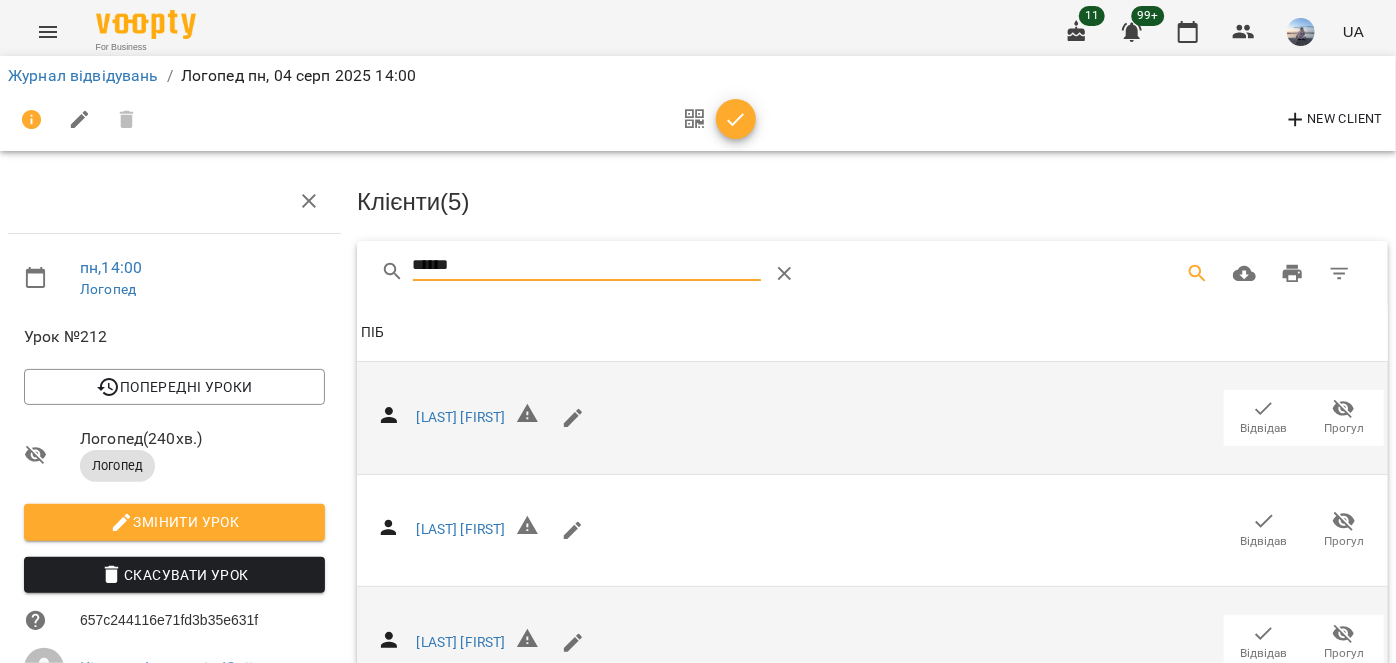 scroll, scrollTop: 90, scrollLeft: 0, axis: vertical 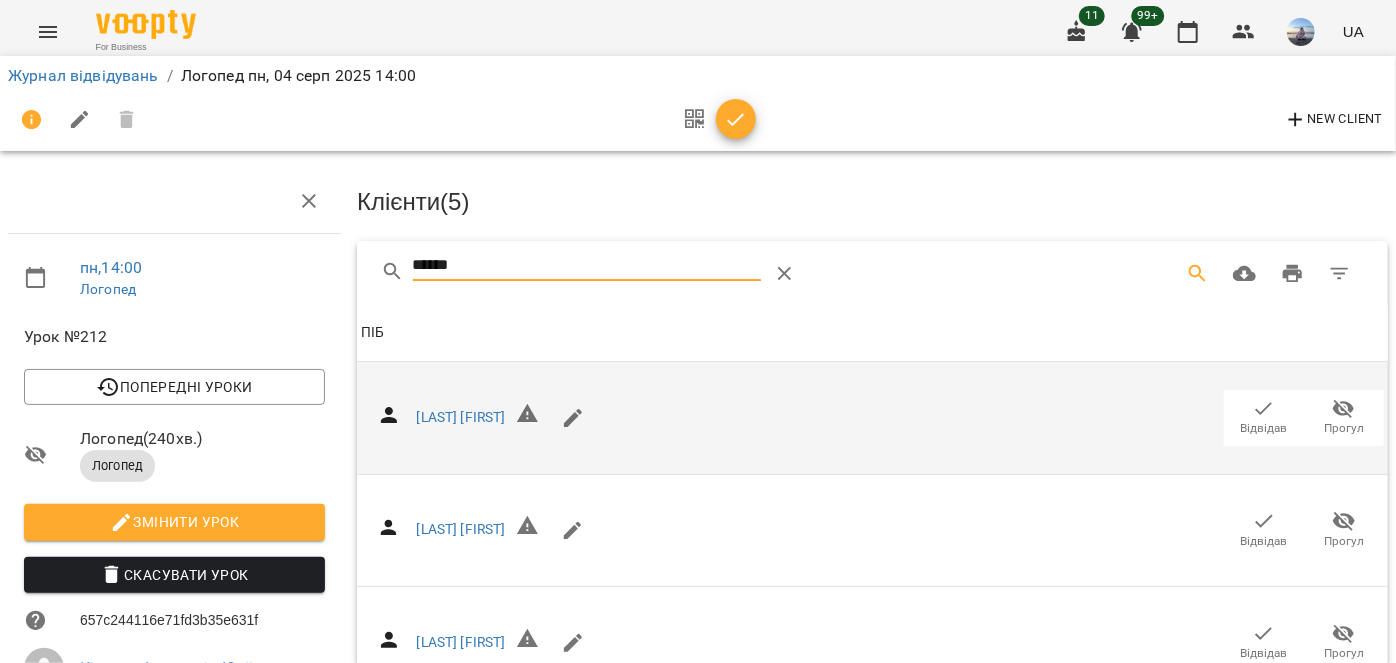 type on "*****" 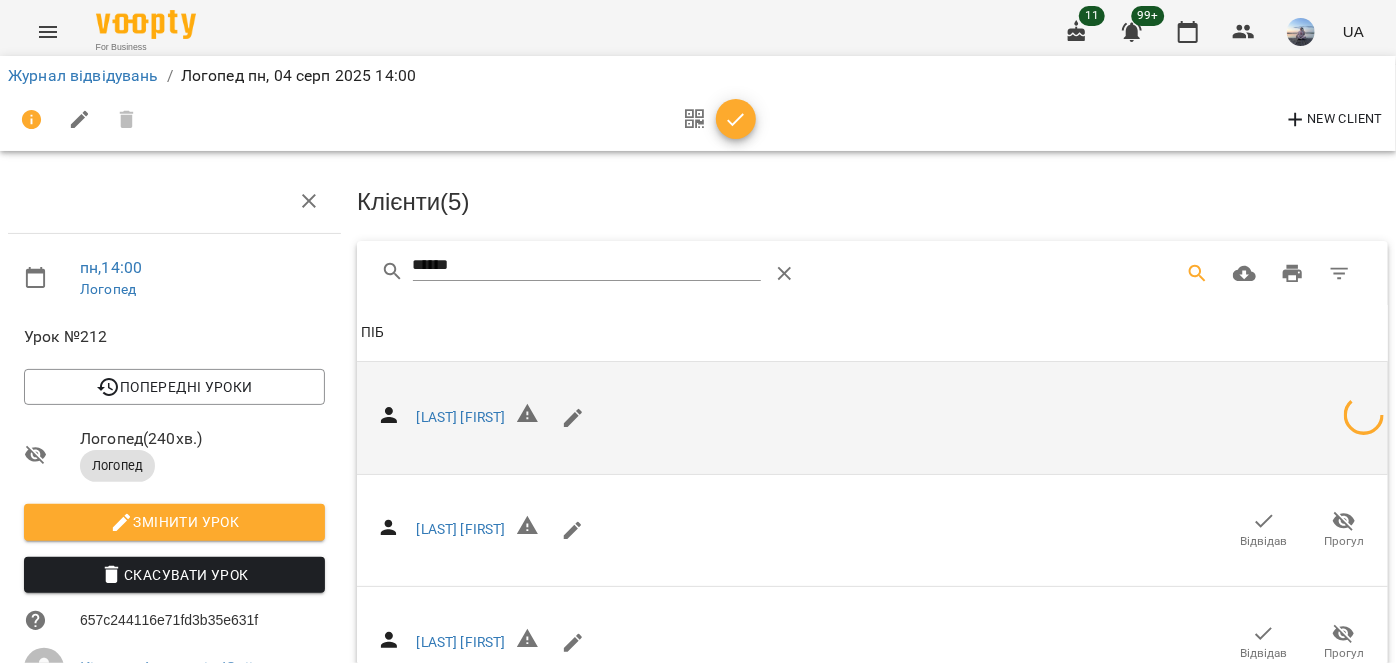 click 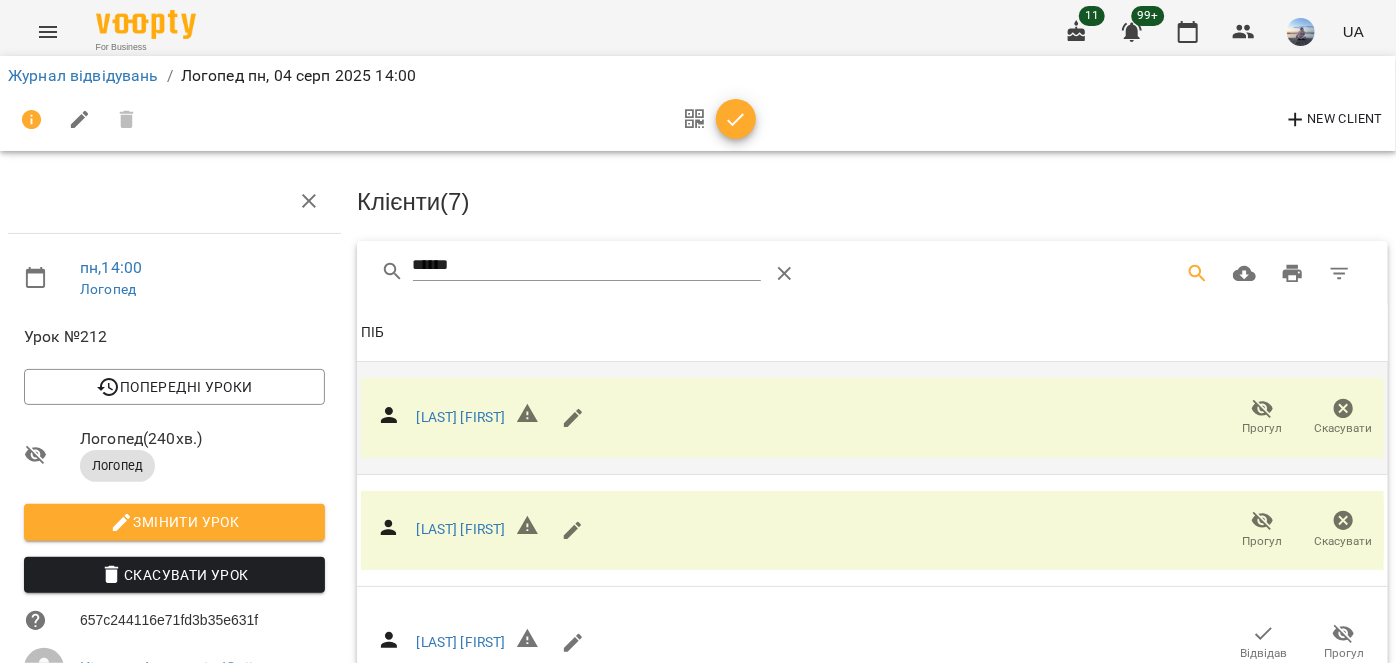 click on "New Client" at bounding box center (1333, 120) 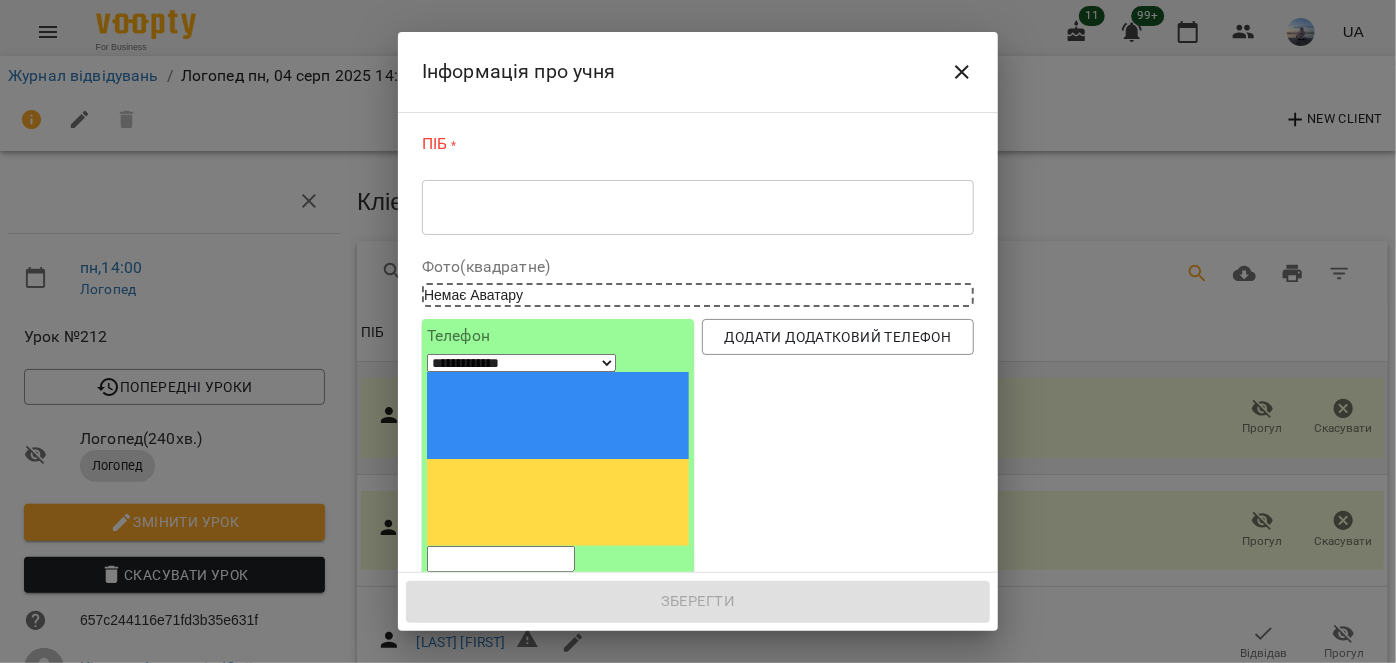 click at bounding box center (698, 207) 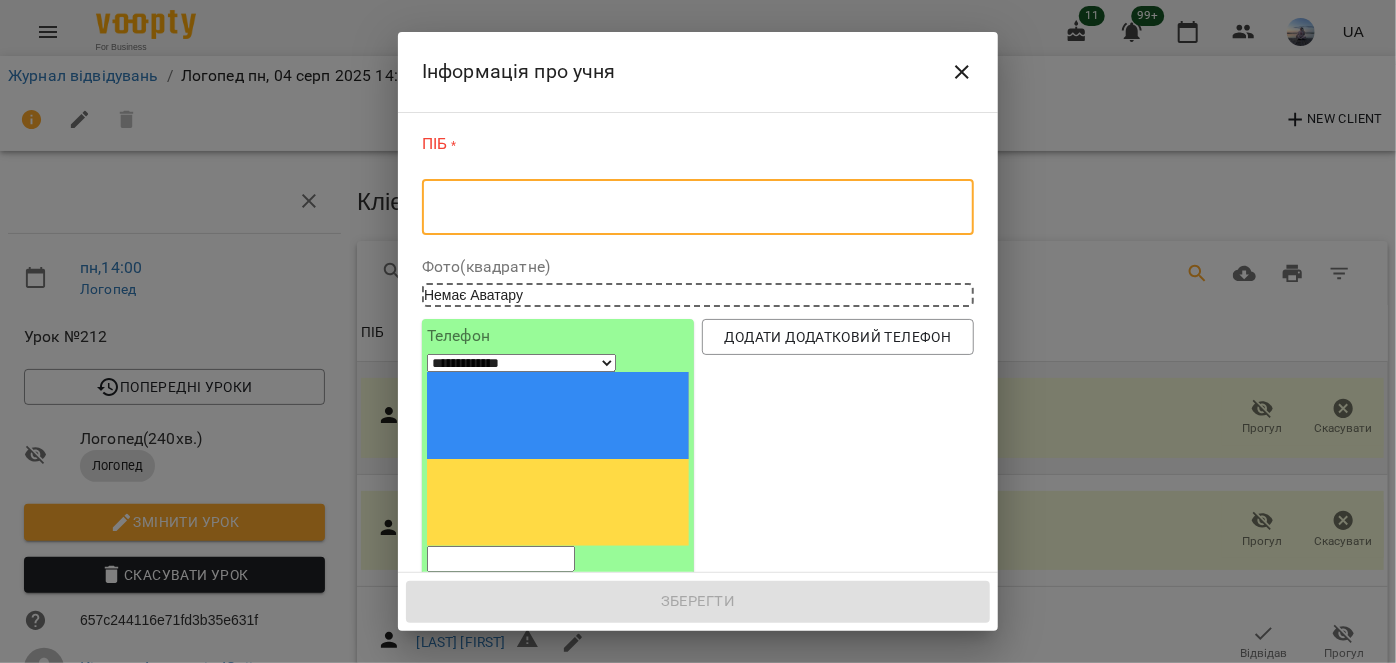 paste on "**********" 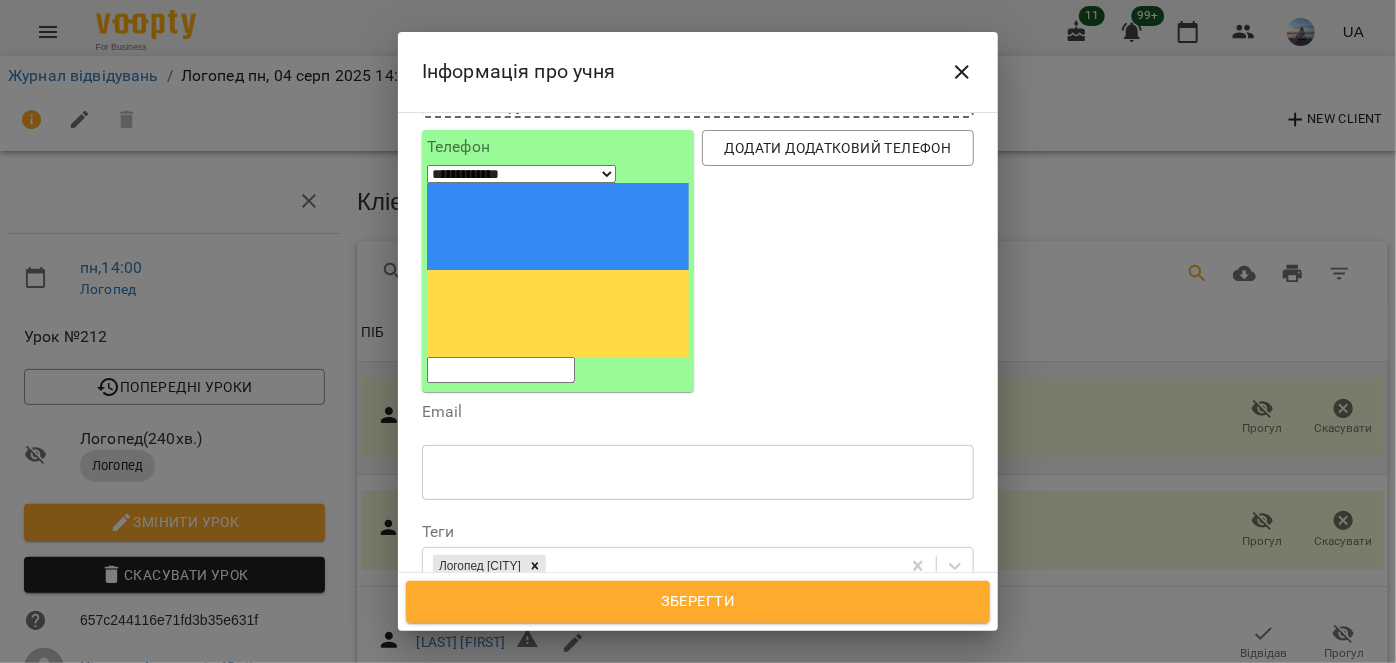 scroll, scrollTop: 272, scrollLeft: 0, axis: vertical 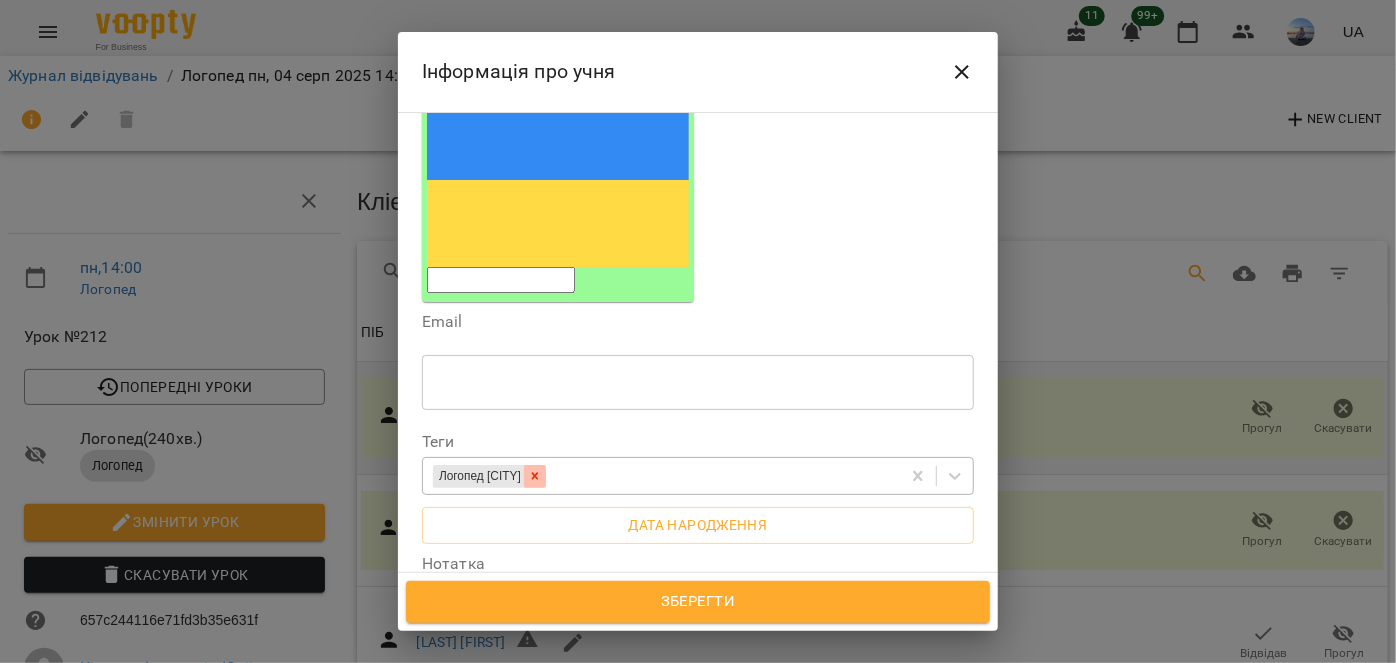 click 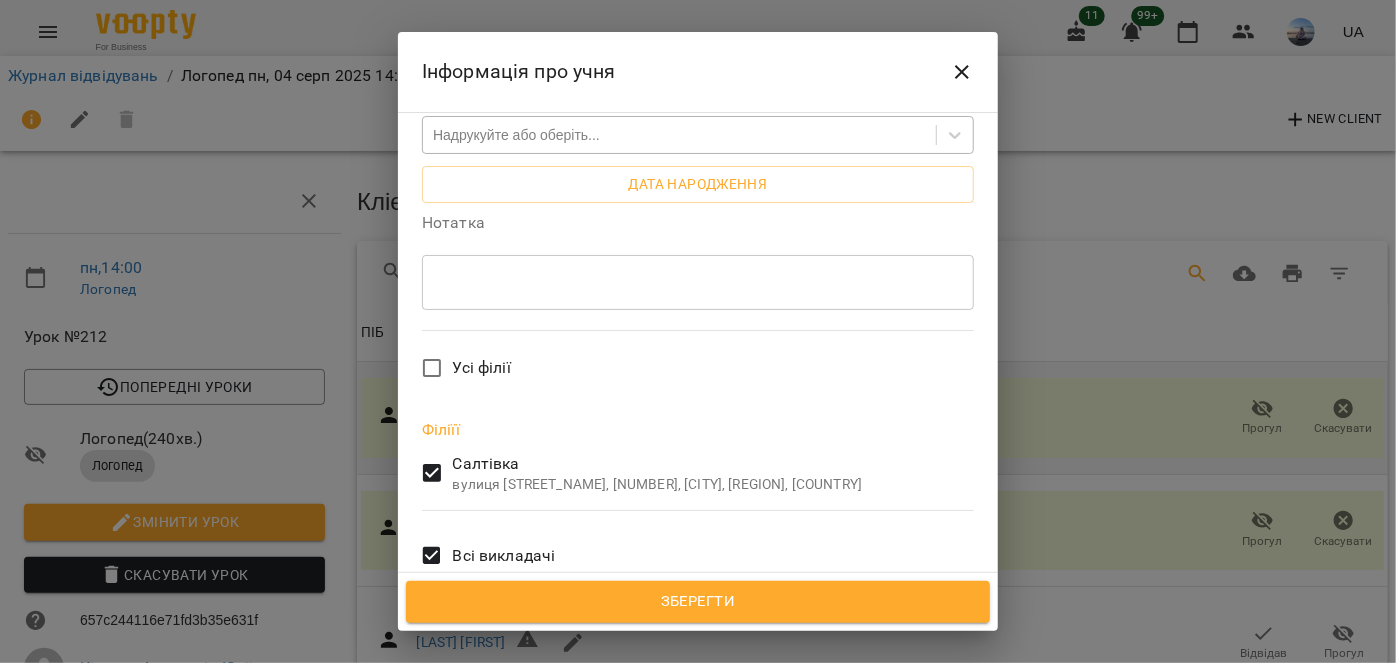scroll, scrollTop: 636, scrollLeft: 0, axis: vertical 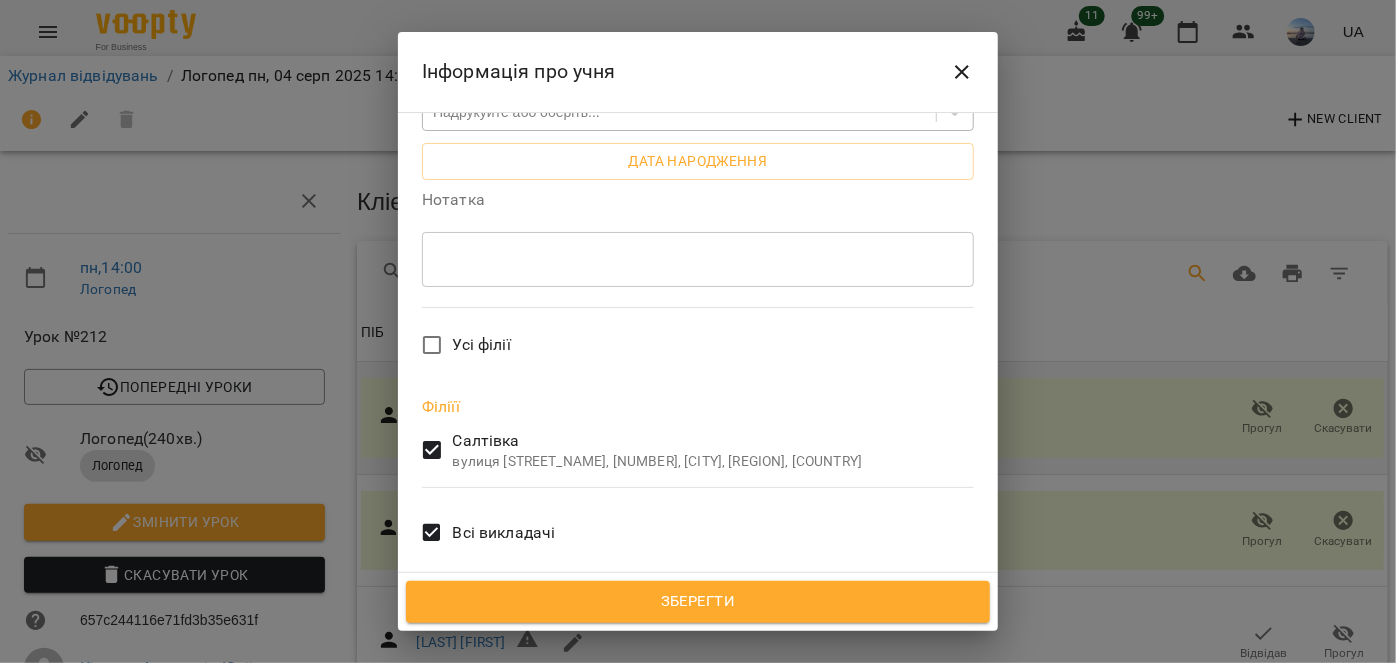 click on "Зберегти" at bounding box center (698, 602) 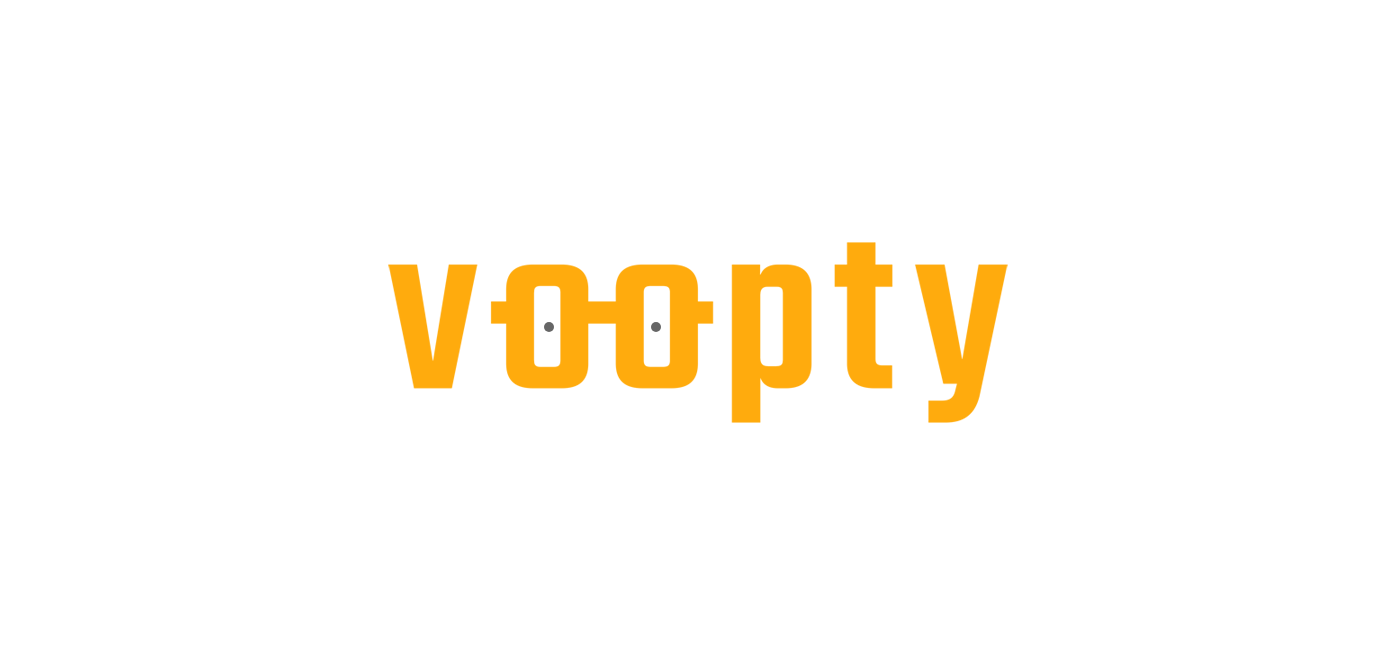 scroll, scrollTop: 0, scrollLeft: 0, axis: both 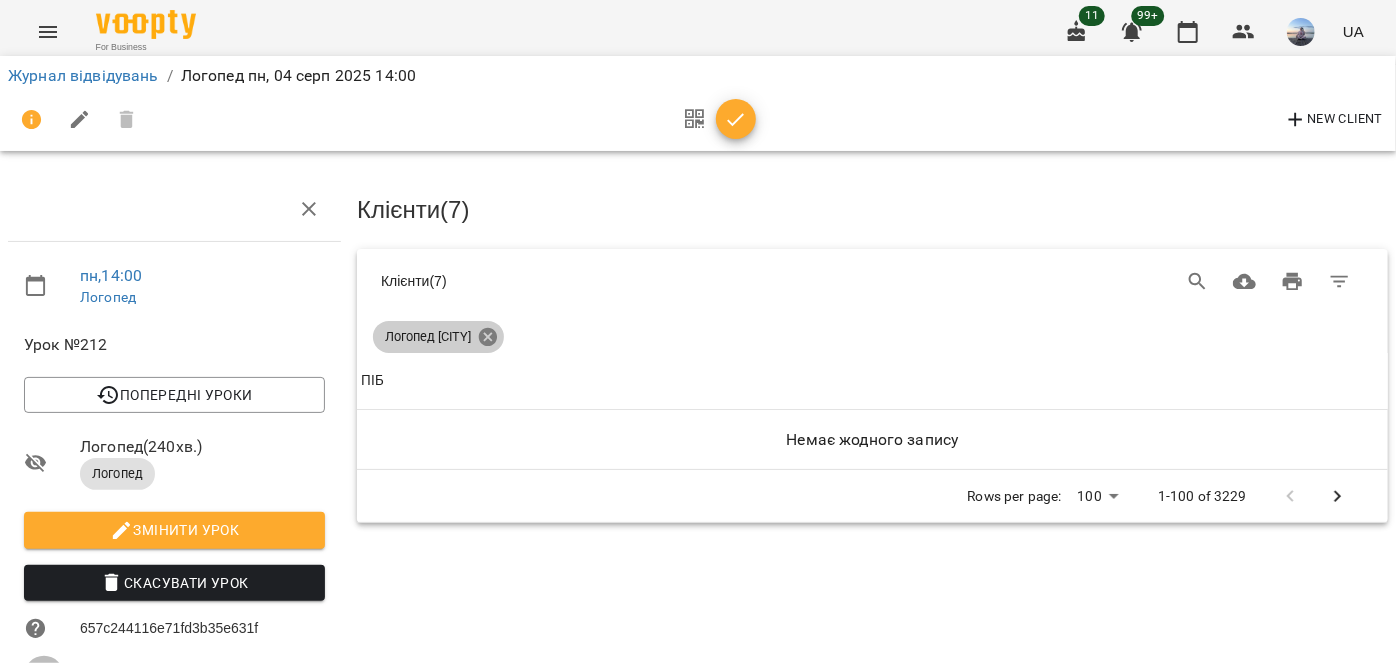 click 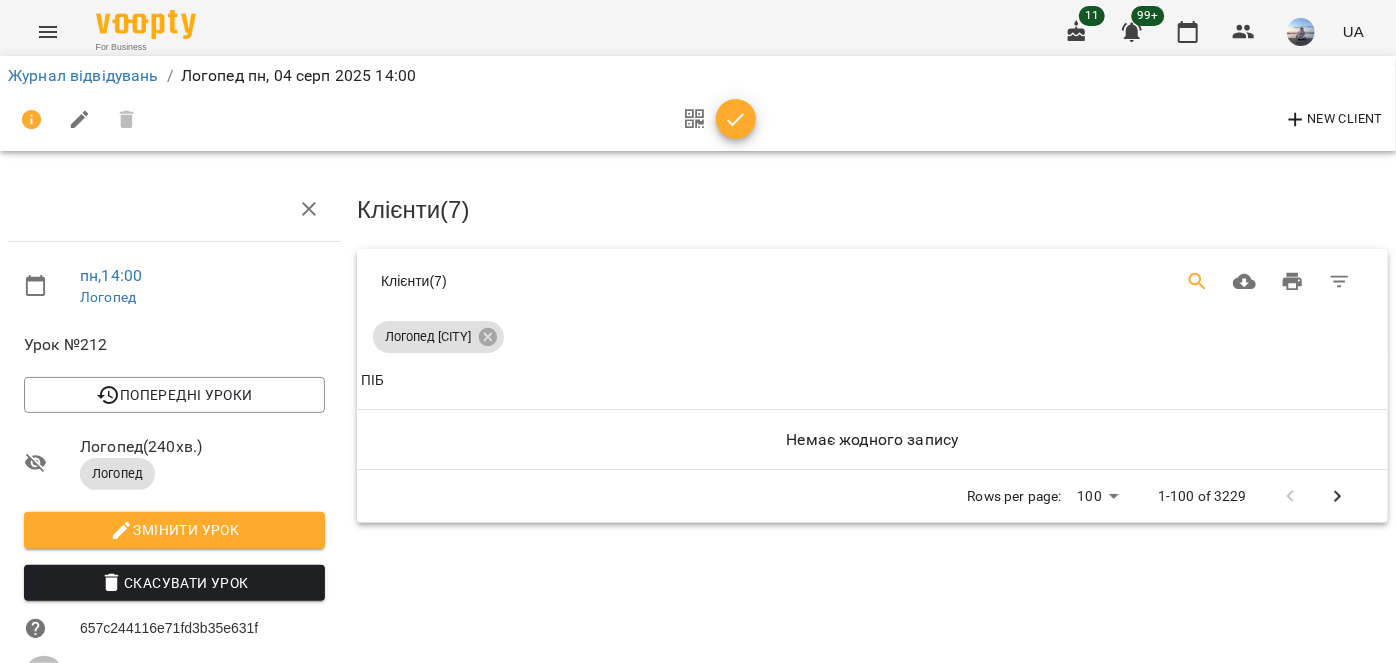click at bounding box center (1198, 282) 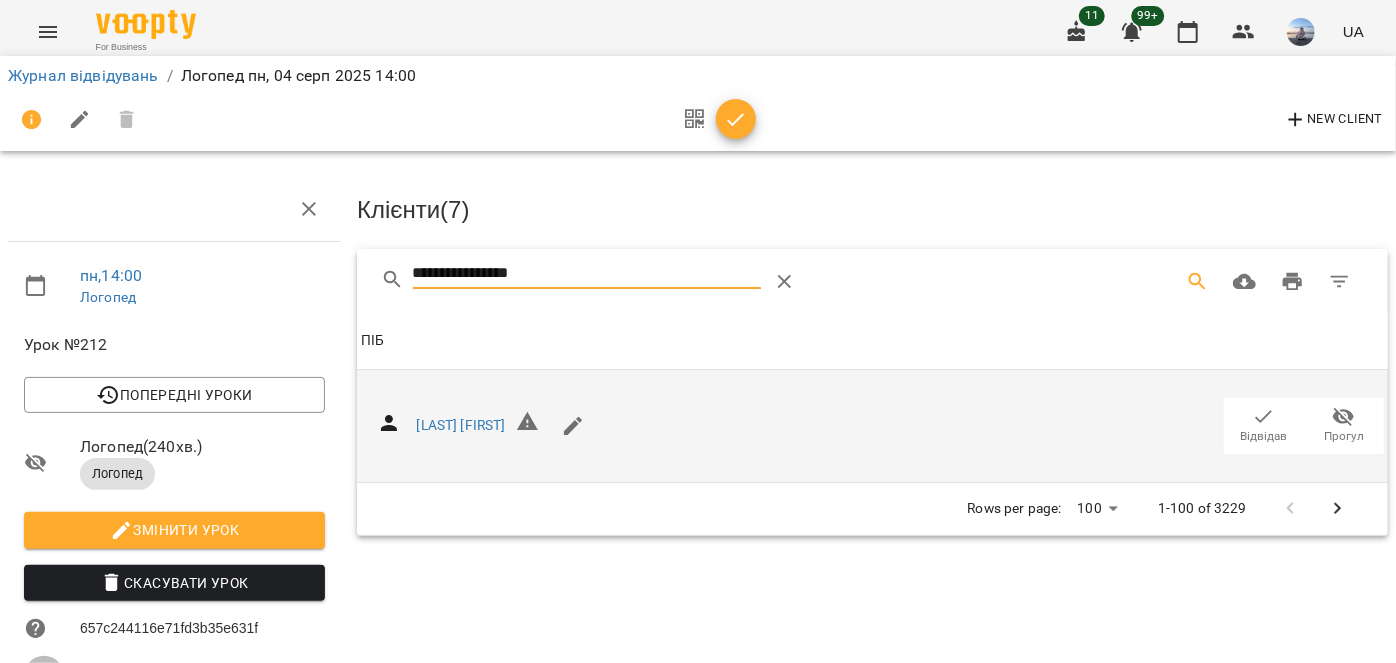 type on "**********" 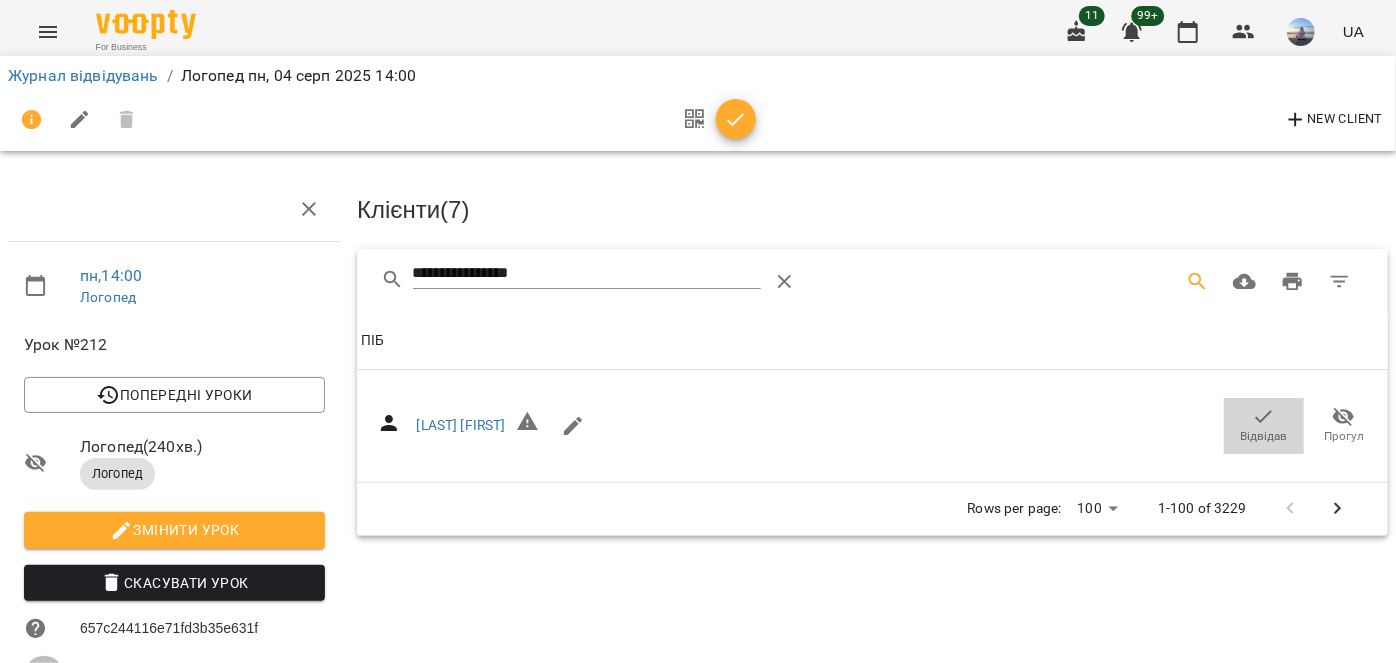 drag, startPoint x: 1252, startPoint y: 427, endPoint x: 599, endPoint y: 111, distance: 725.4412 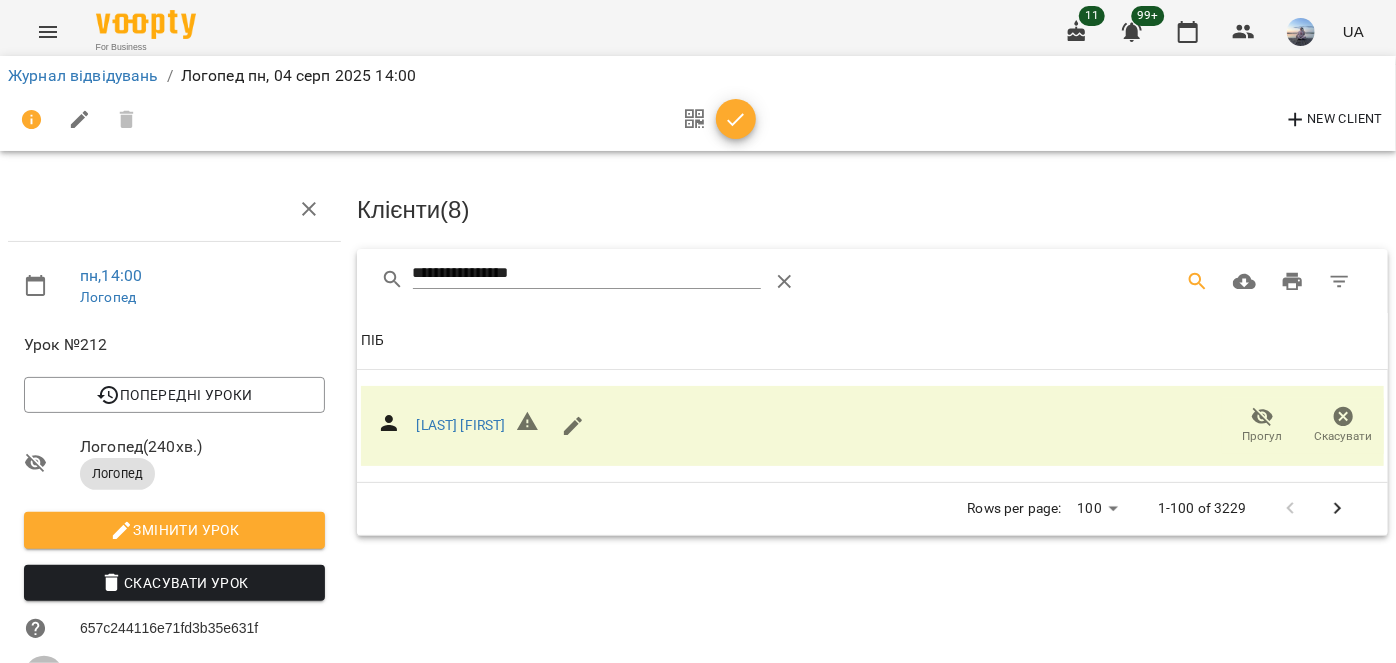 click at bounding box center (736, 120) 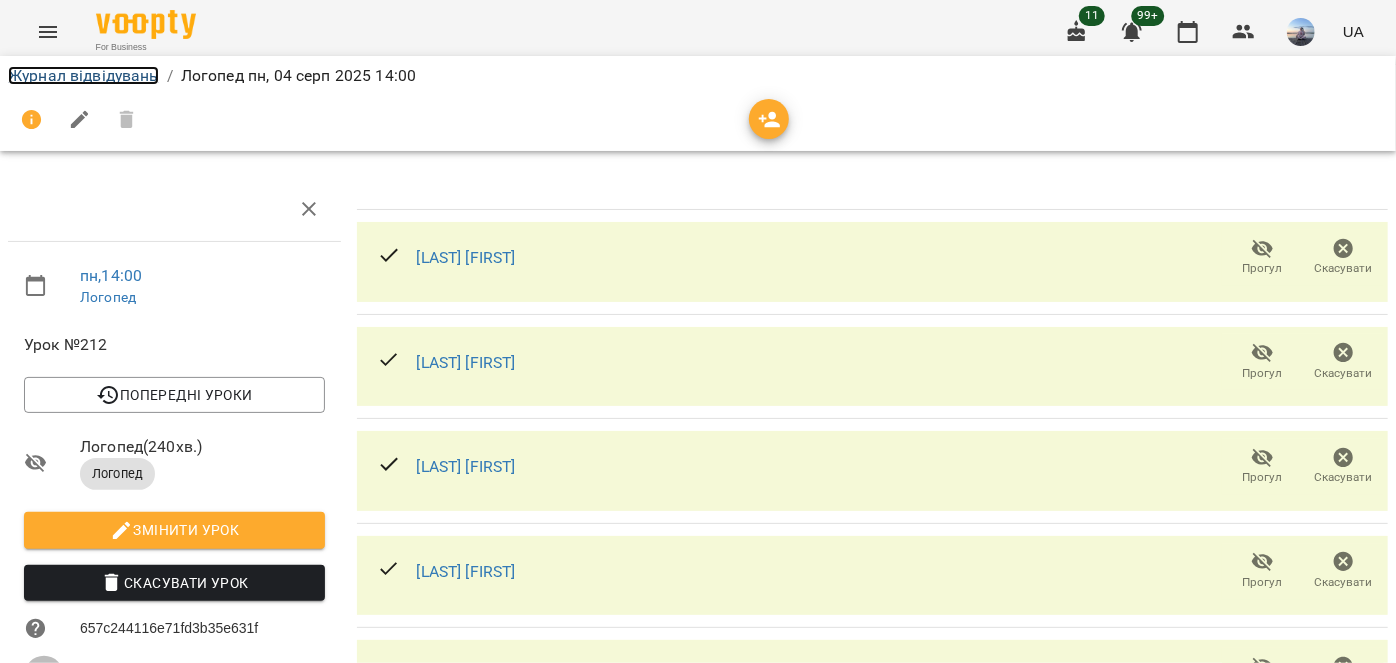 click on "Журнал відвідувань" at bounding box center (83, 75) 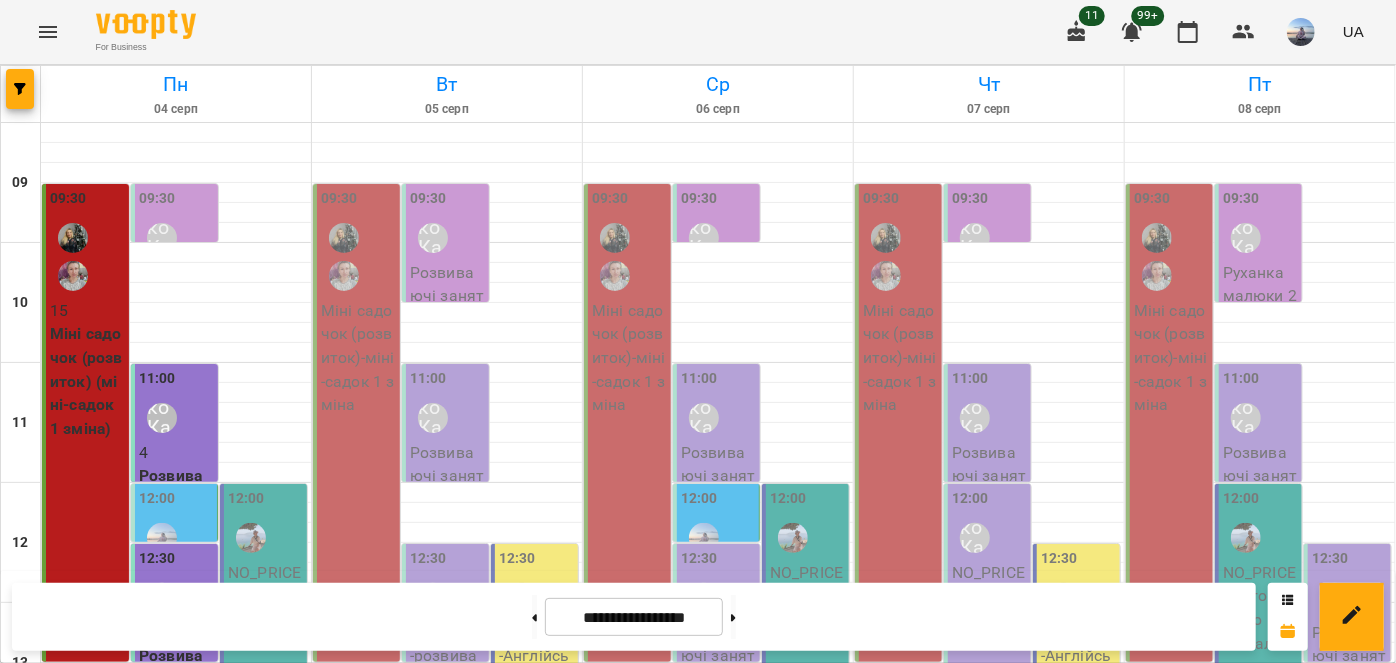 click on "09:30" at bounding box center (358, 243) 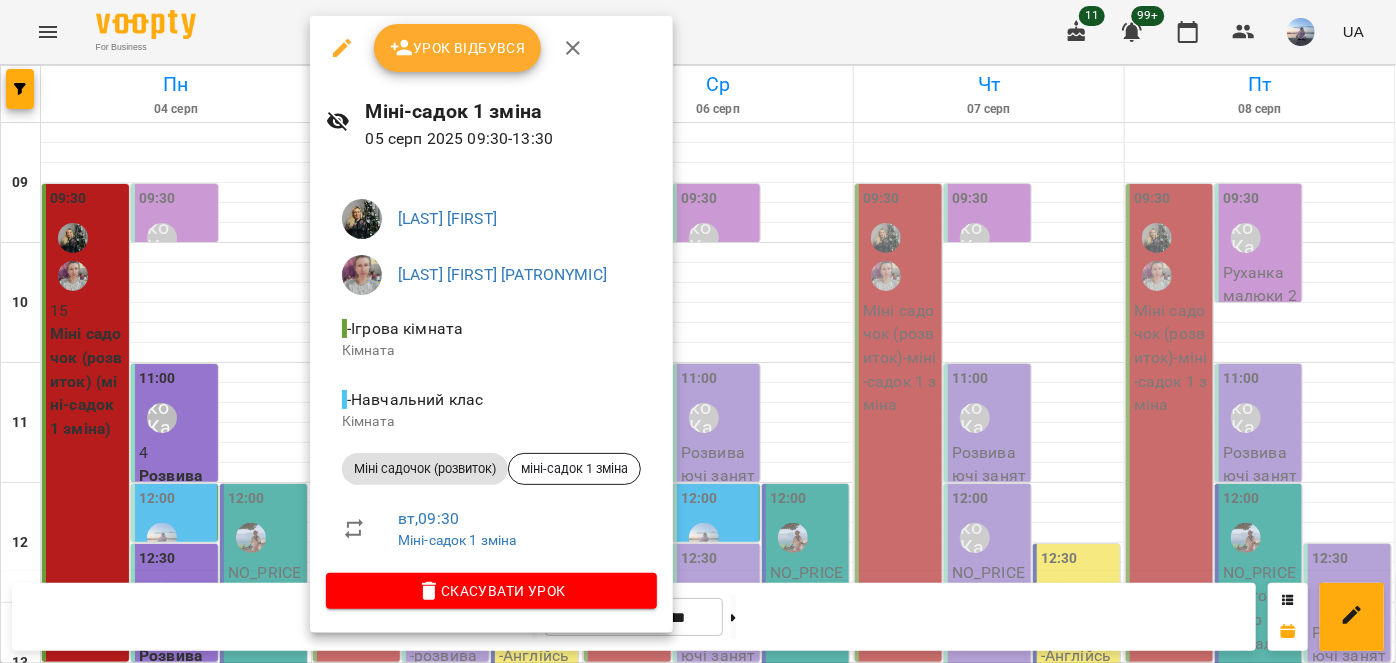 click on "Урок відбувся" at bounding box center (458, 48) 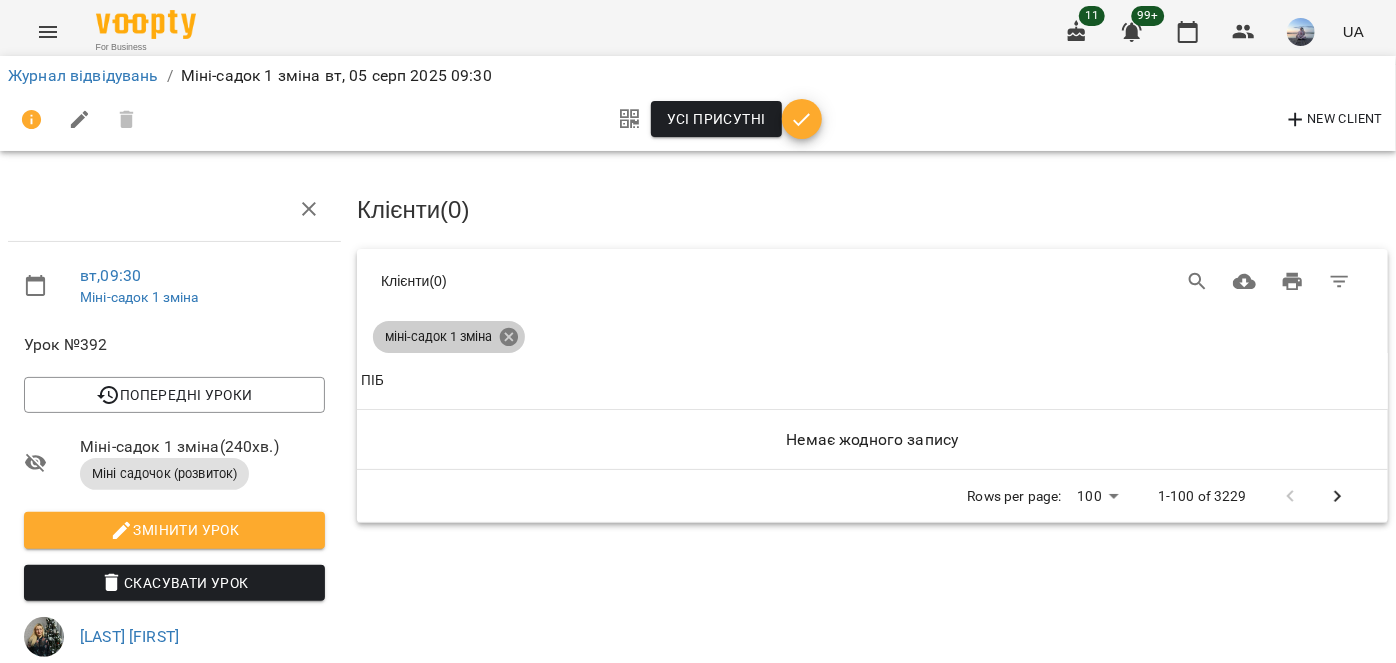 click 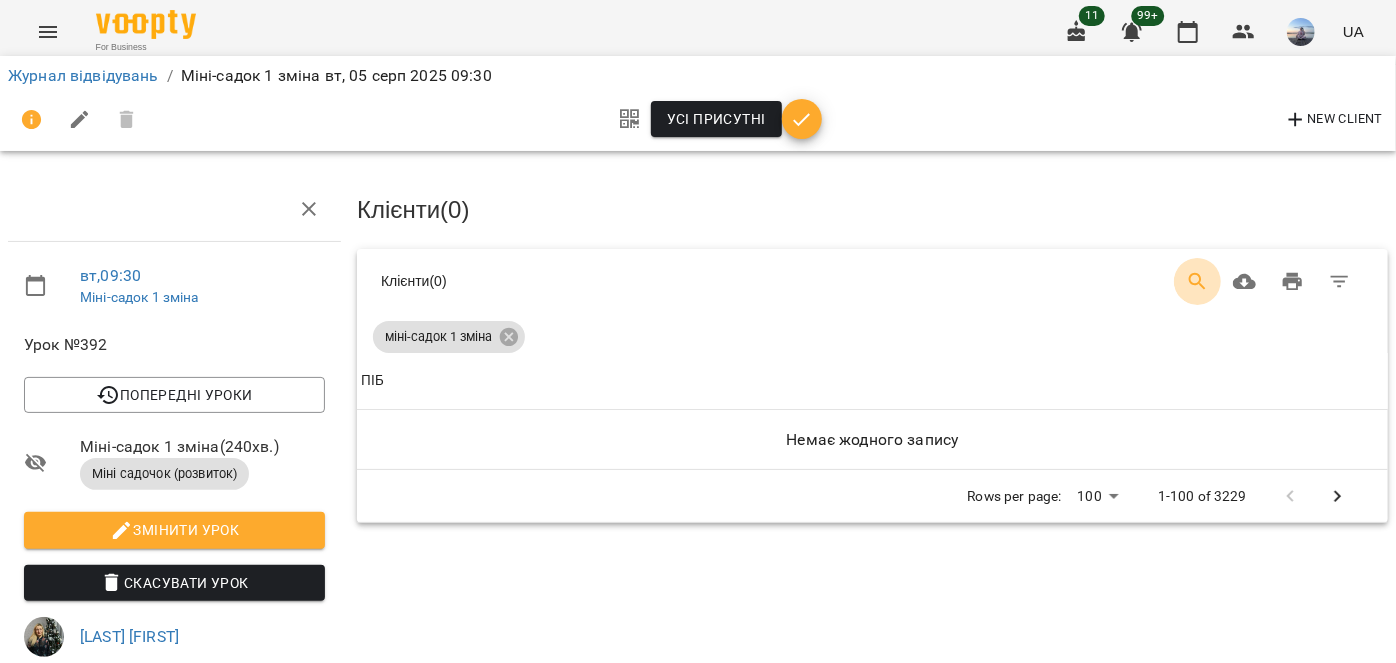 click at bounding box center [1198, 282] 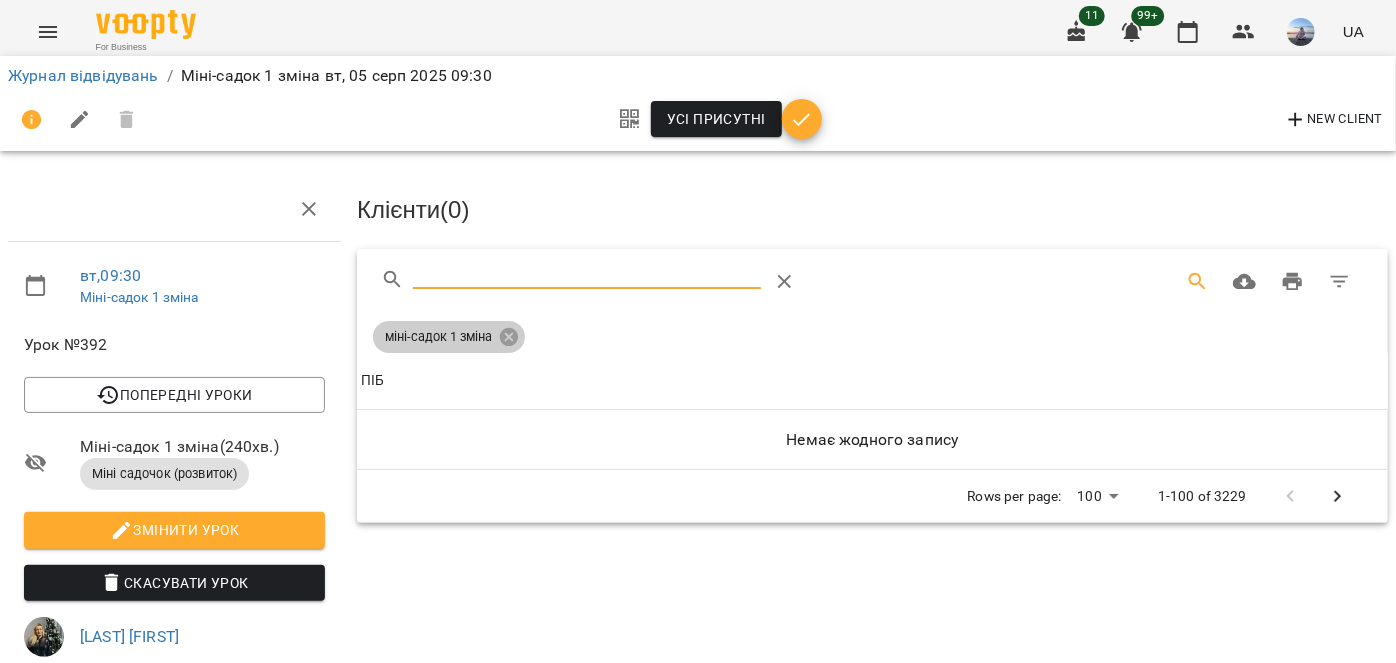 click 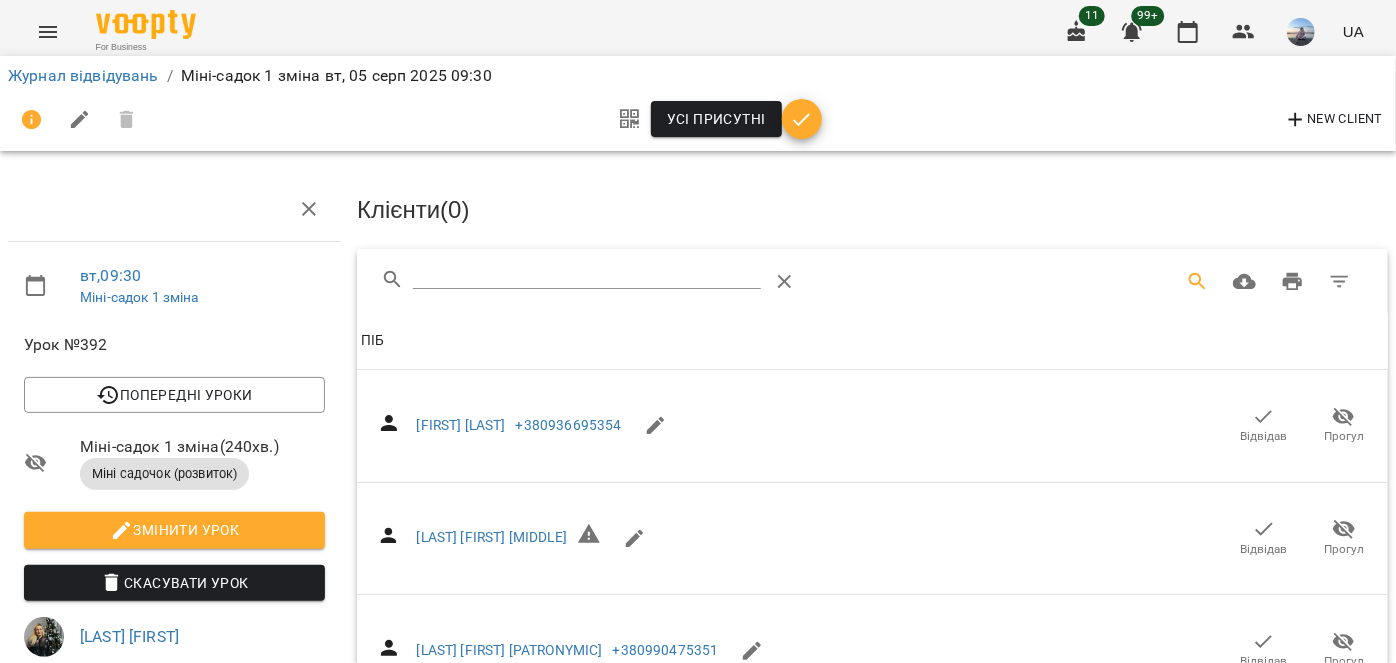 click at bounding box center [587, 274] 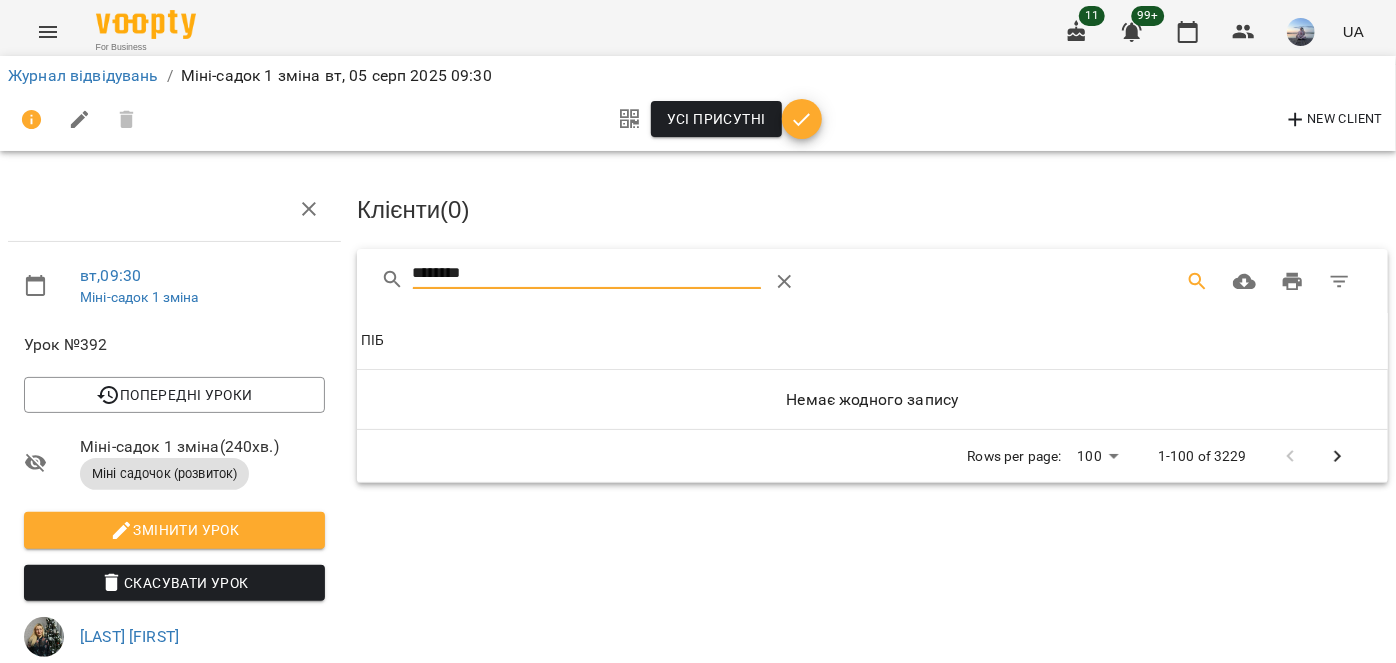 drag, startPoint x: 495, startPoint y: 282, endPoint x: 434, endPoint y: 291, distance: 61.66036 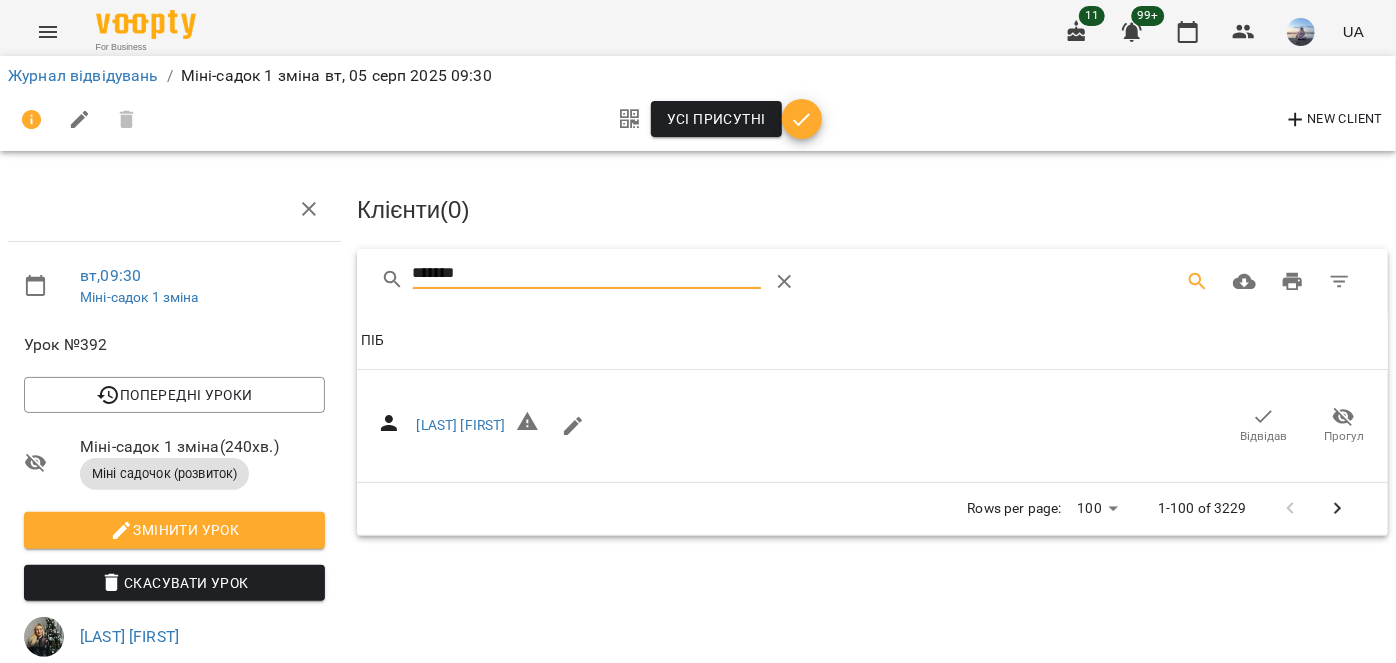 click 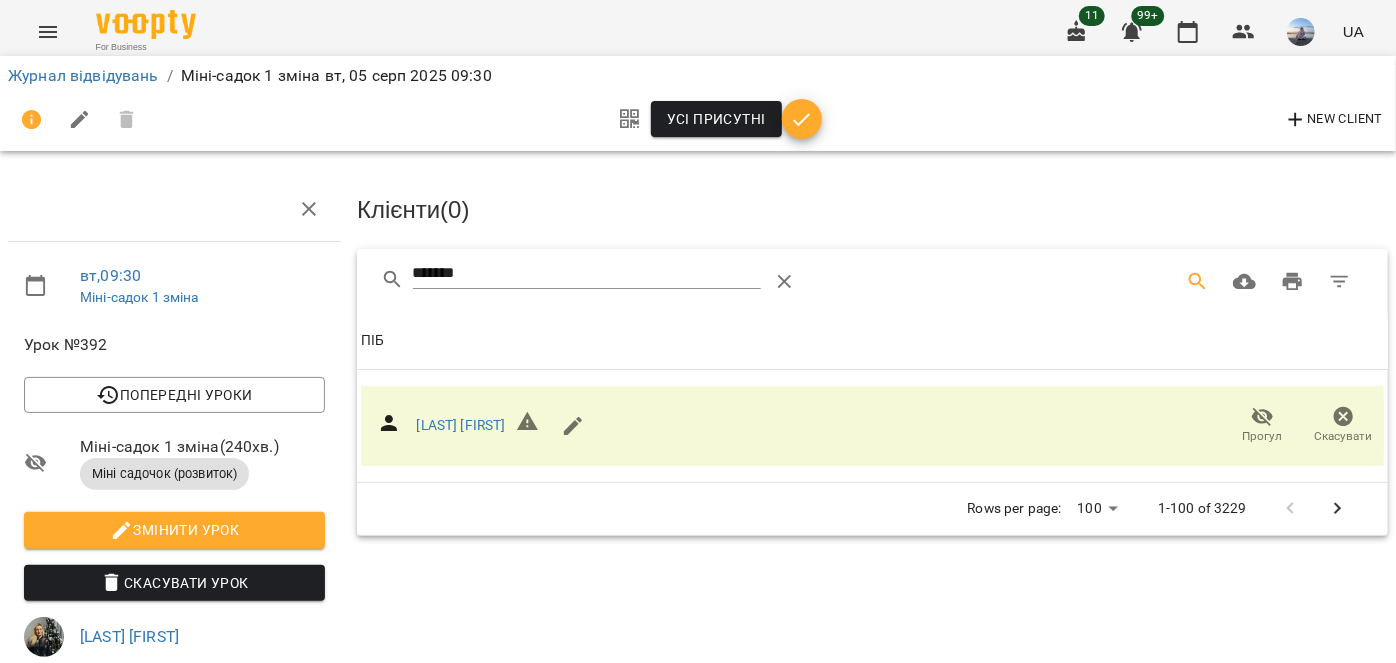 drag, startPoint x: 608, startPoint y: 286, endPoint x: 329, endPoint y: 296, distance: 279.17917 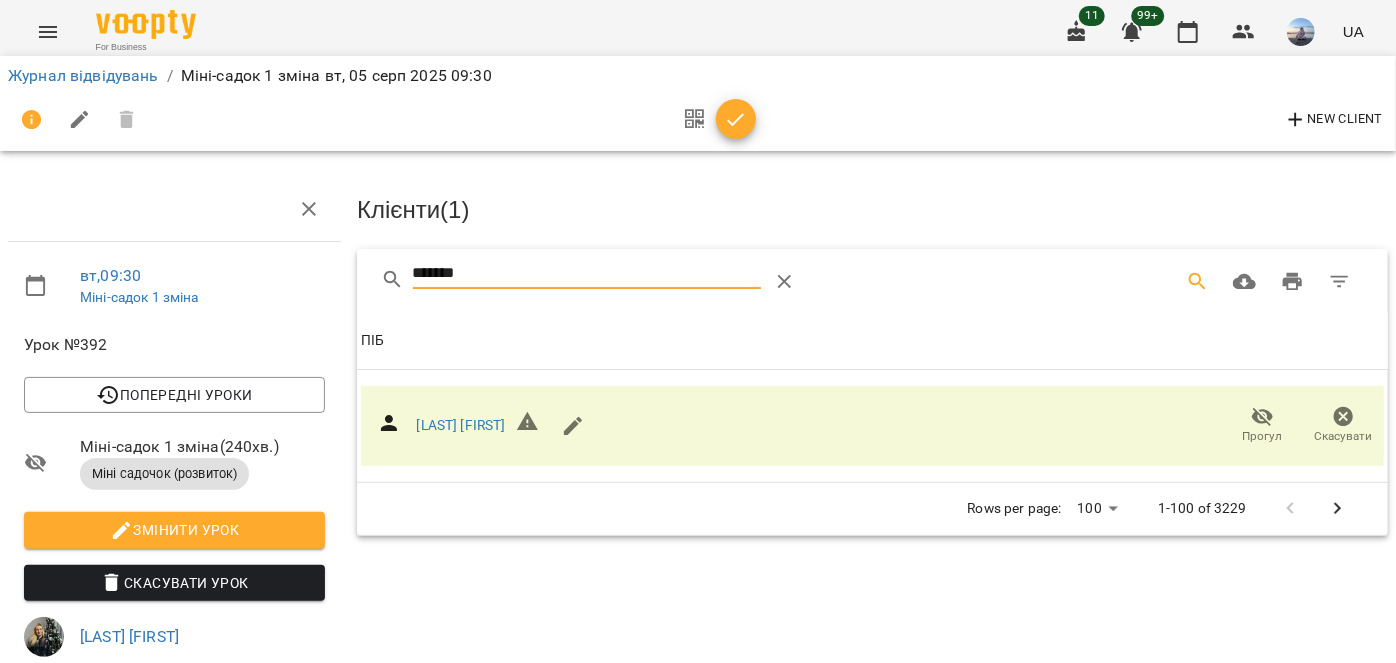 click on "*******" at bounding box center [587, 274] 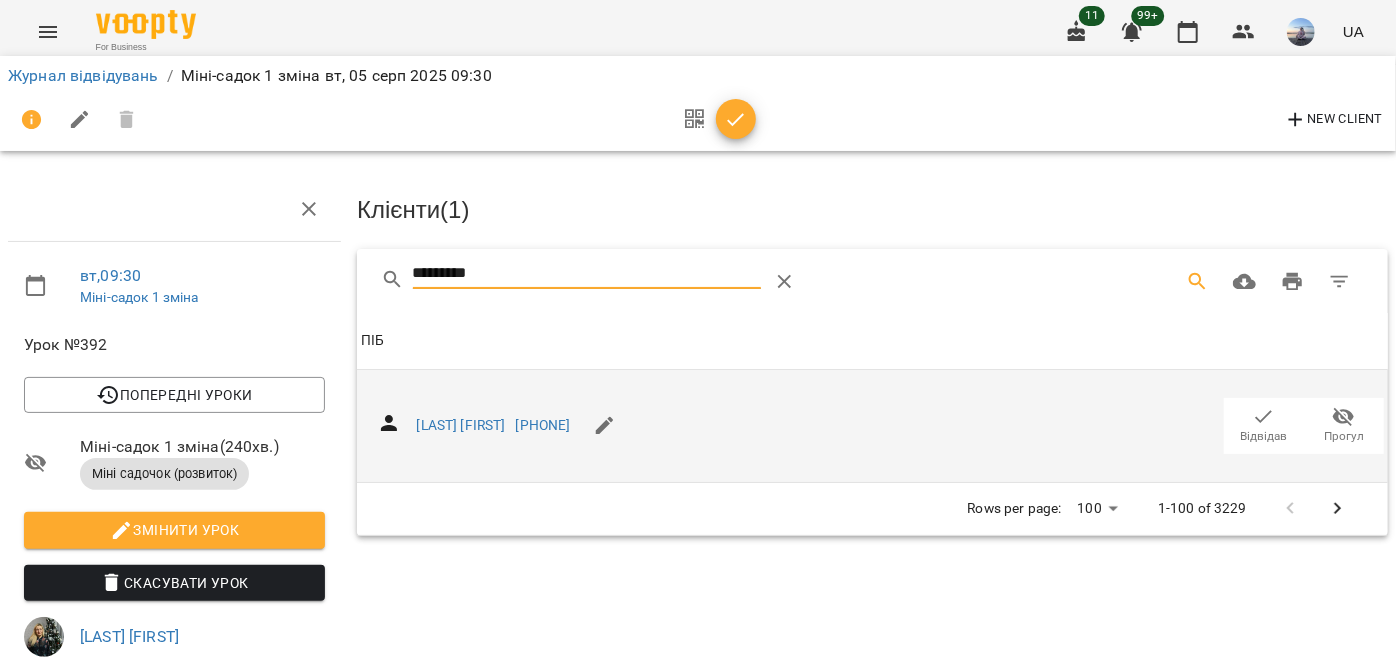 click 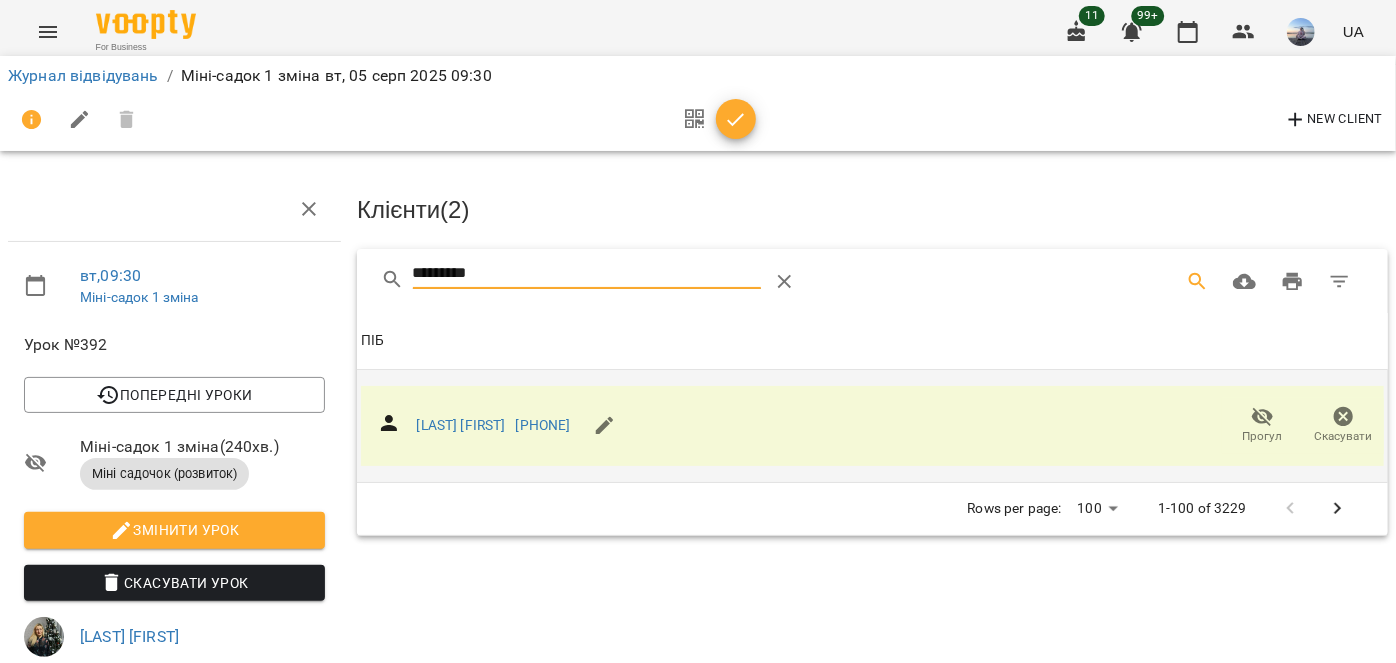 drag, startPoint x: 500, startPoint y: 256, endPoint x: 257, endPoint y: 279, distance: 244.08604 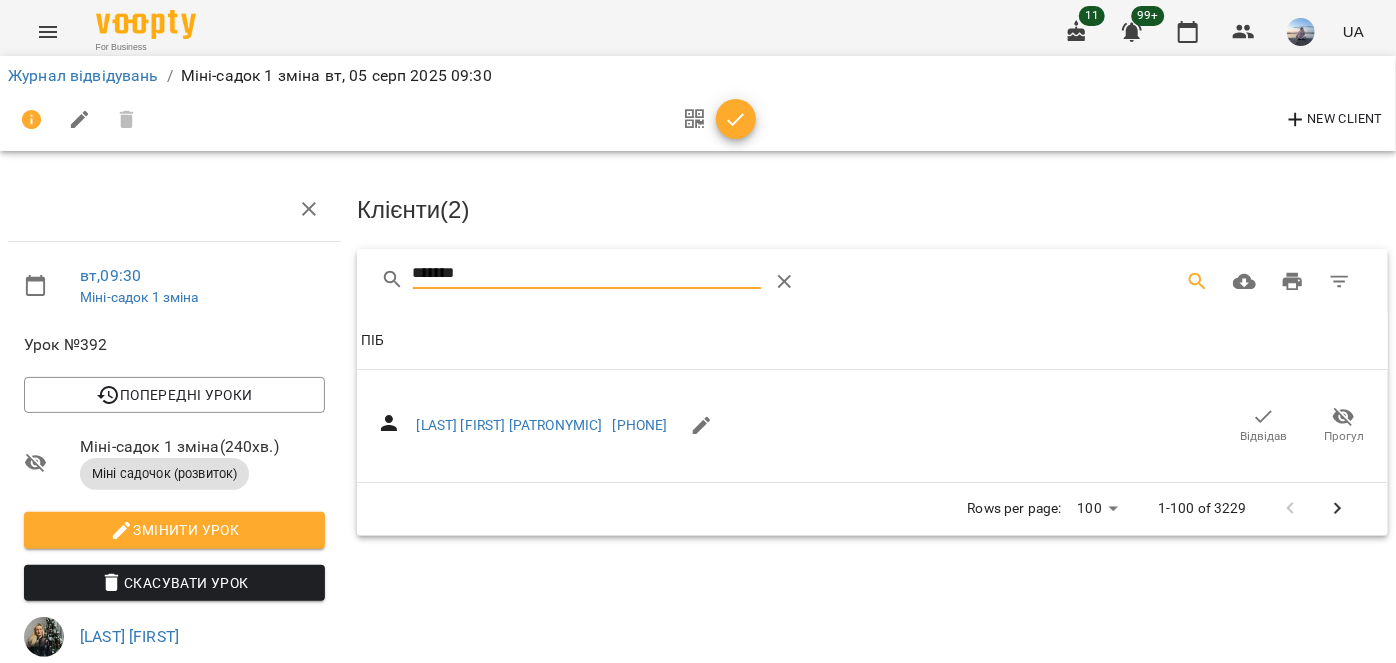 drag, startPoint x: 1237, startPoint y: 416, endPoint x: 642, endPoint y: 280, distance: 610.345 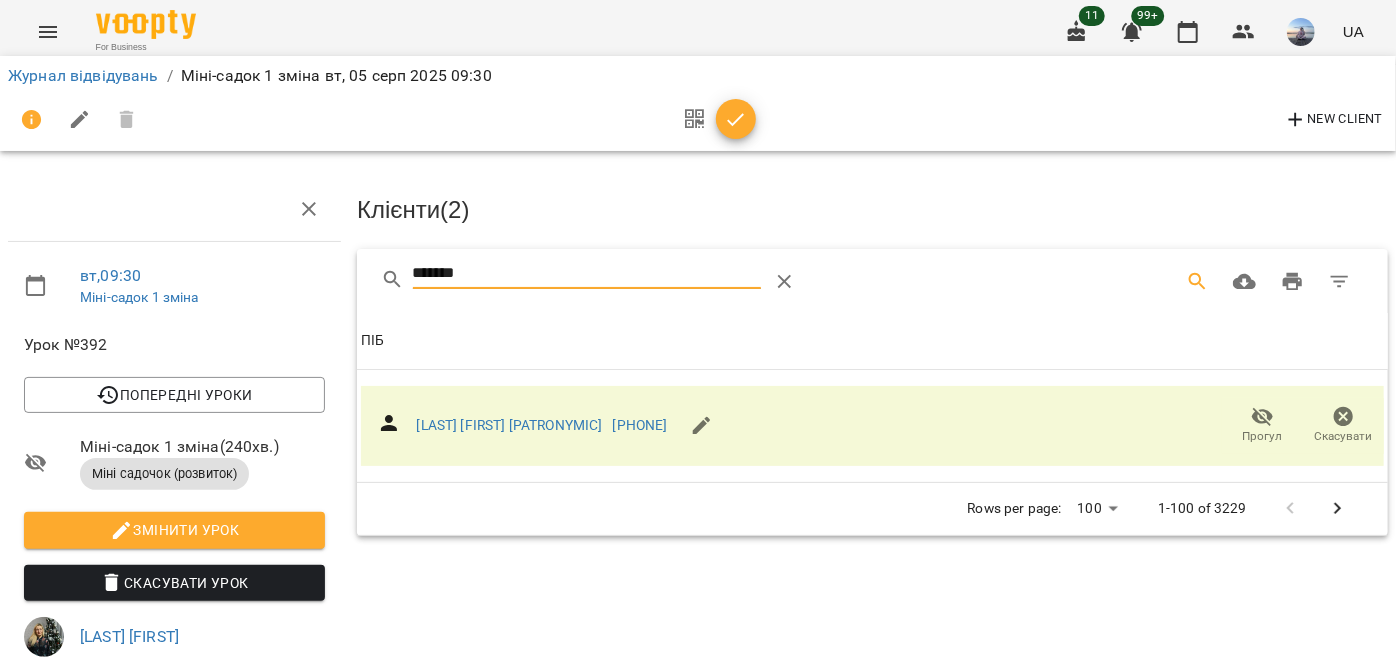 drag, startPoint x: 365, startPoint y: 283, endPoint x: 314, endPoint y: 284, distance: 51.009804 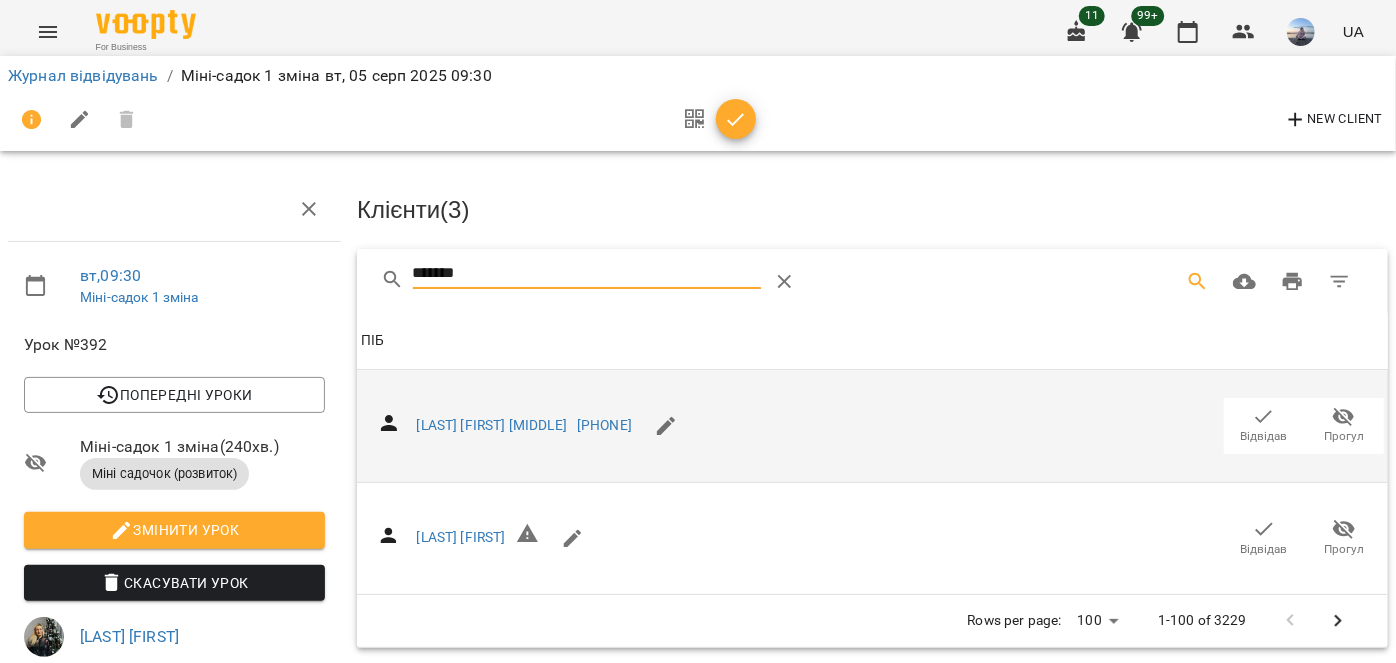click on "Відвідав" at bounding box center [1264, 436] 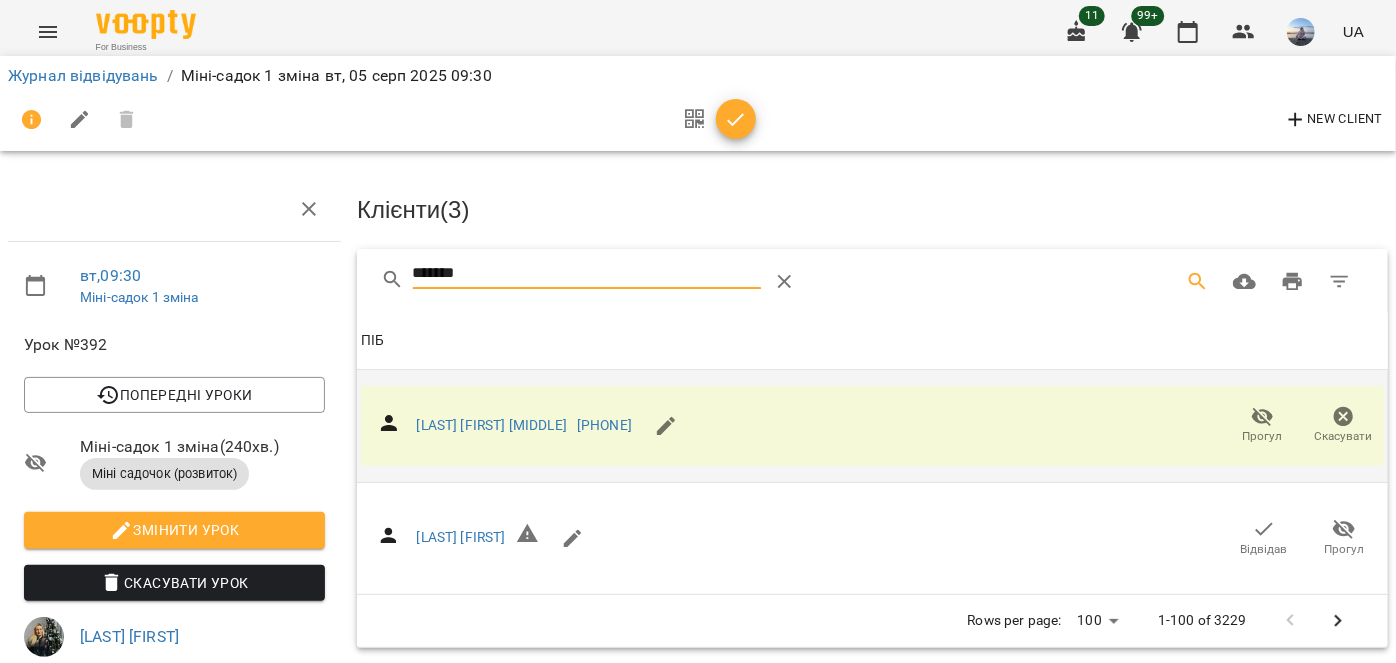 click on "вт ,  09:30 міні-садок 1 зміна  Урок №392 Попередні уроки пн 04 серп 2025 09:30 пт 01 серп 2025 09:30 чт 31 лип 2025 09:30 ср 30 лип 2025 09:30 вт 29 лип 2025 09:30   Міні-садок 1 зміна  ( 240 хв. ) Міні садочок (розвиток)  Змінити урок Скасувати Урок Бобрик [FIRST]  Мармур [FIRST] [PATRONYMIC] Ігрова кімната  Кімната Навчальний клас  Кімната міні-садок 1 зміна 2025-08-05 11:24:28 Створити розсилку Клієнти ( 3 ) ****** Клієнти ( 3 ) ПІБ ПІБ Павлов [FIRST] [PATRONYMIC]  [PHONE] Прогул Скасувати ПІБ Павлов [FIRST] Відвідав Прогул Rows per page: 100 *** 1-100 of 3229" at bounding box center (698, 644) 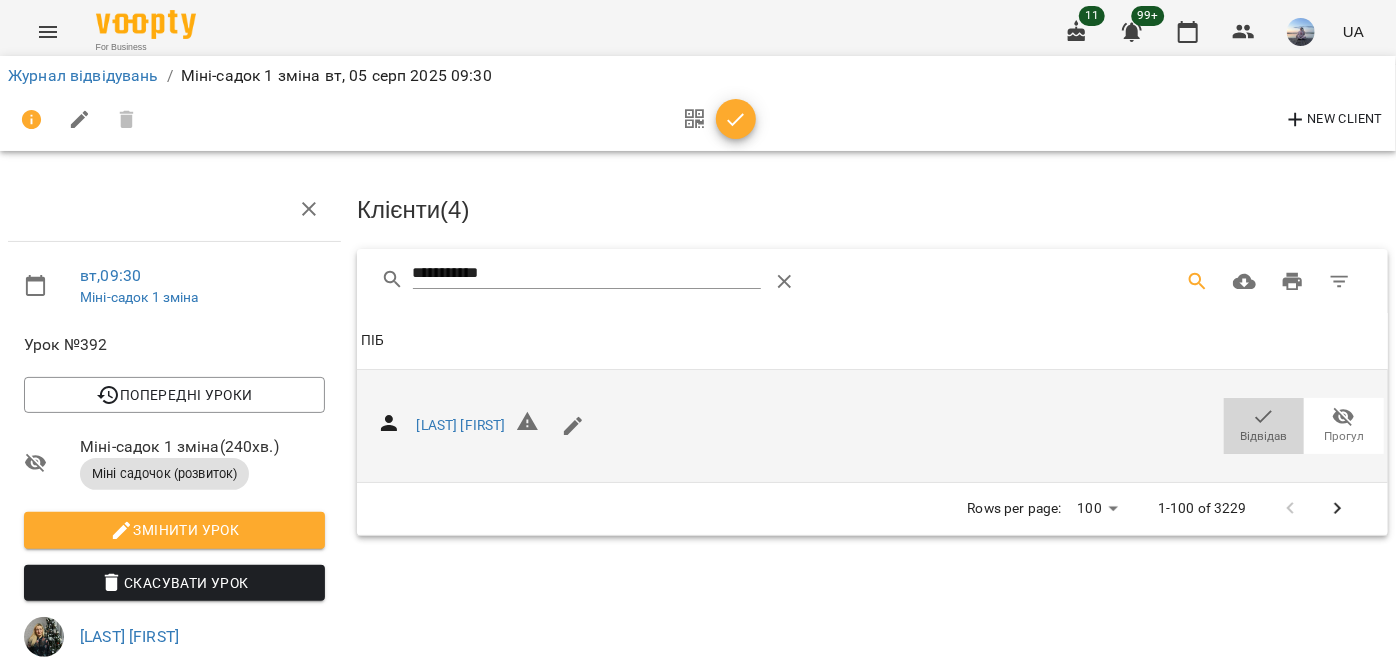 click 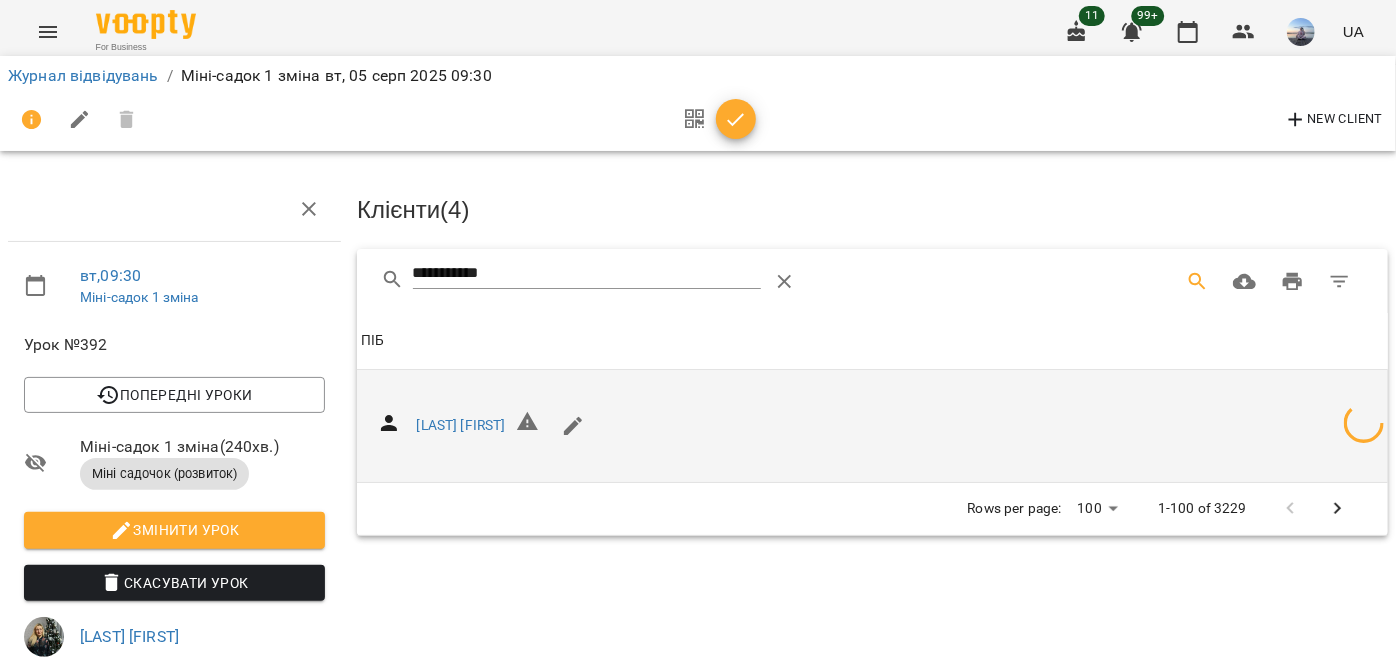 click on "**********" at bounding box center (698, 644) 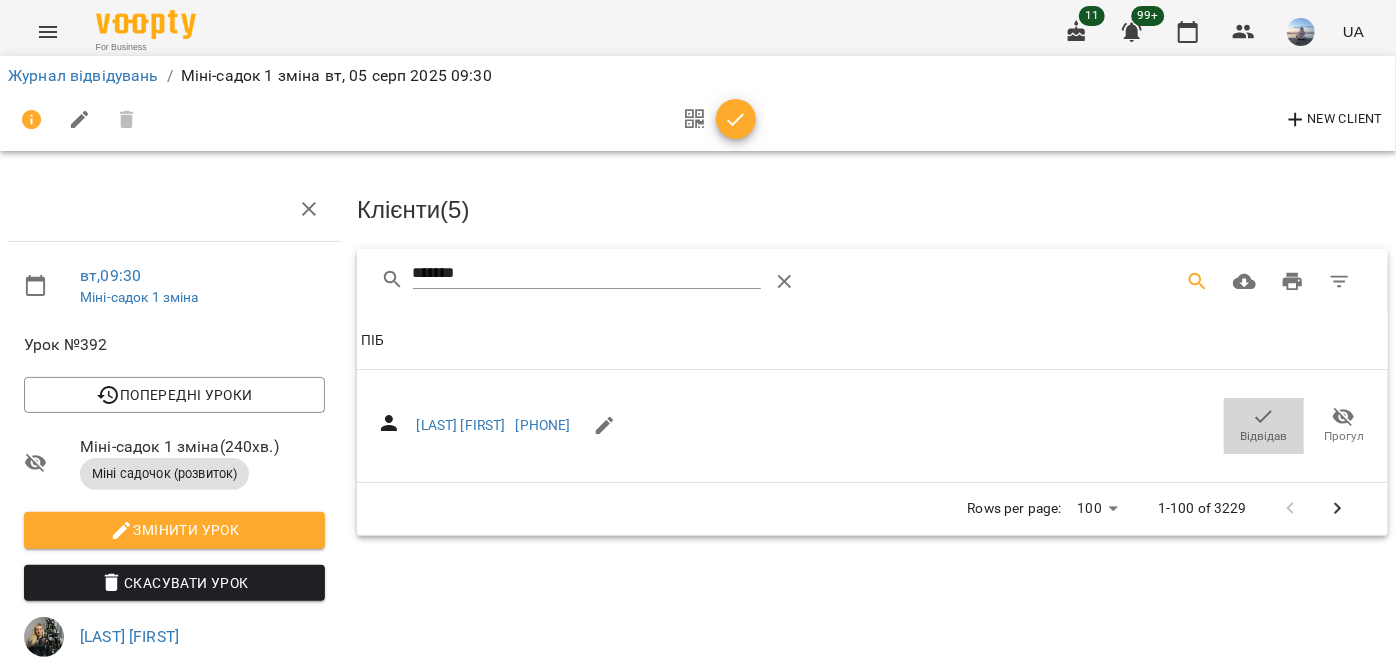 drag, startPoint x: 1239, startPoint y: 416, endPoint x: 510, endPoint y: 264, distance: 744.6778 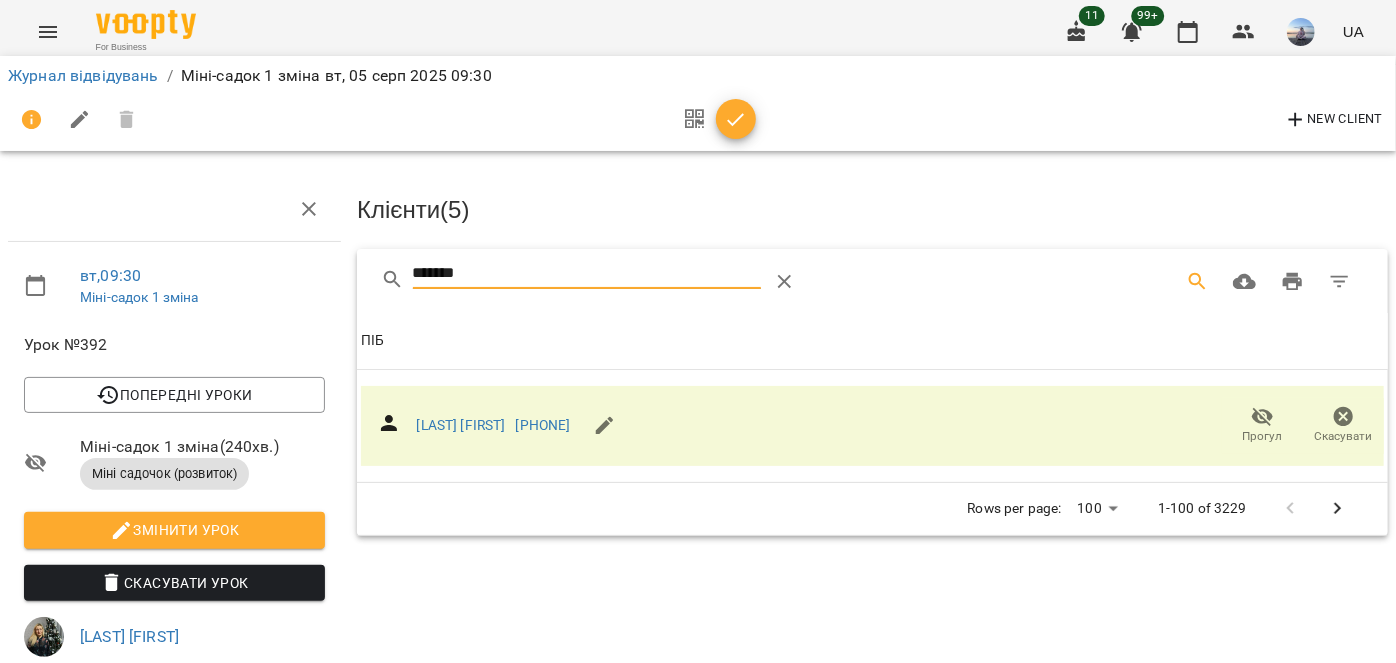 drag, startPoint x: 493, startPoint y: 270, endPoint x: 178, endPoint y: 275, distance: 315.03967 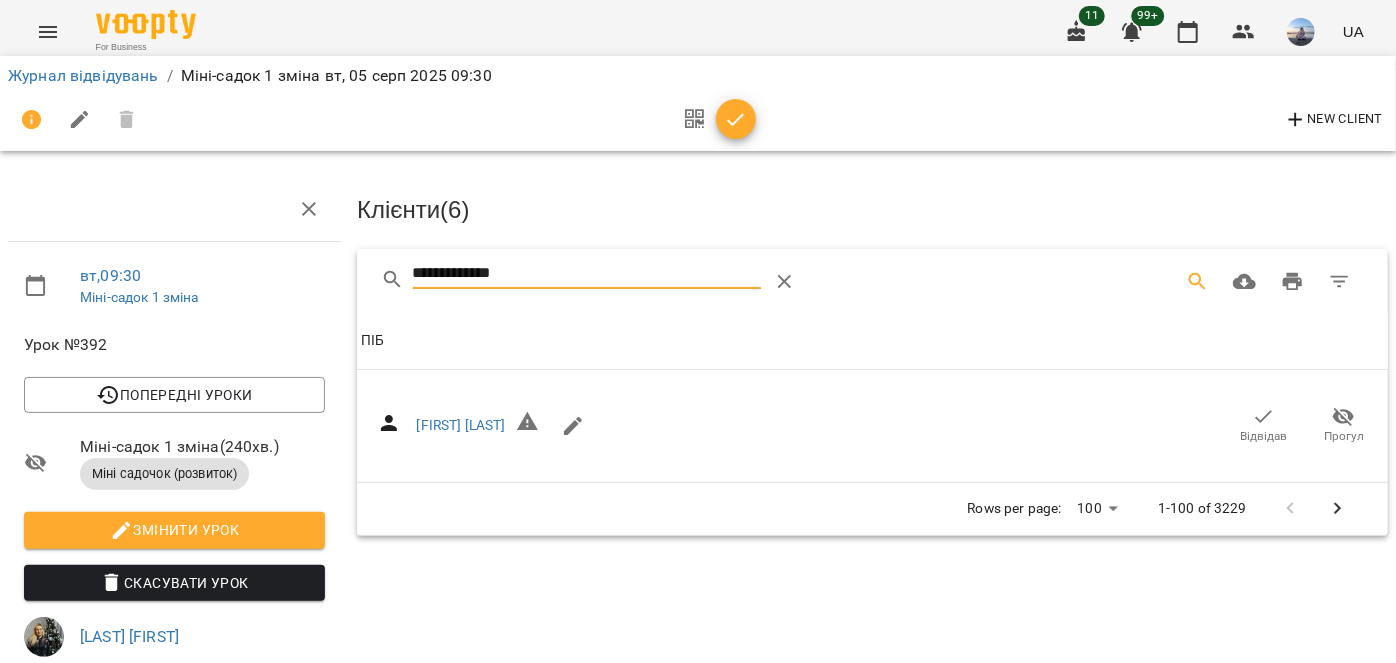 click 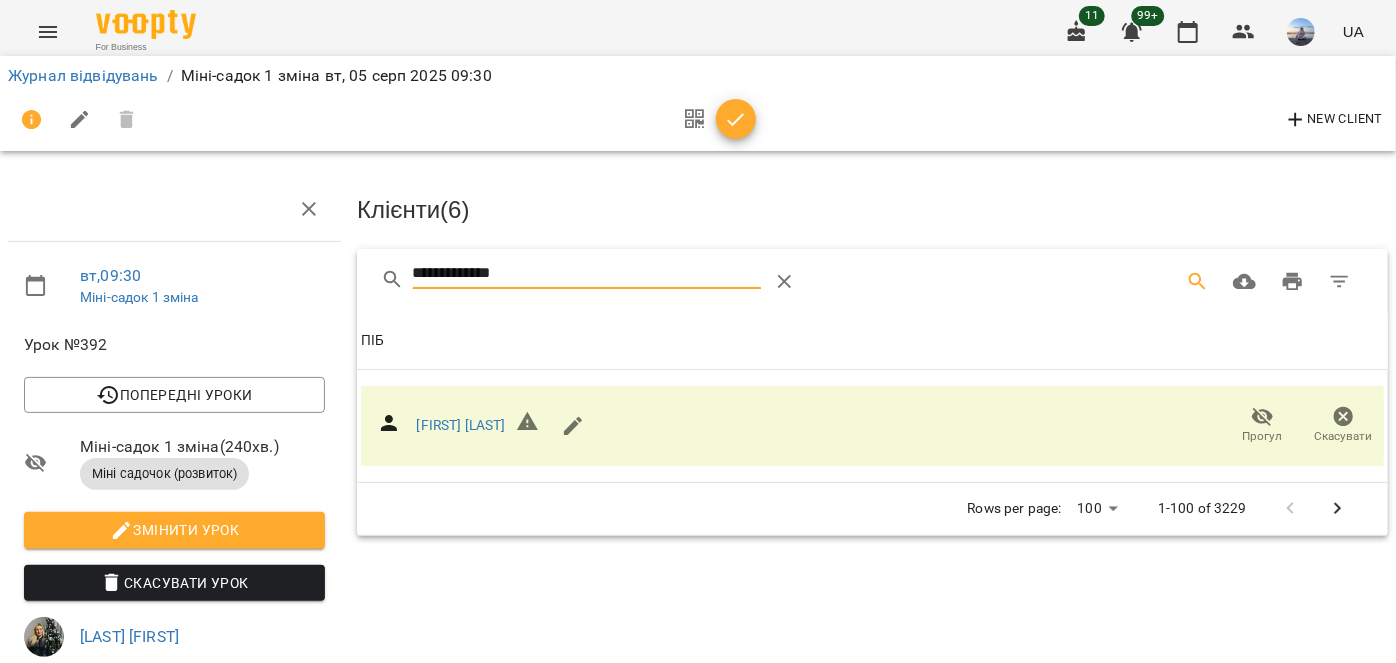 drag, startPoint x: 537, startPoint y: 267, endPoint x: 309, endPoint y: 273, distance: 228.07893 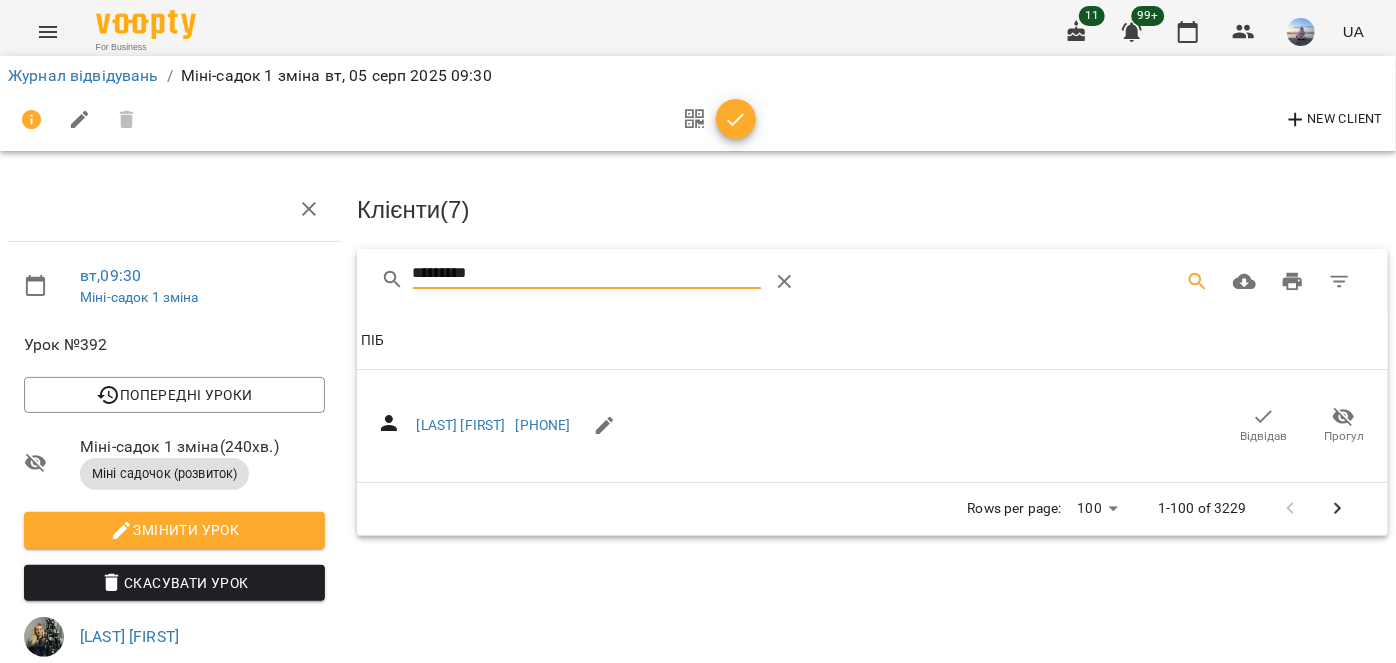 drag, startPoint x: 1248, startPoint y: 404, endPoint x: 515, endPoint y: 256, distance: 747.79205 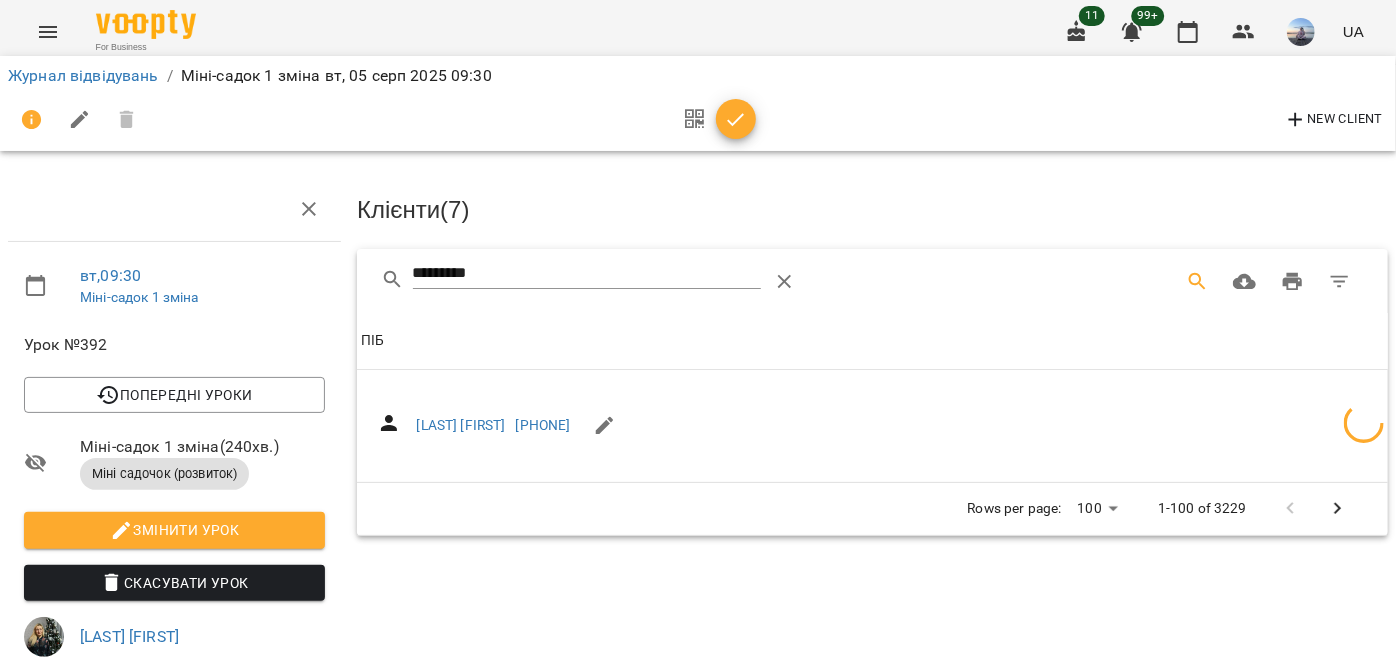 drag, startPoint x: 506, startPoint y: 256, endPoint x: 231, endPoint y: 271, distance: 275.40878 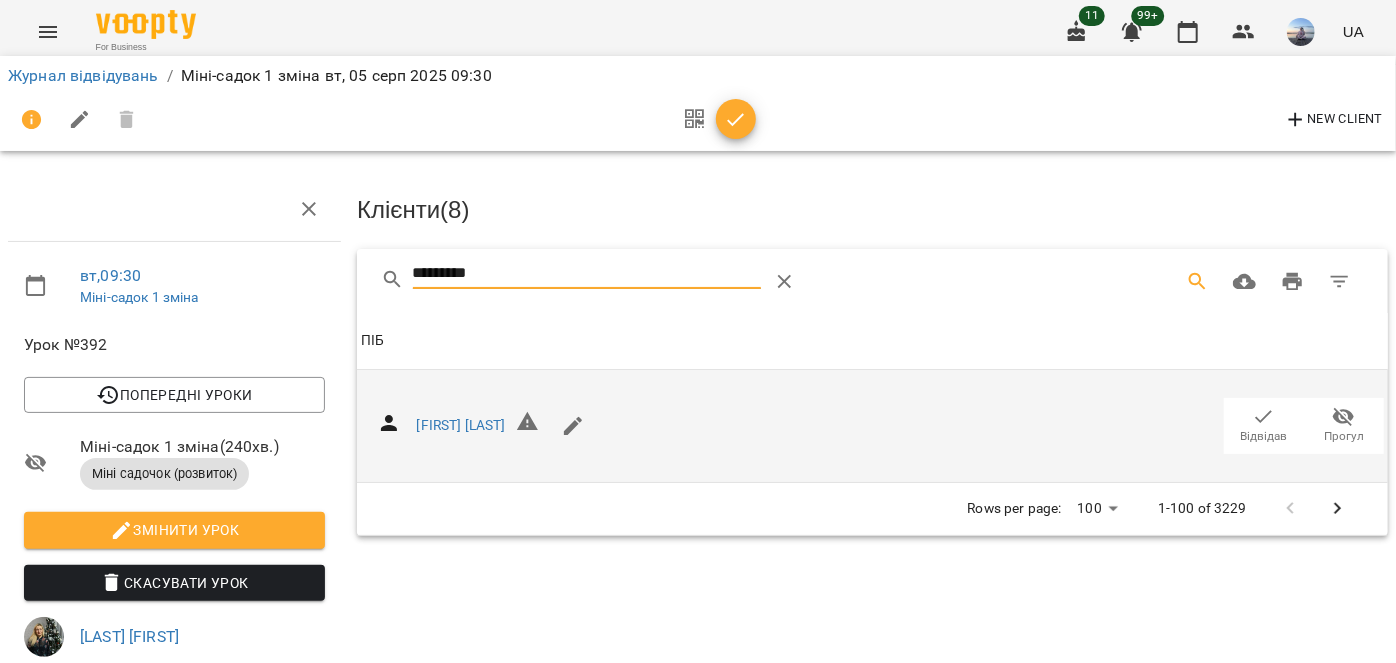 click 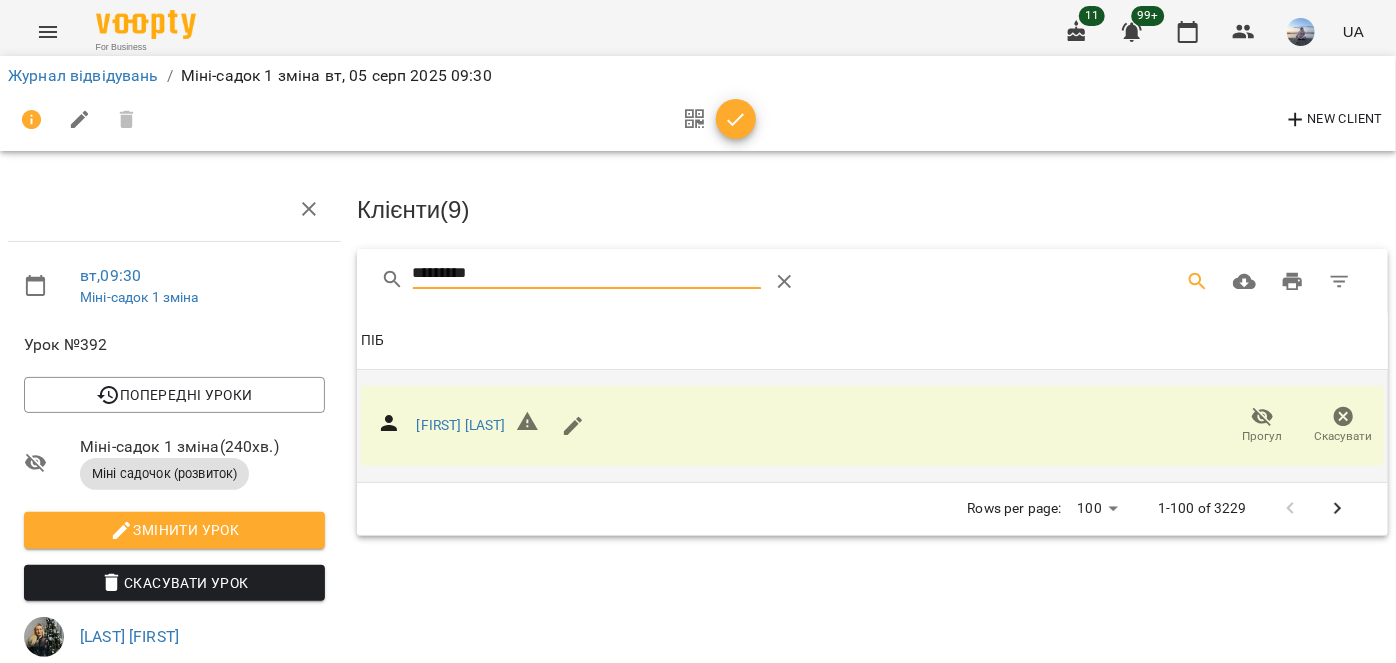 drag, startPoint x: 466, startPoint y: 264, endPoint x: 195, endPoint y: 263, distance: 271.00183 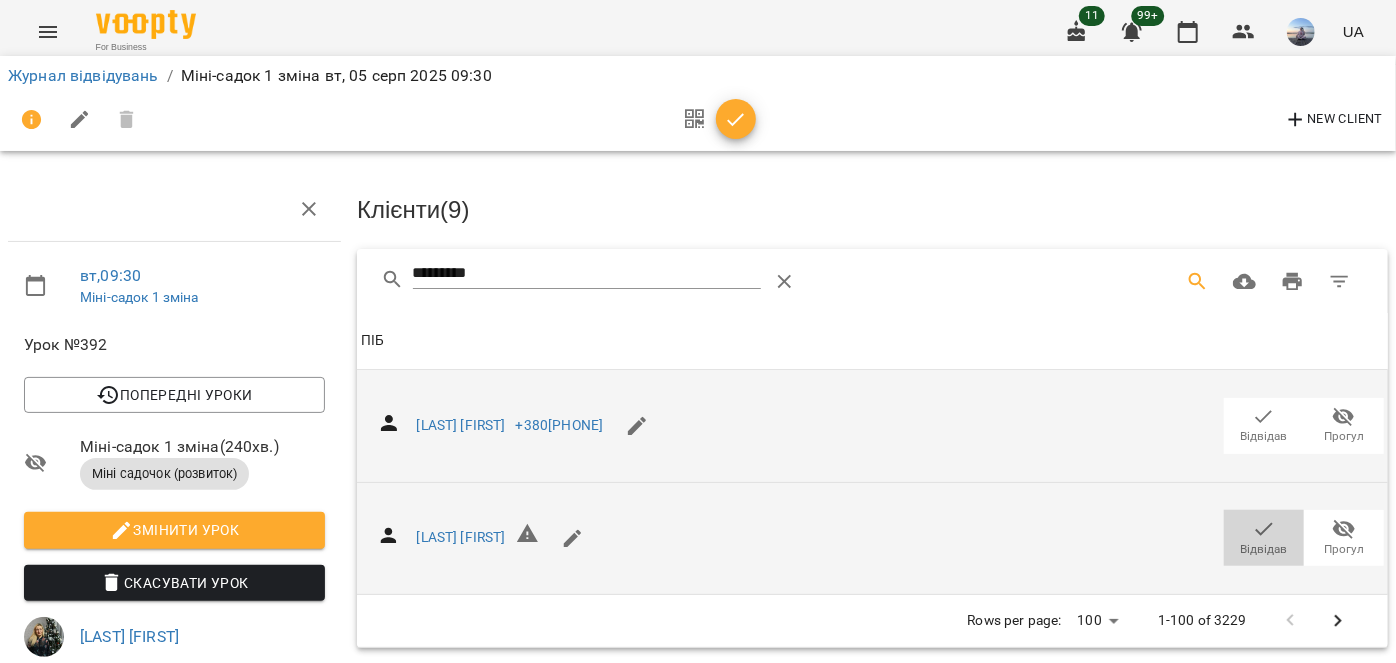 drag, startPoint x: 1237, startPoint y: 521, endPoint x: 645, endPoint y: 316, distance: 626.48944 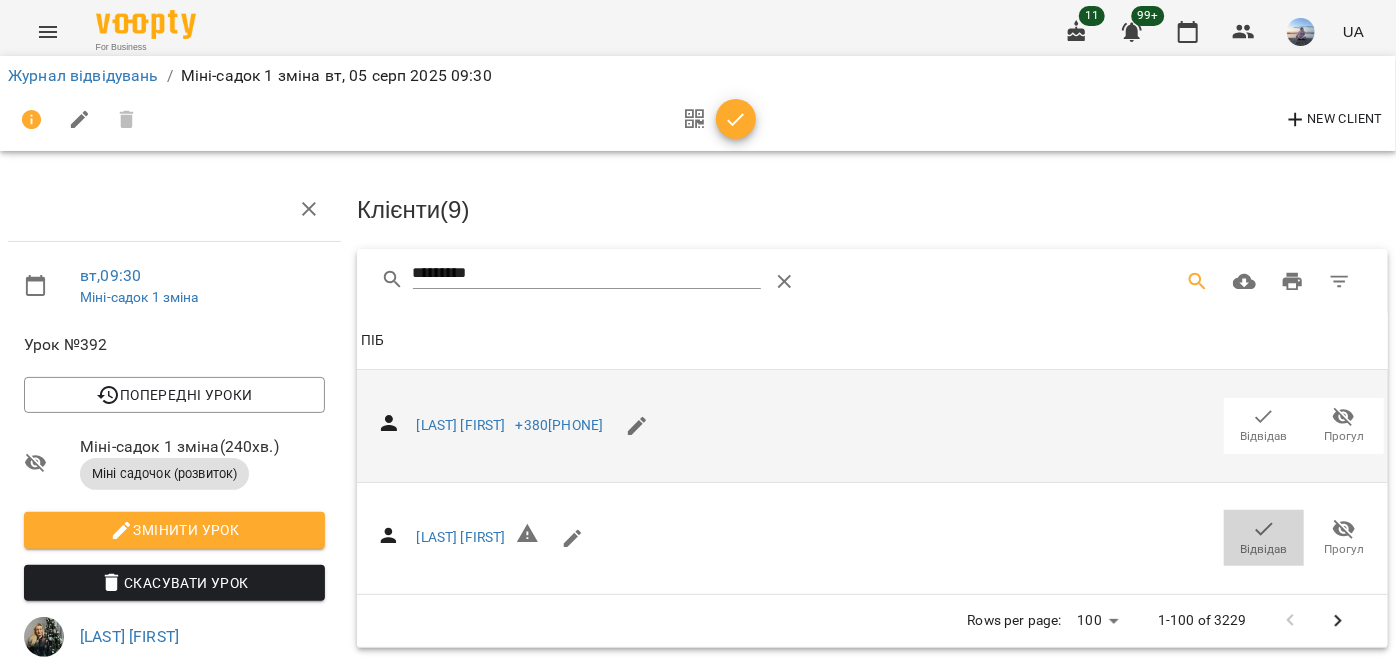 click on "Відвідав" at bounding box center (1264, 537) 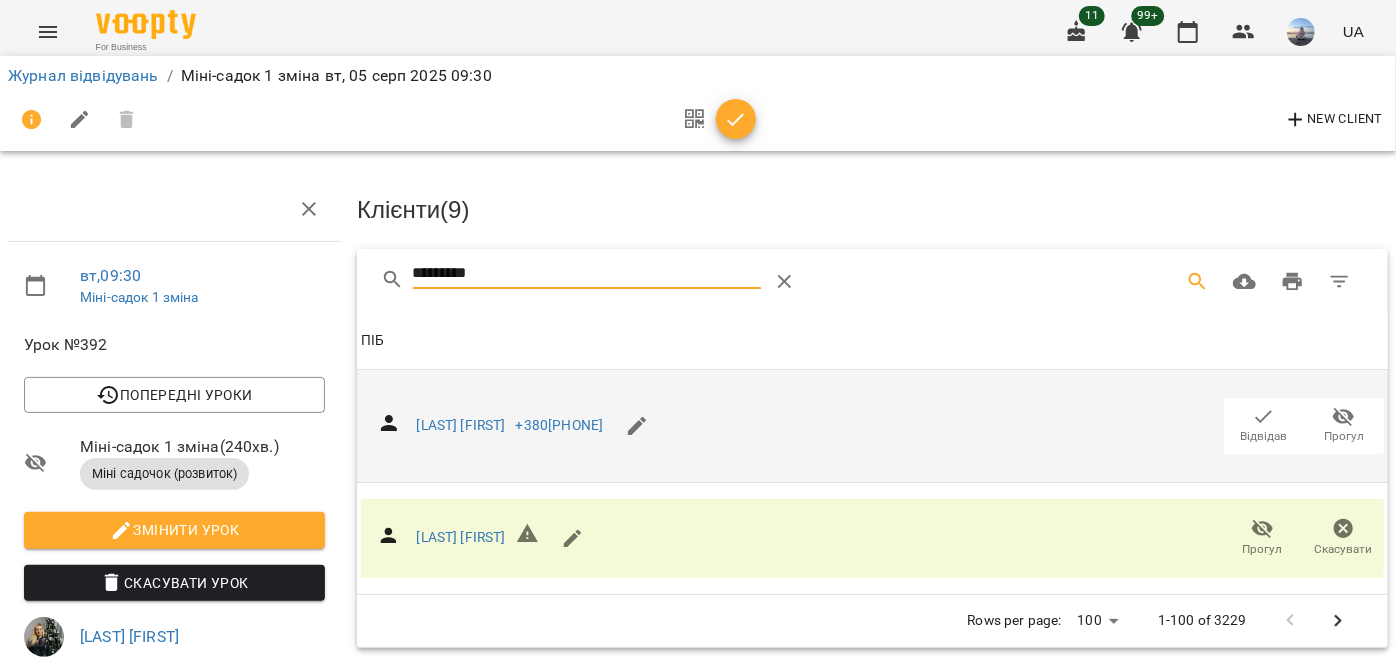 drag, startPoint x: 506, startPoint y: 270, endPoint x: 190, endPoint y: 283, distance: 316.2673 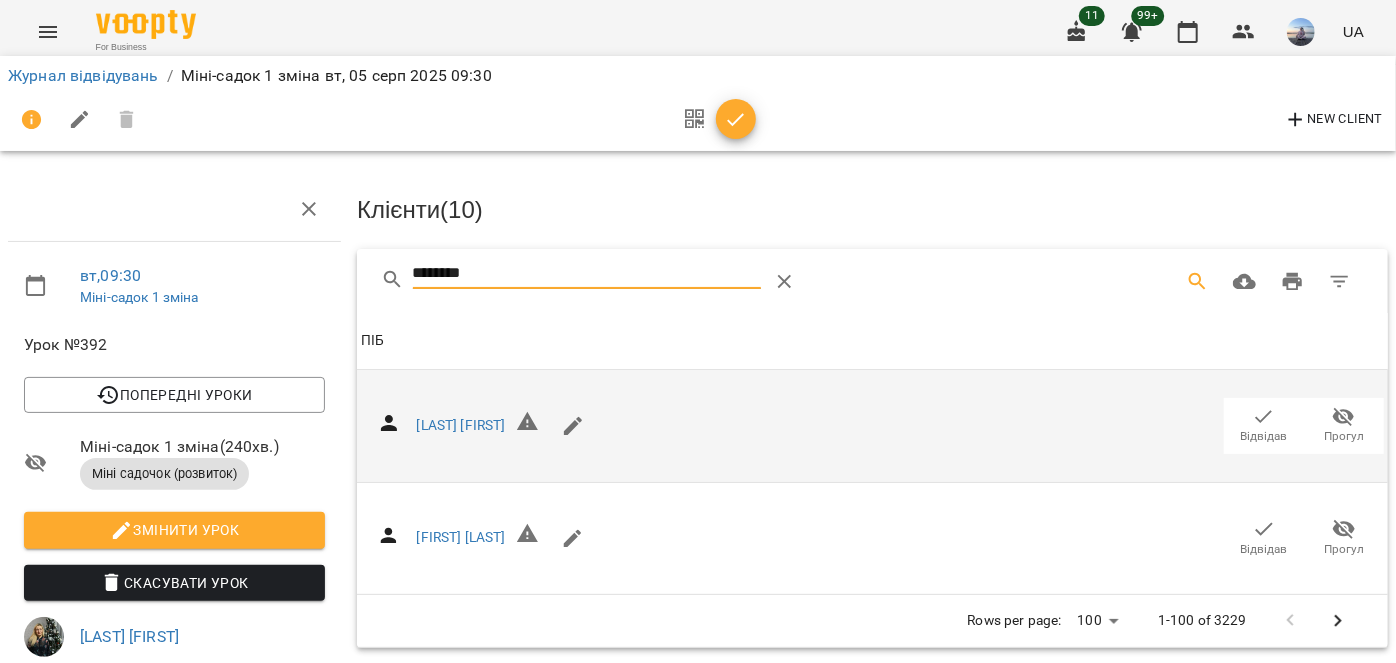 click on "Відвідав" at bounding box center (1264, 436) 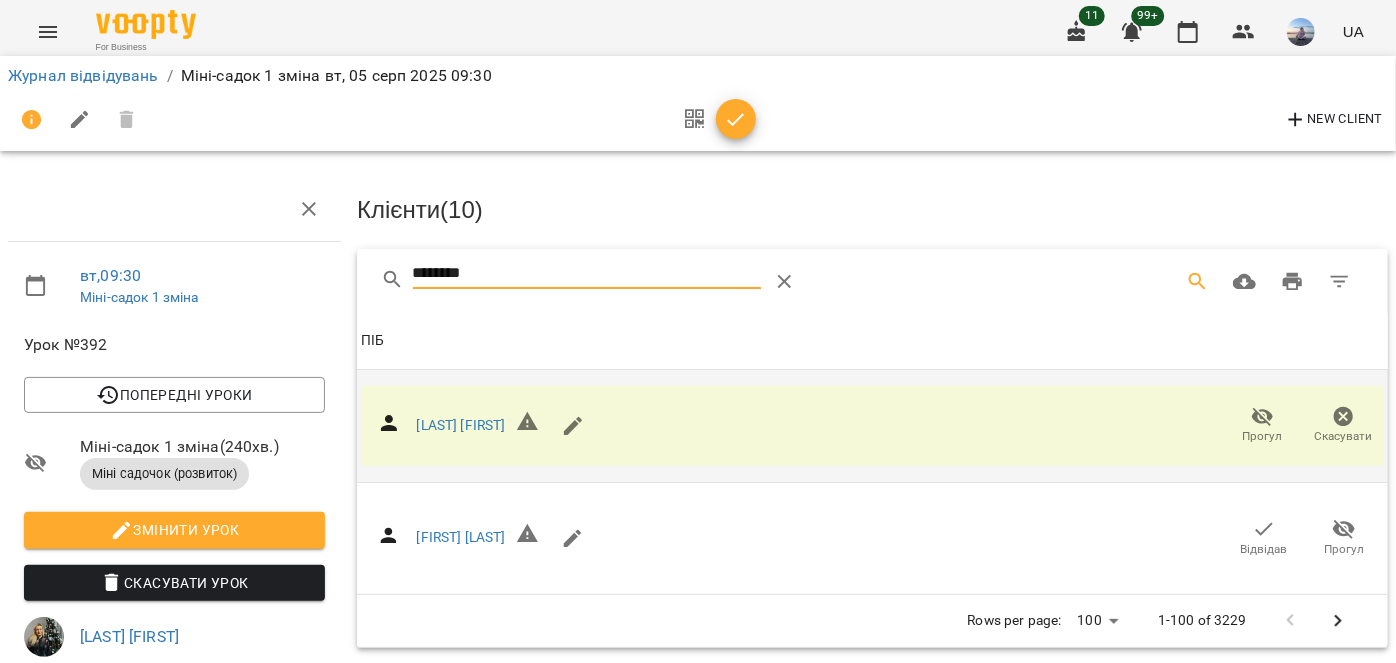 drag, startPoint x: 488, startPoint y: 286, endPoint x: 202, endPoint y: 283, distance: 286.01575 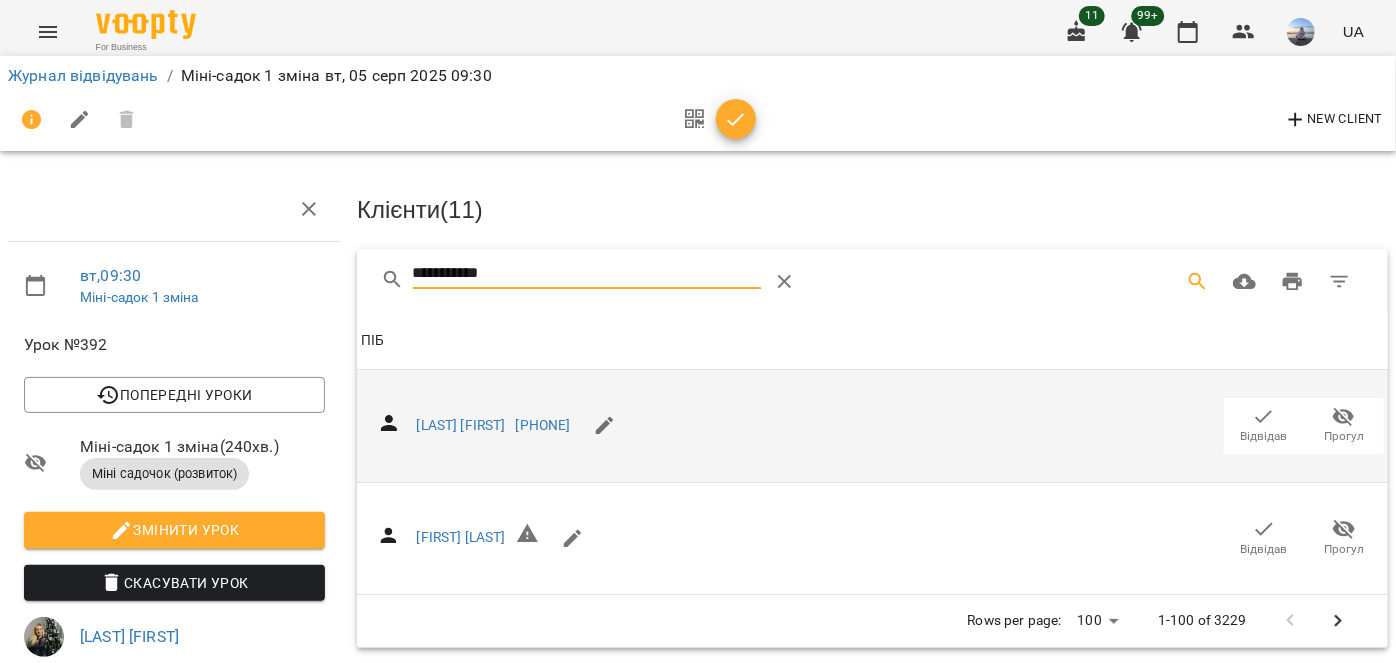 click on "Відвідав" at bounding box center [1264, 425] 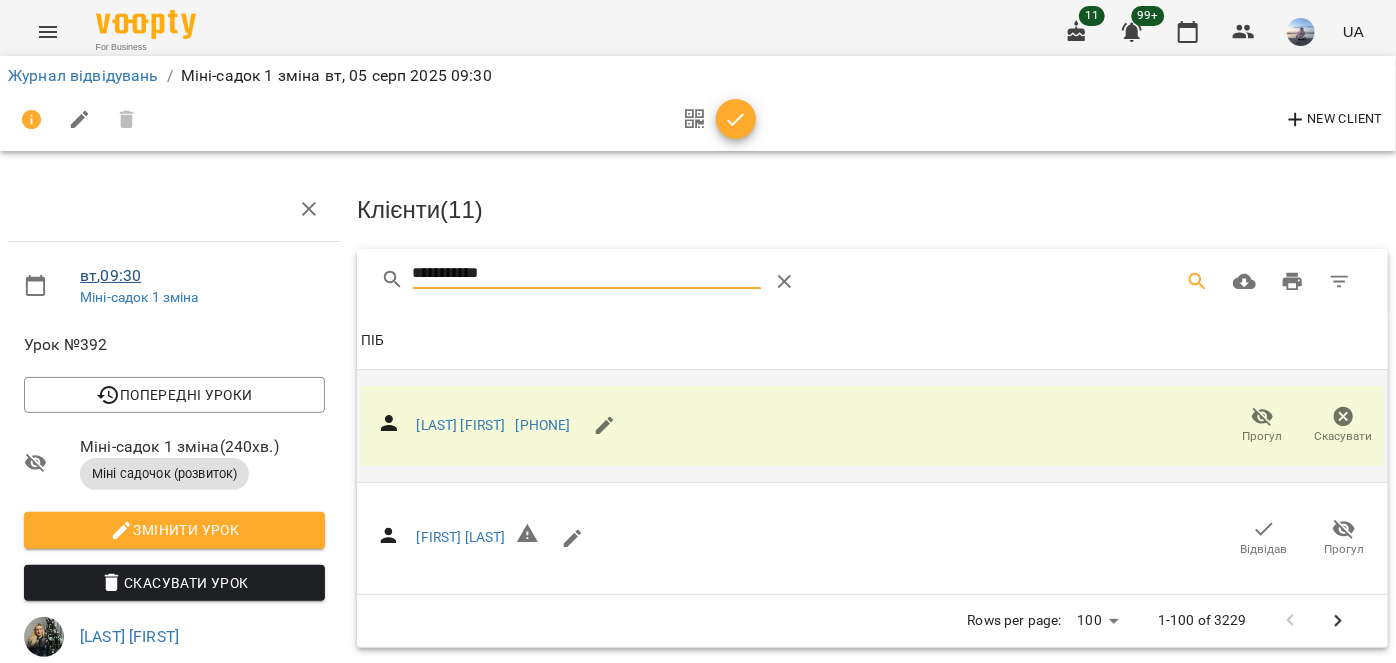 drag, startPoint x: 189, startPoint y: 276, endPoint x: 117, endPoint y: 283, distance: 72.33948 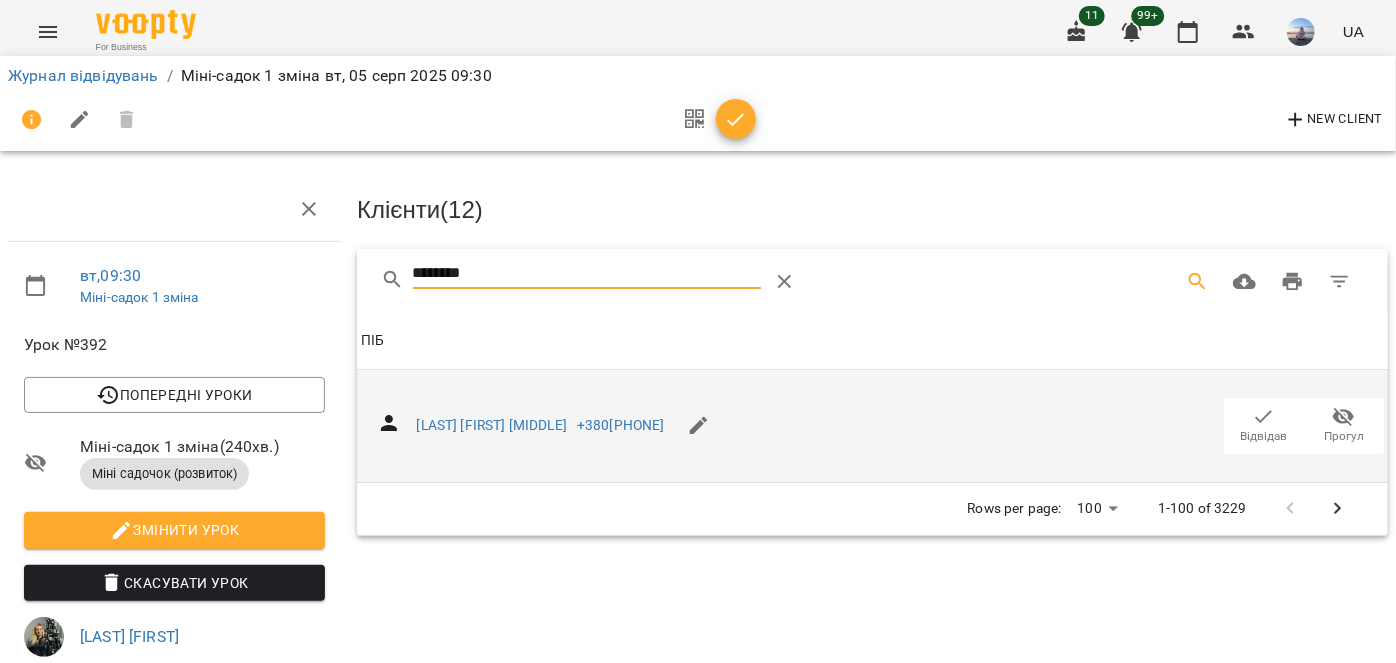 click 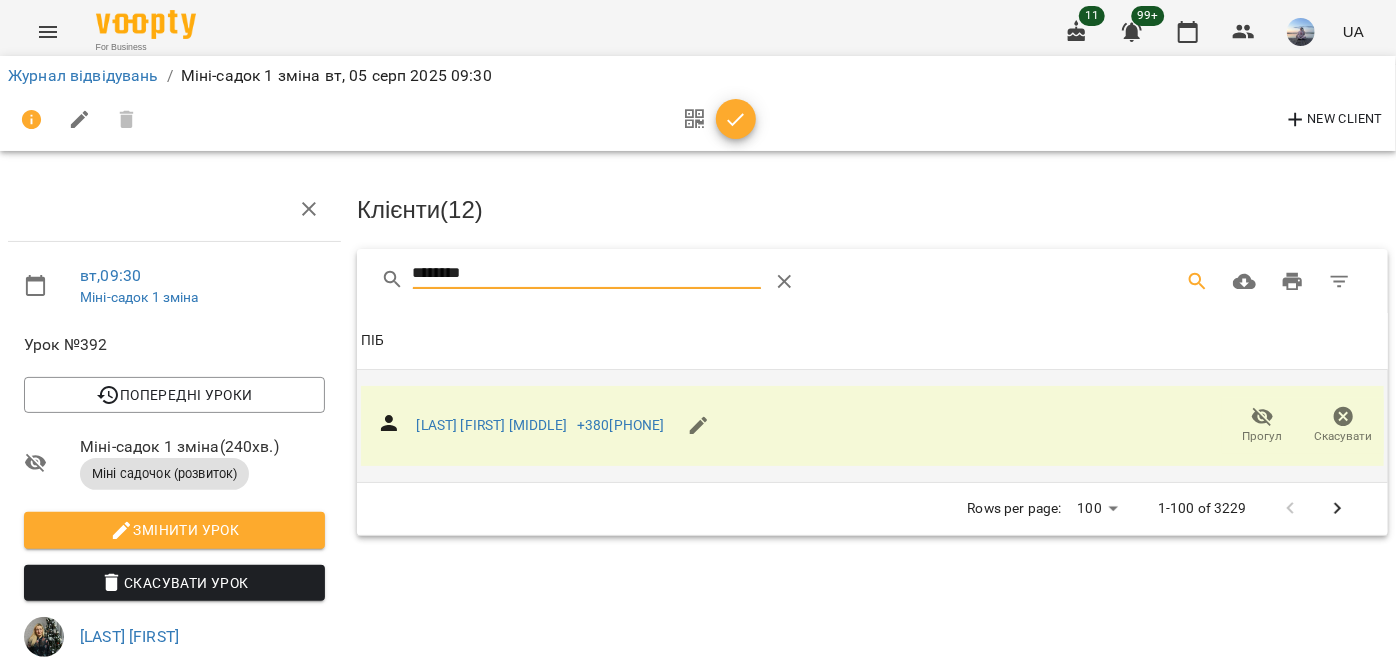 drag, startPoint x: 509, startPoint y: 274, endPoint x: 168, endPoint y: 252, distance: 341.70895 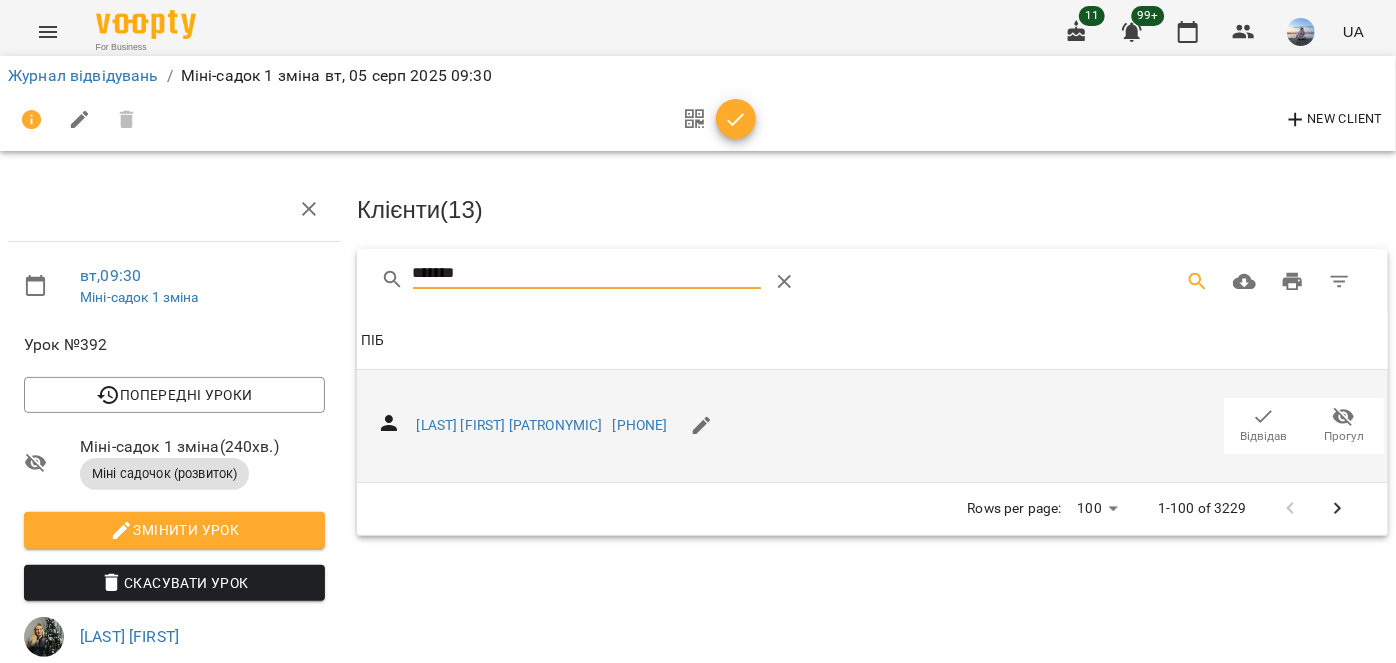 type on "*******" 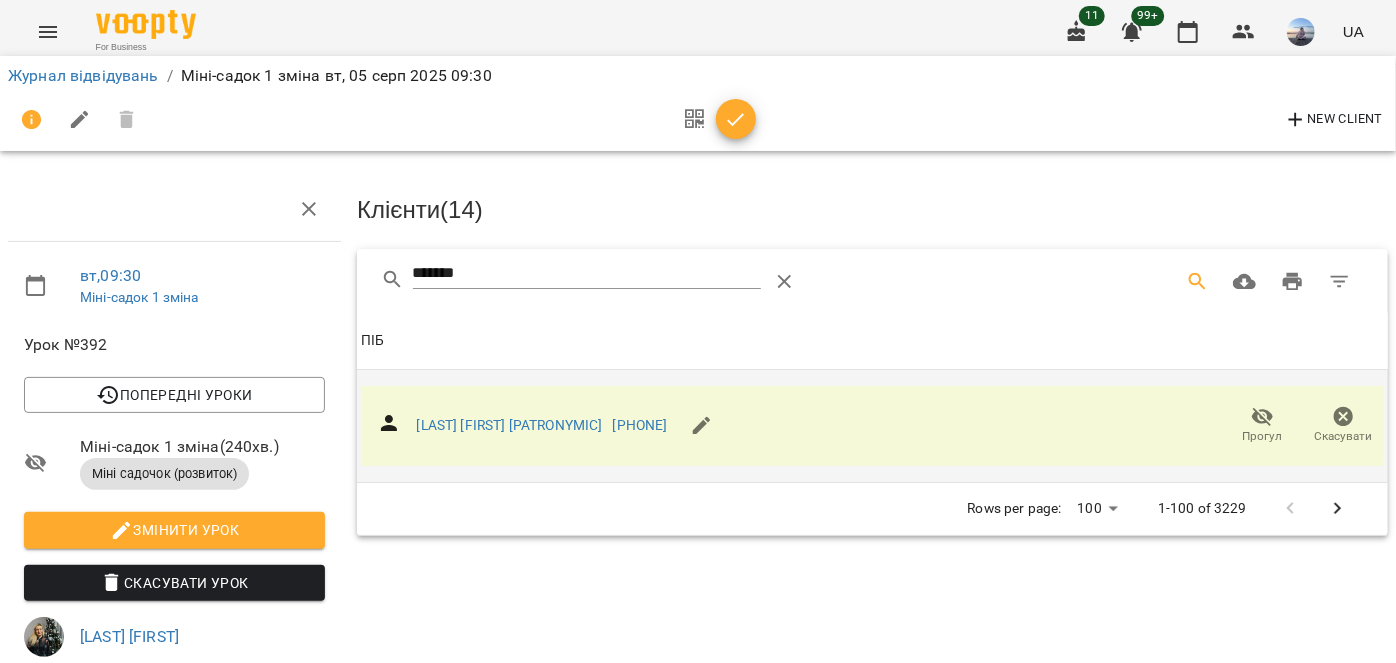 click at bounding box center (736, 120) 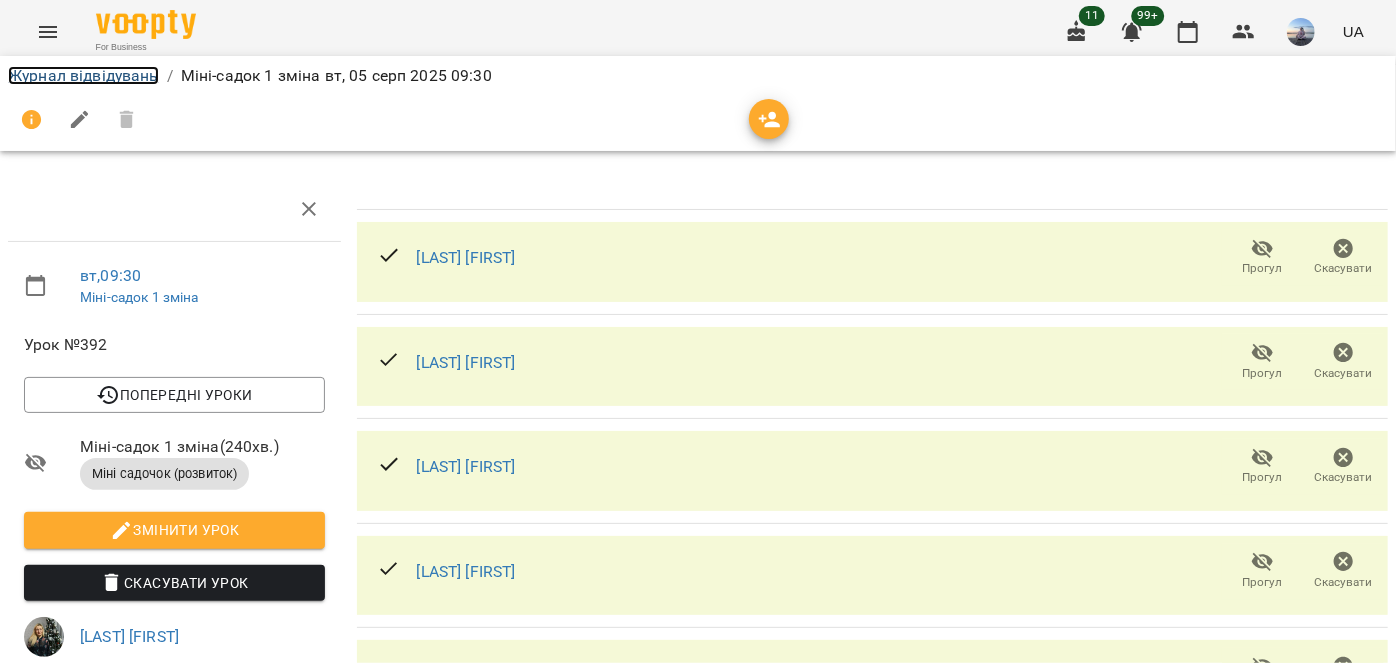 click on "Журнал відвідувань" at bounding box center [83, 75] 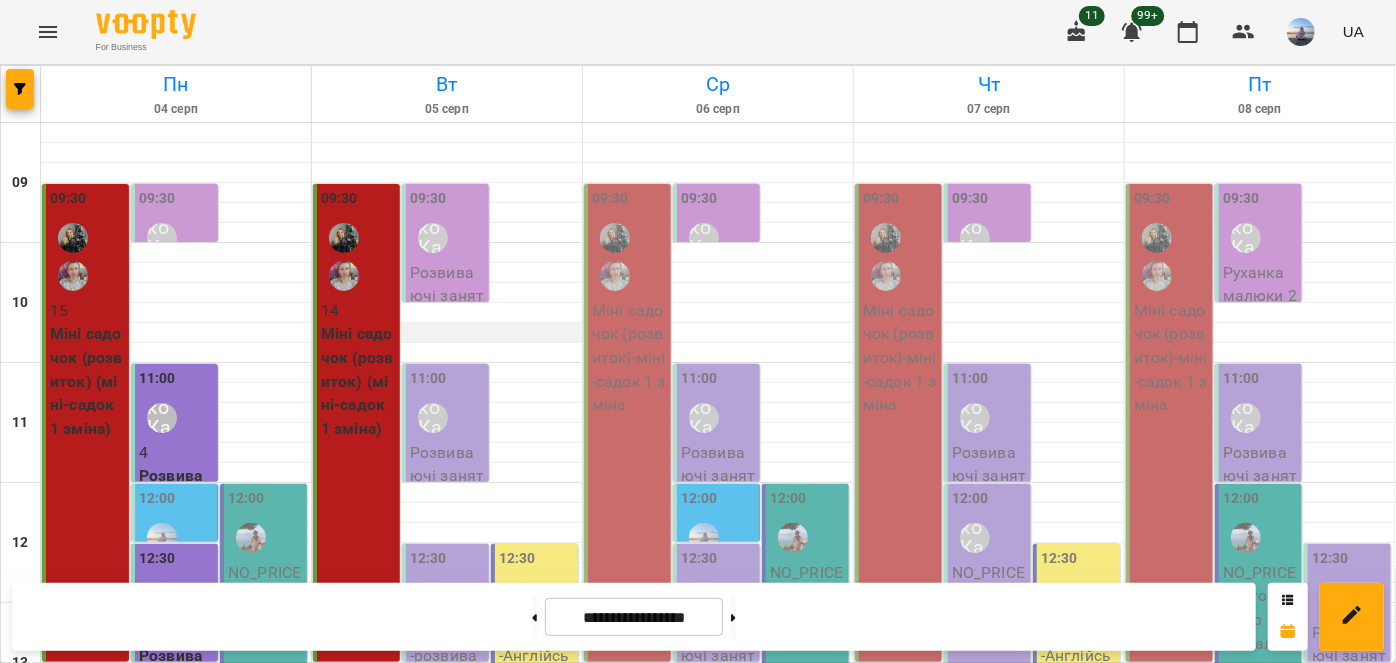 scroll, scrollTop: 90, scrollLeft: 0, axis: vertical 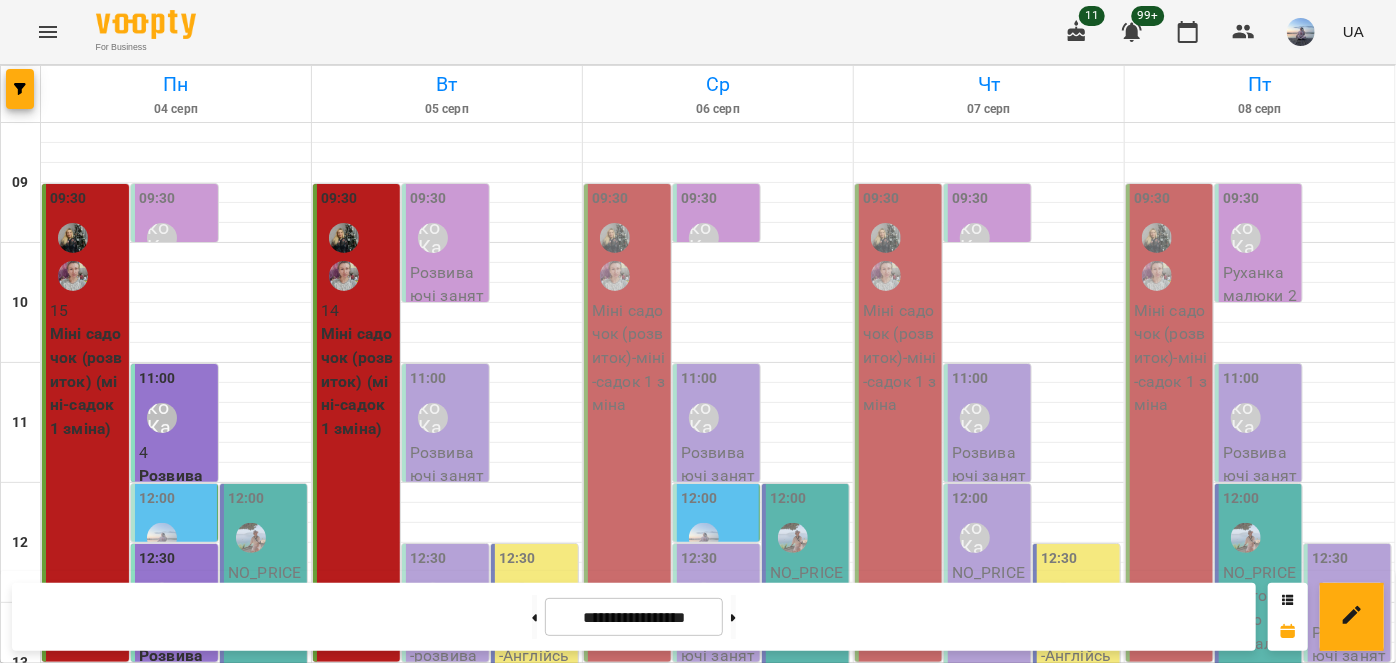 click on "11:00[FIRST] [LAST]" at bounding box center (447, 404) 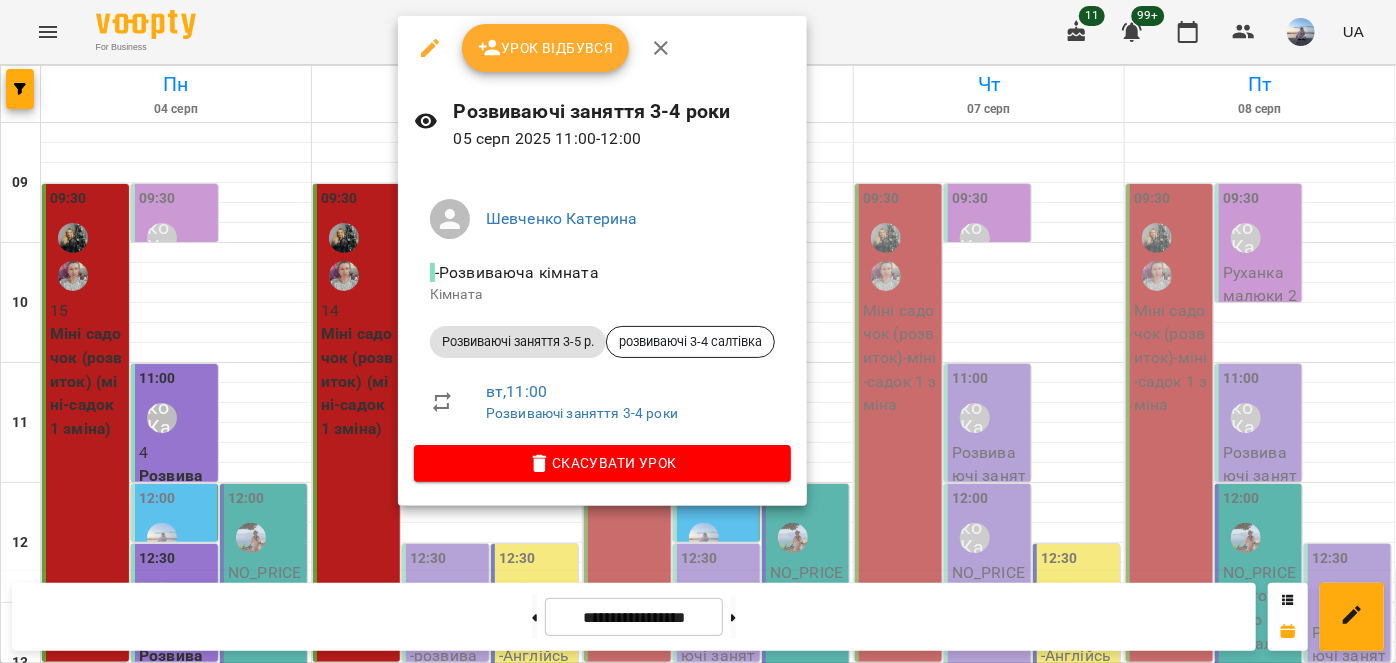 click 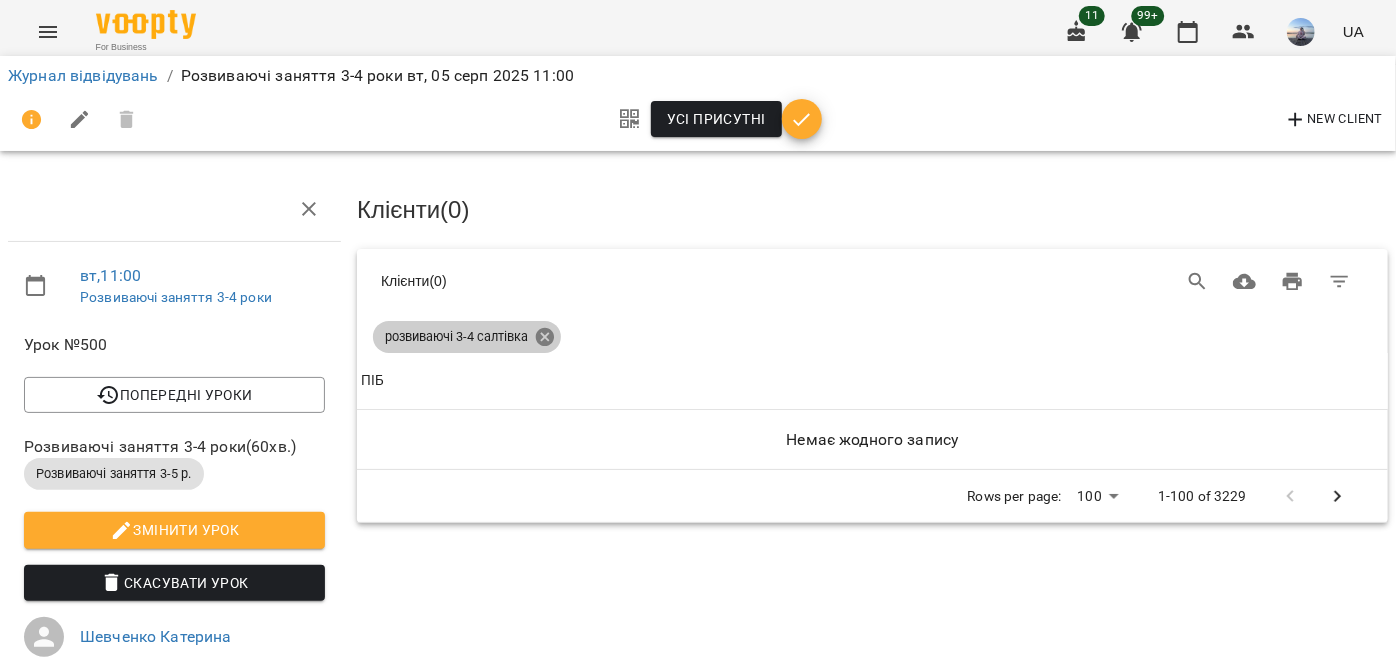 click 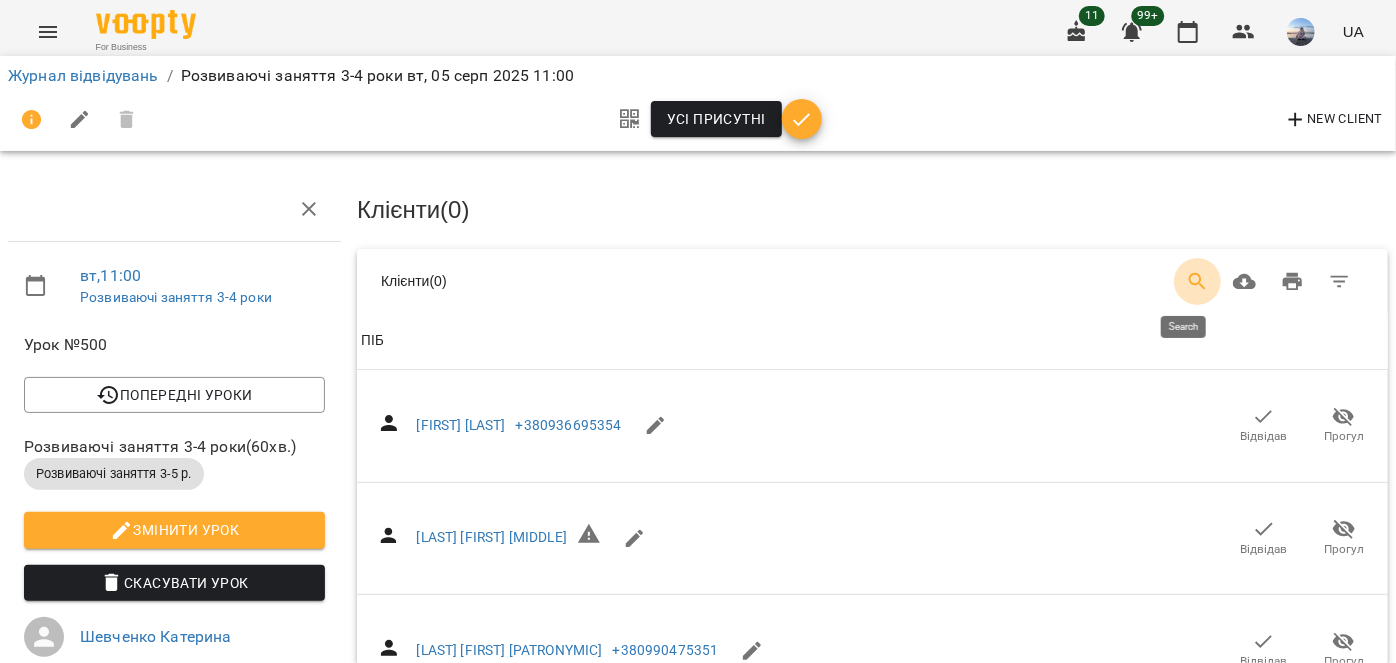 click 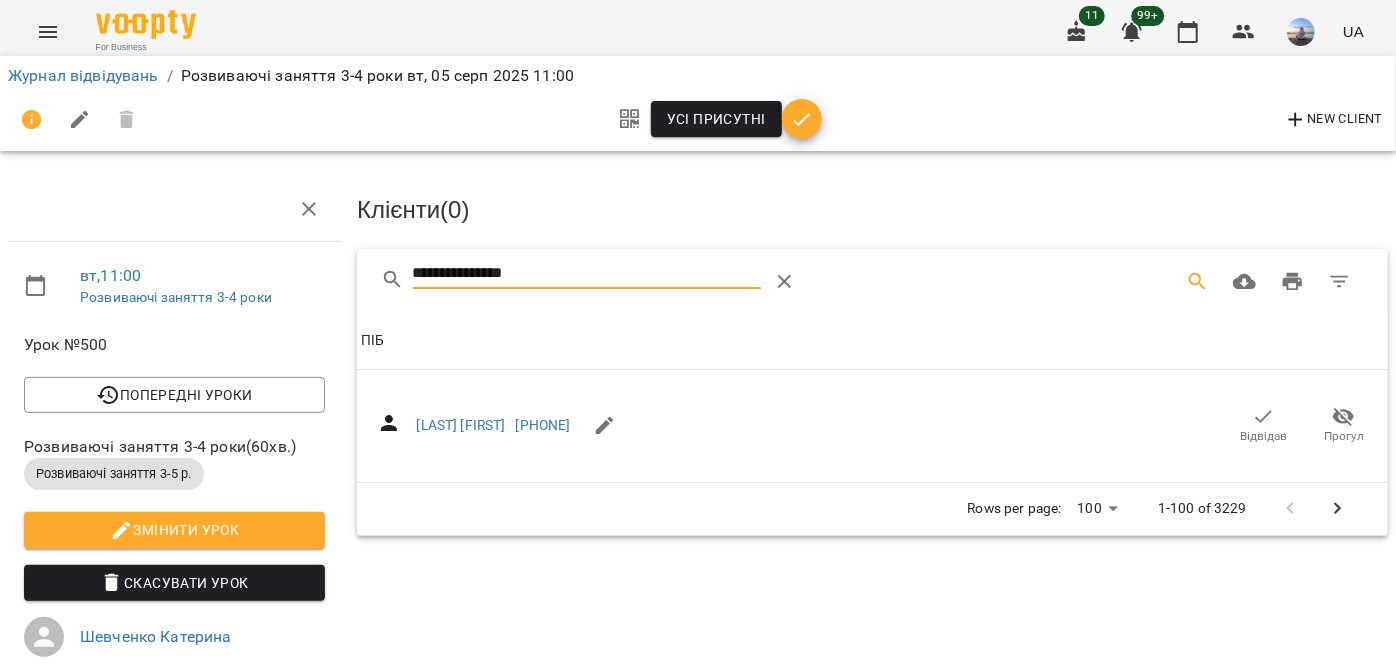 drag, startPoint x: 1234, startPoint y: 430, endPoint x: 443, endPoint y: 214, distance: 819.9616 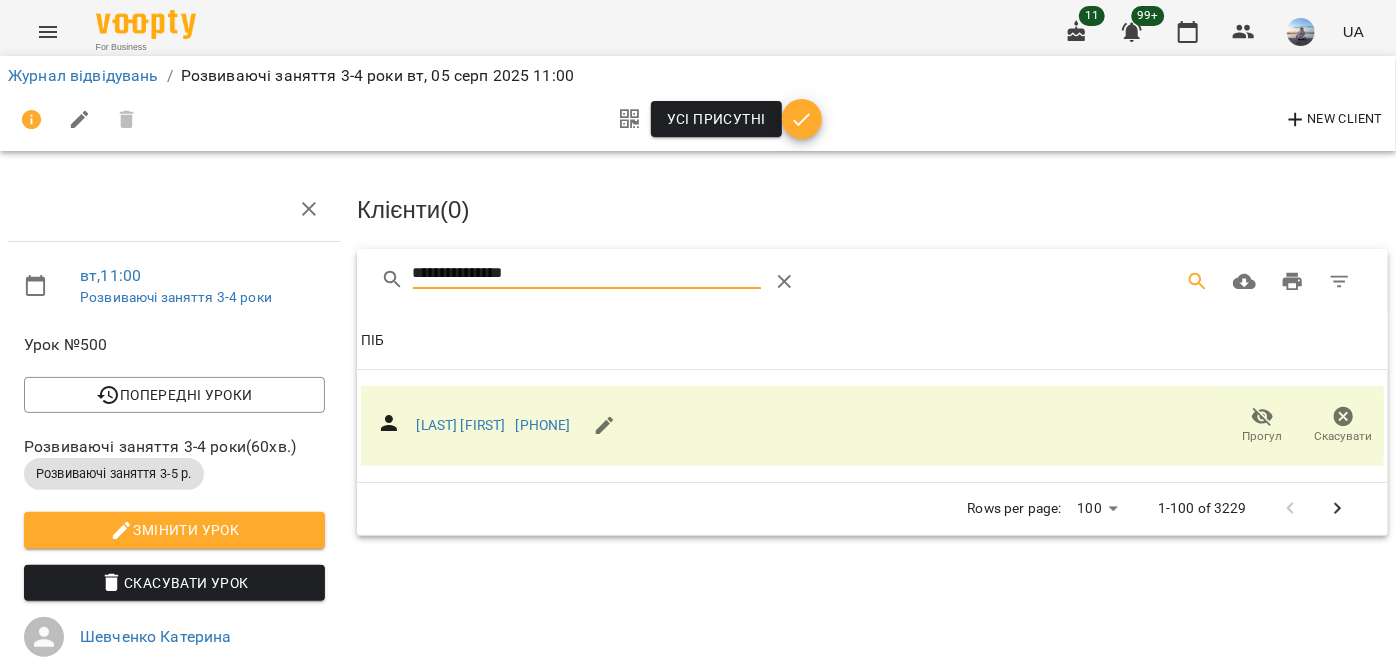 drag, startPoint x: 570, startPoint y: 268, endPoint x: 50, endPoint y: 266, distance: 520.00385 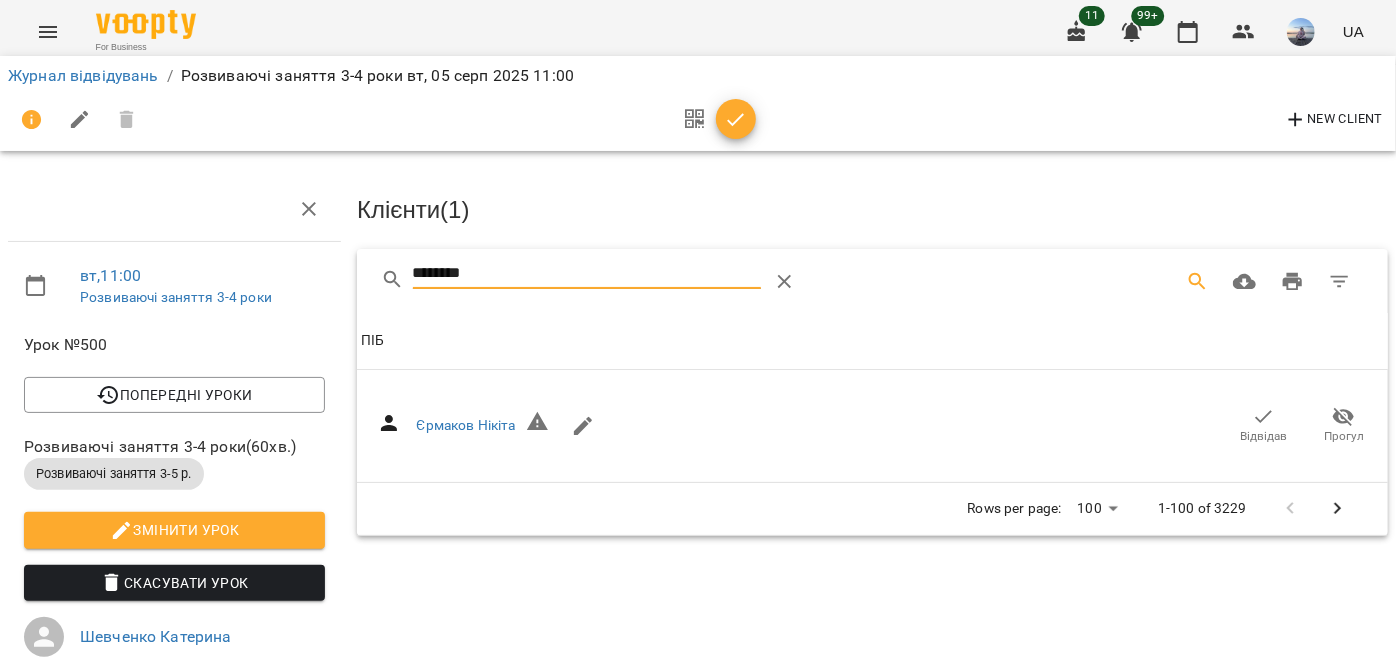 drag, startPoint x: 1244, startPoint y: 438, endPoint x: 605, endPoint y: 327, distance: 648.5692 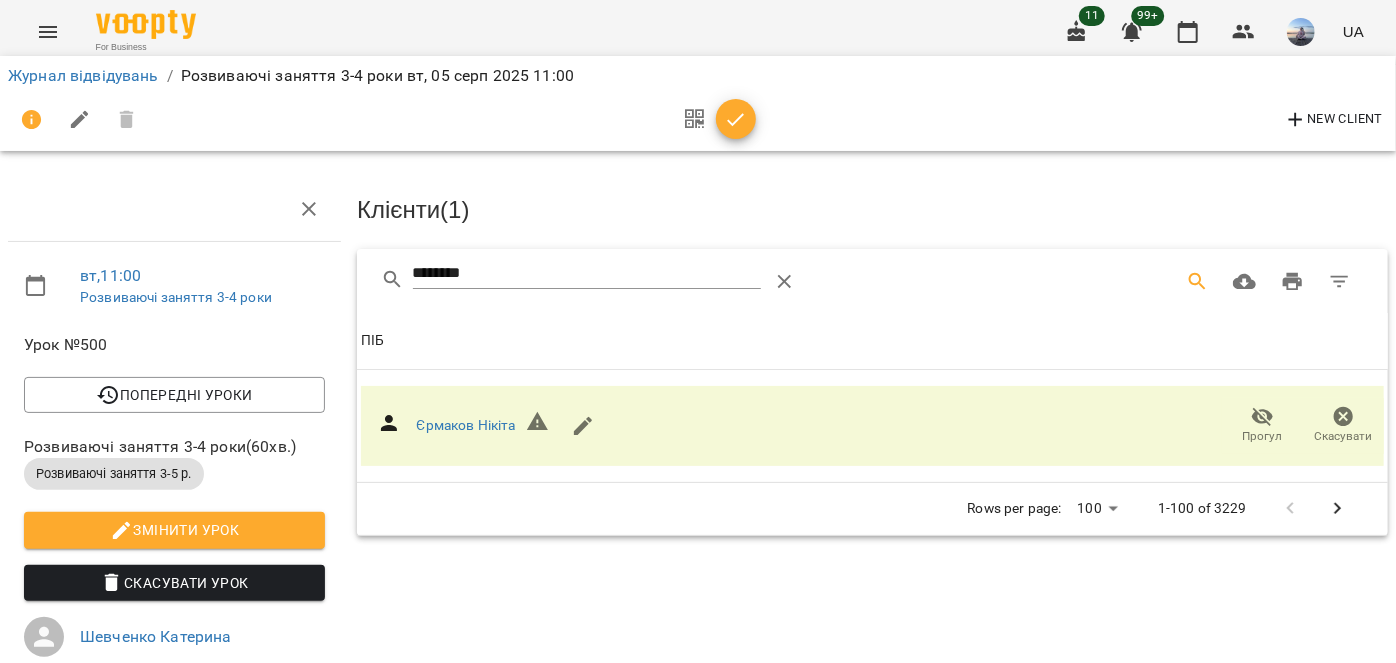 drag, startPoint x: 450, startPoint y: 259, endPoint x: 134, endPoint y: 243, distance: 316.40482 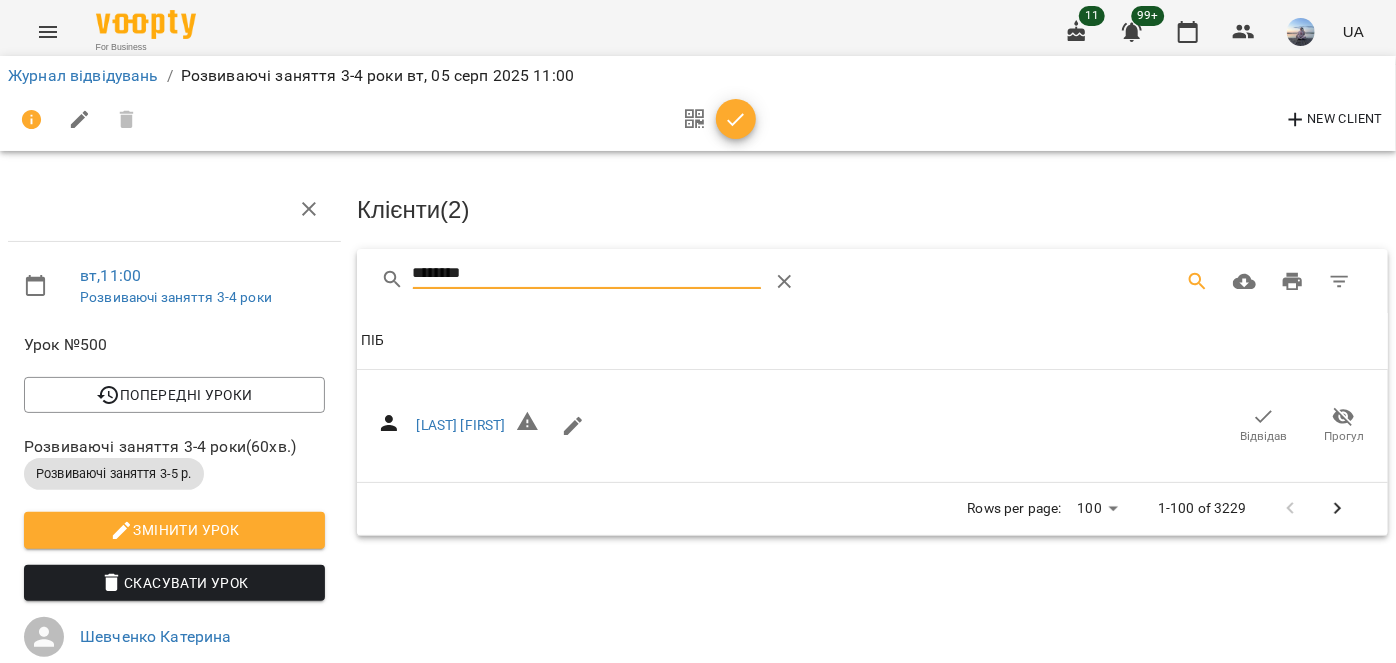 drag, startPoint x: 1229, startPoint y: 416, endPoint x: 565, endPoint y: 288, distance: 676.2248 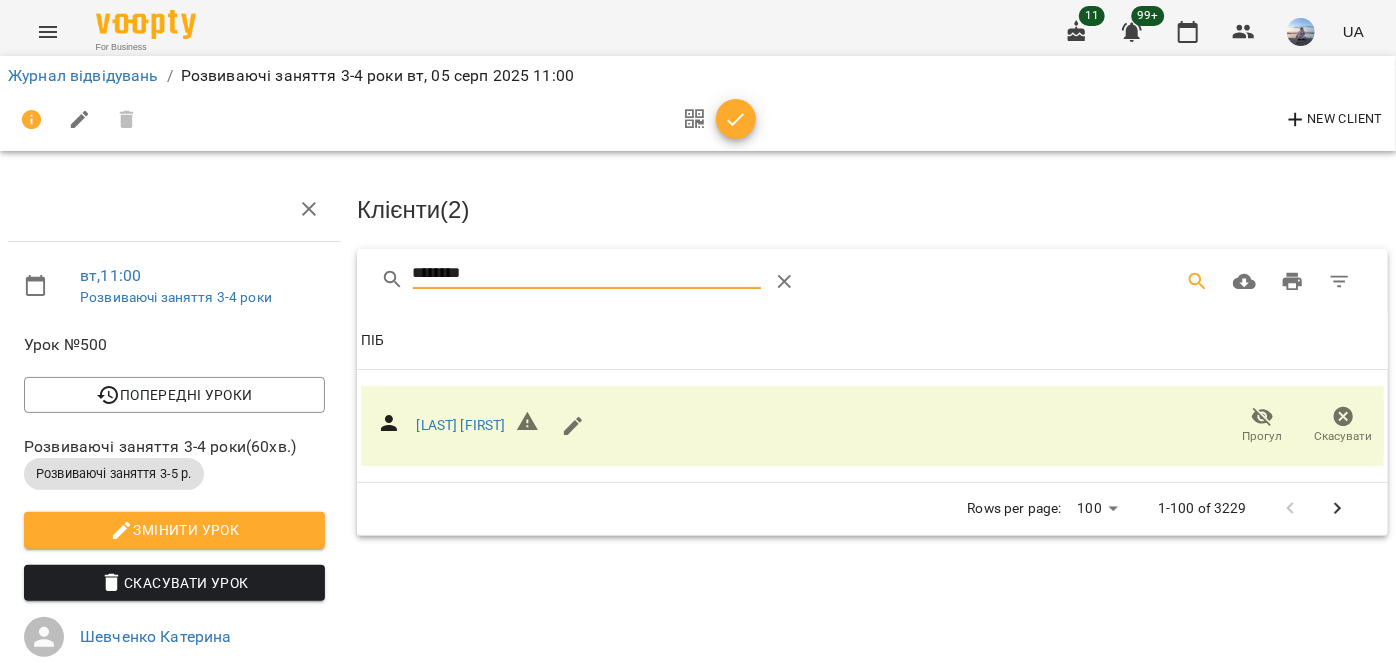 drag, startPoint x: 181, startPoint y: 262, endPoint x: 128, endPoint y: 253, distance: 53.75872 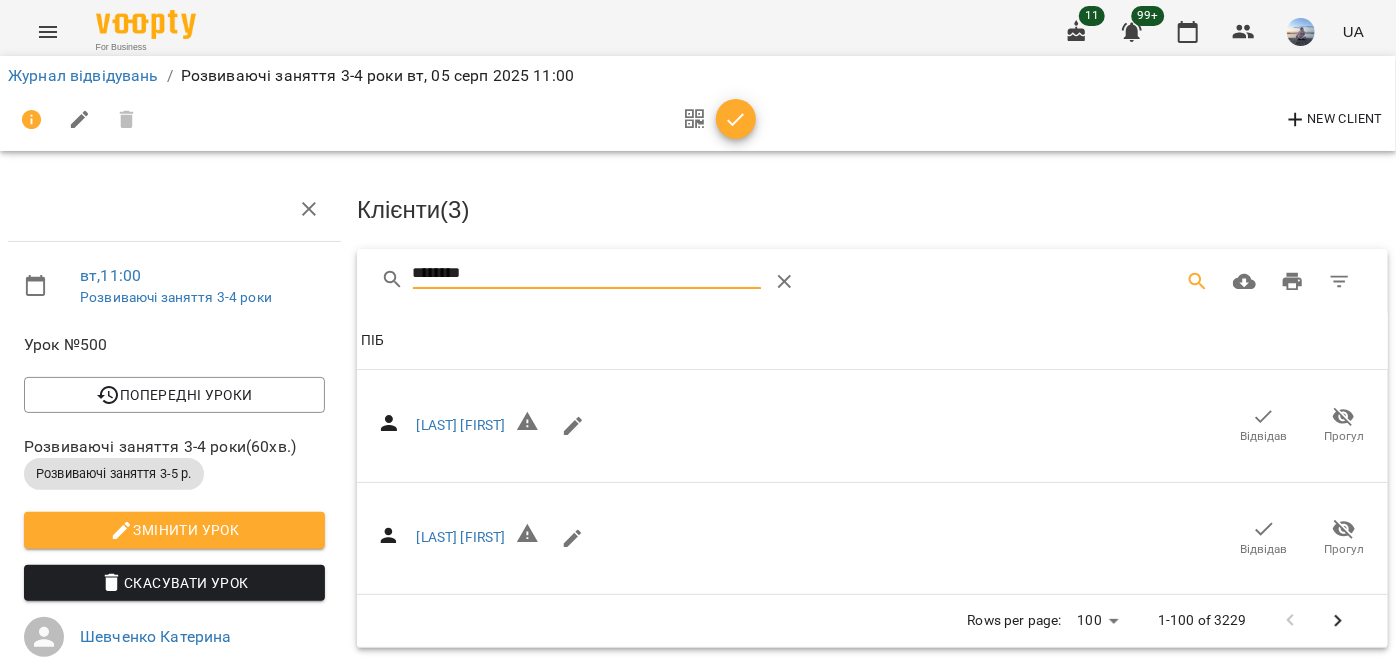 drag, startPoint x: 1242, startPoint y: 420, endPoint x: 593, endPoint y: 222, distance: 678.5315 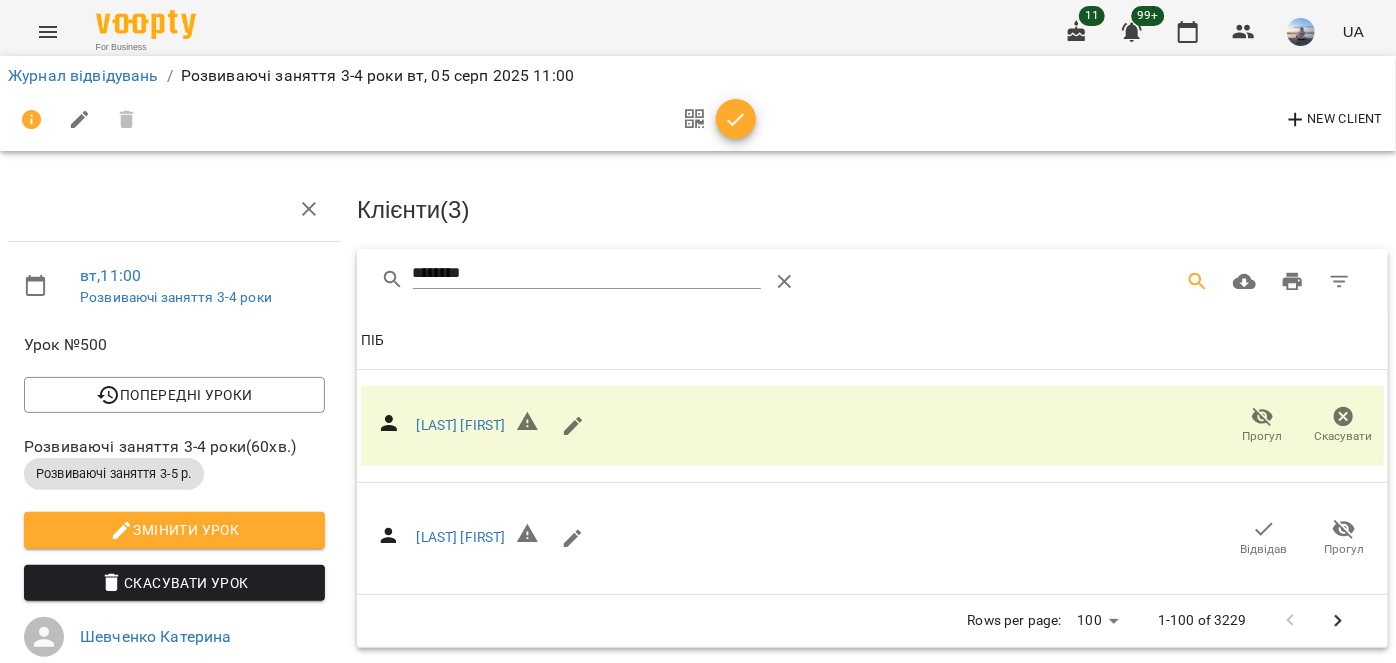 drag, startPoint x: 341, startPoint y: 272, endPoint x: 180, endPoint y: 275, distance: 161.02795 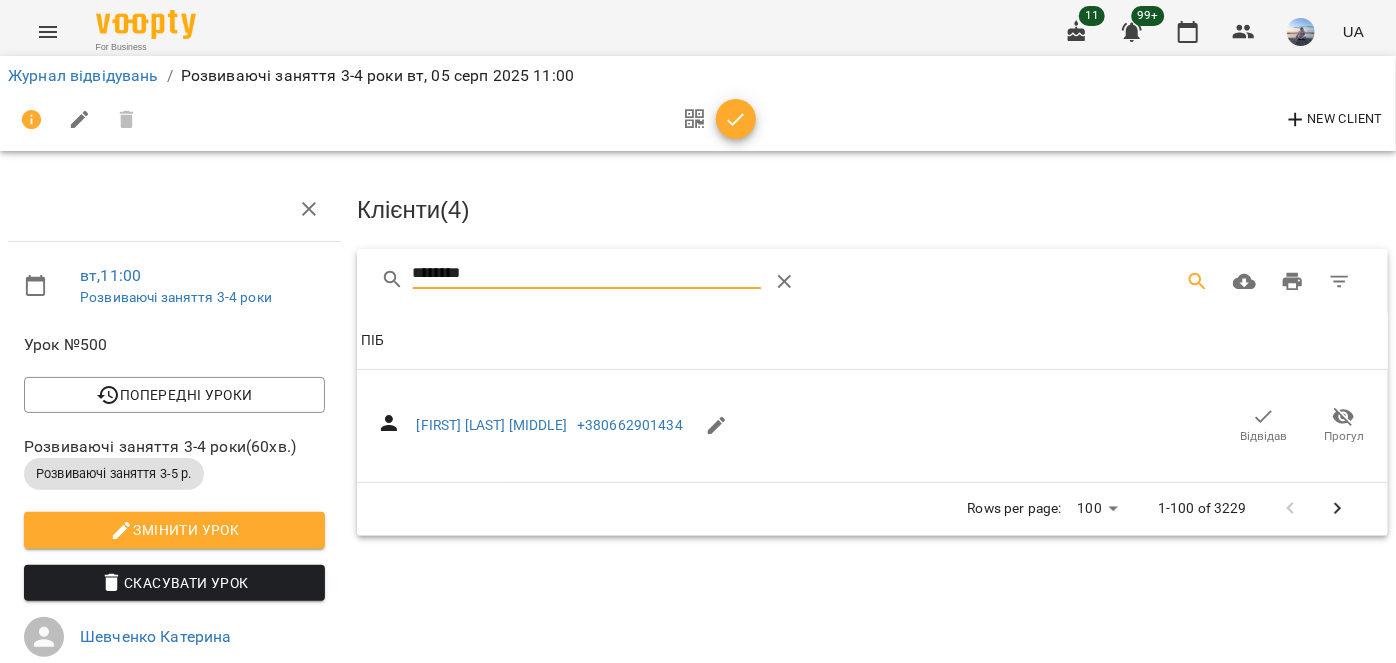 drag, startPoint x: 1257, startPoint y: 436, endPoint x: 528, endPoint y: 294, distance: 742.7012 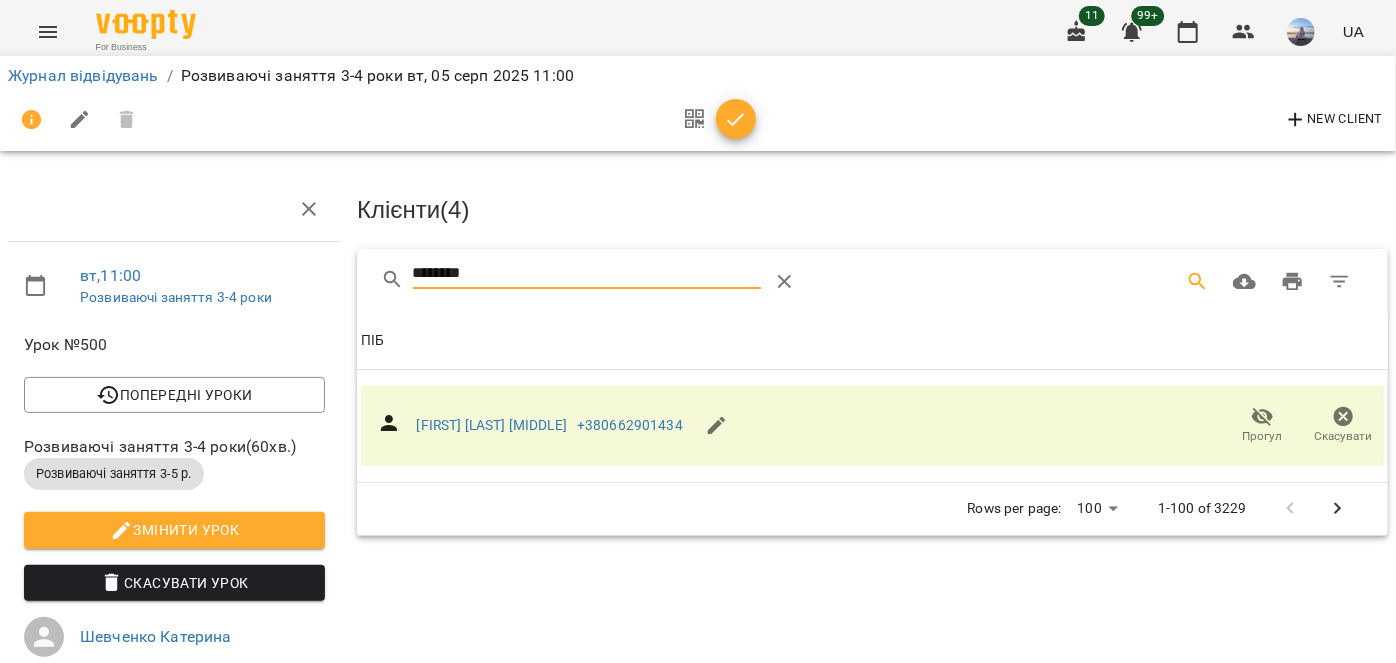 drag, startPoint x: 496, startPoint y: 264, endPoint x: 146, endPoint y: 251, distance: 350.24133 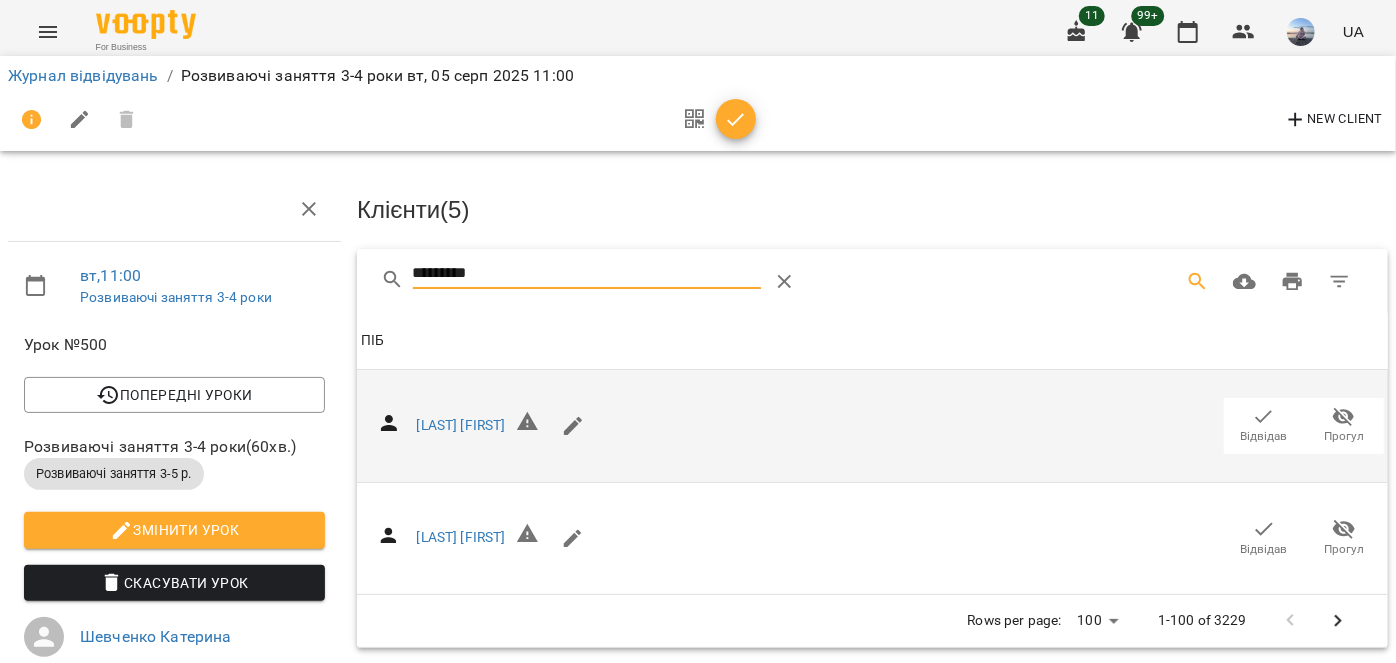 type on "*********" 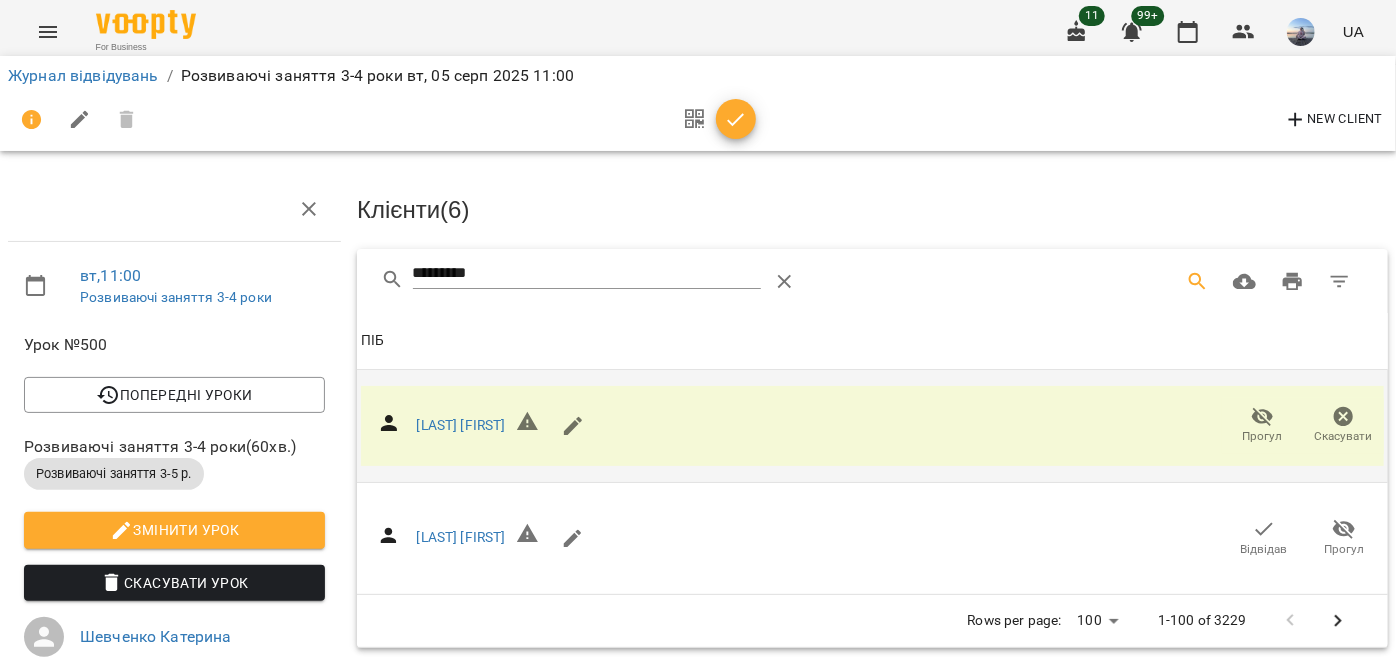 click 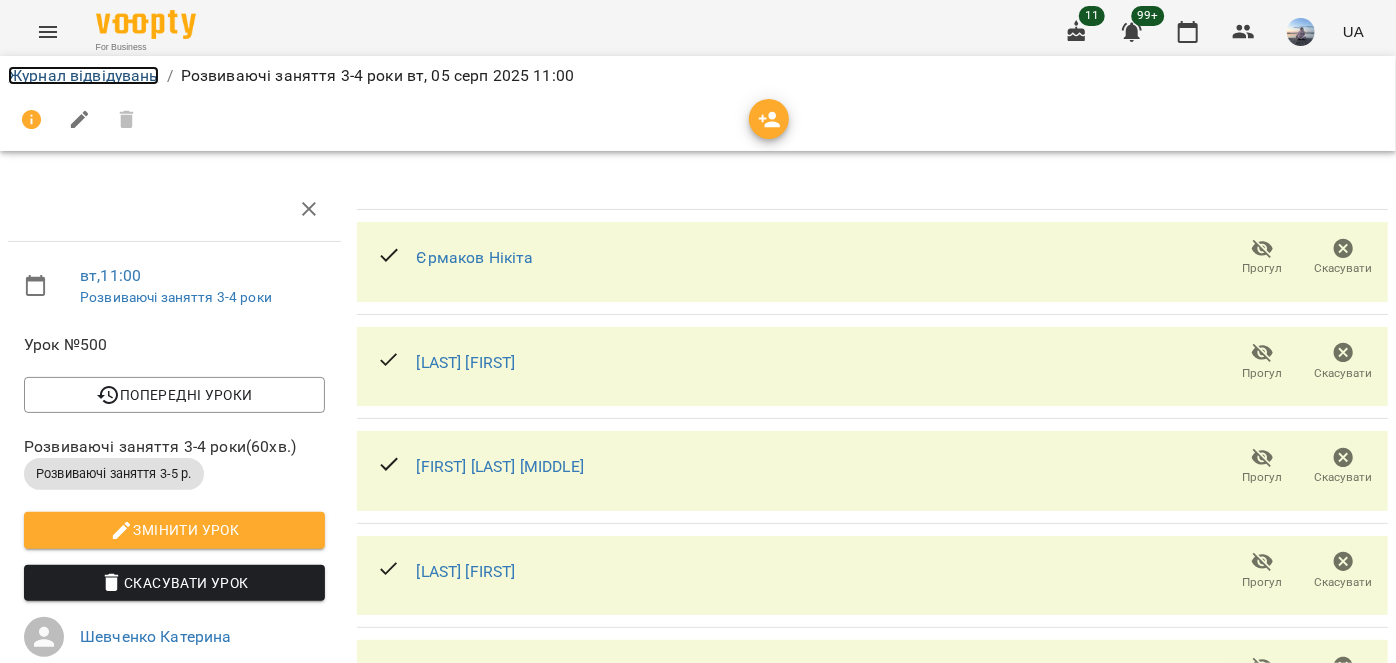 click on "Журнал відвідувань" at bounding box center [83, 75] 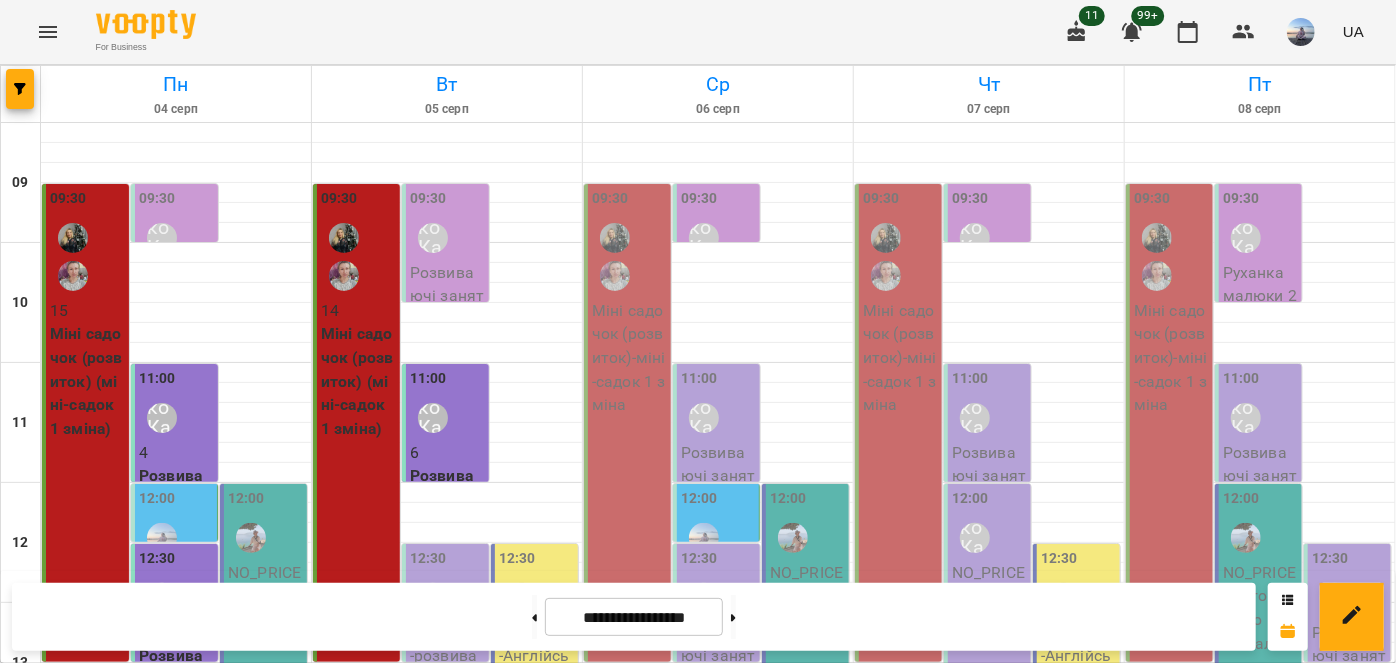 scroll, scrollTop: 272, scrollLeft: 0, axis: vertical 